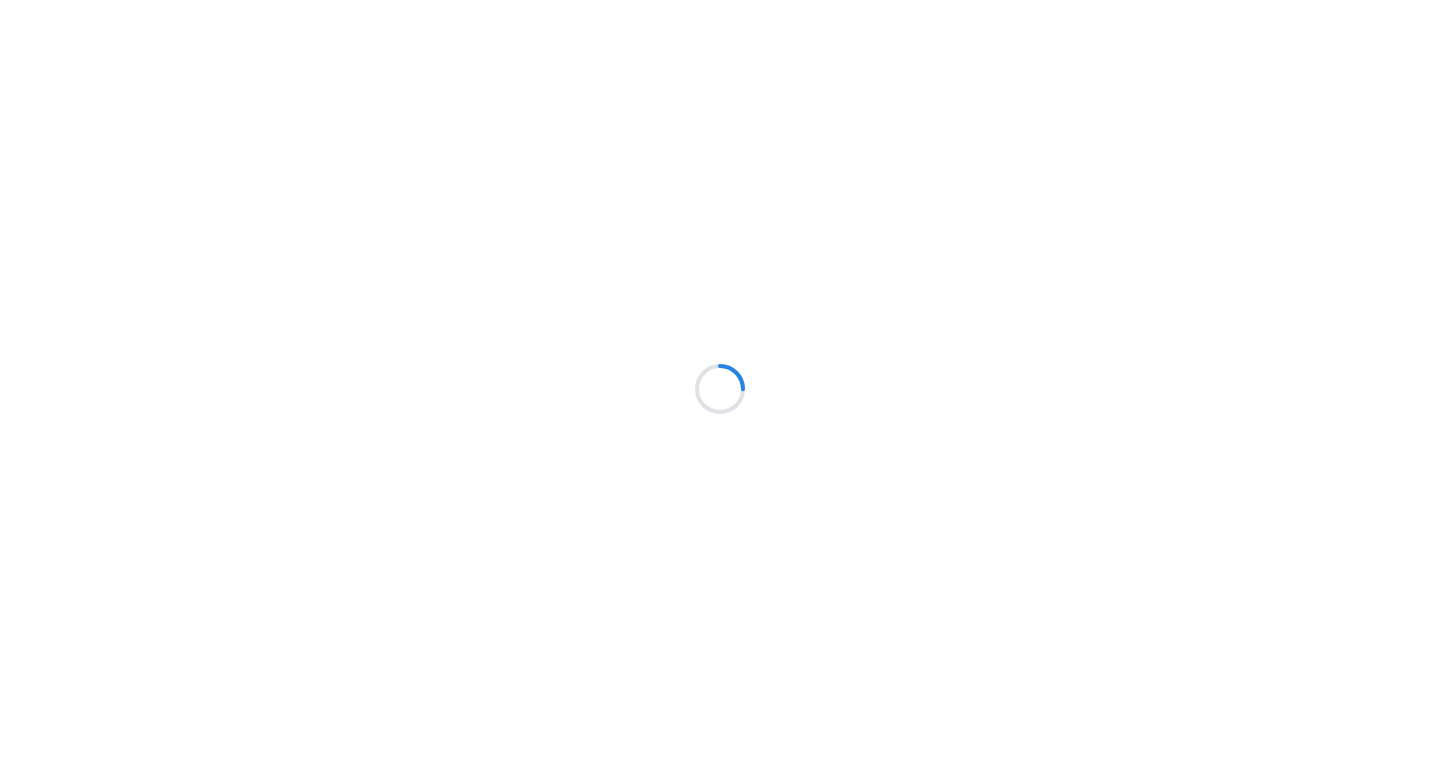 scroll, scrollTop: 0, scrollLeft: 0, axis: both 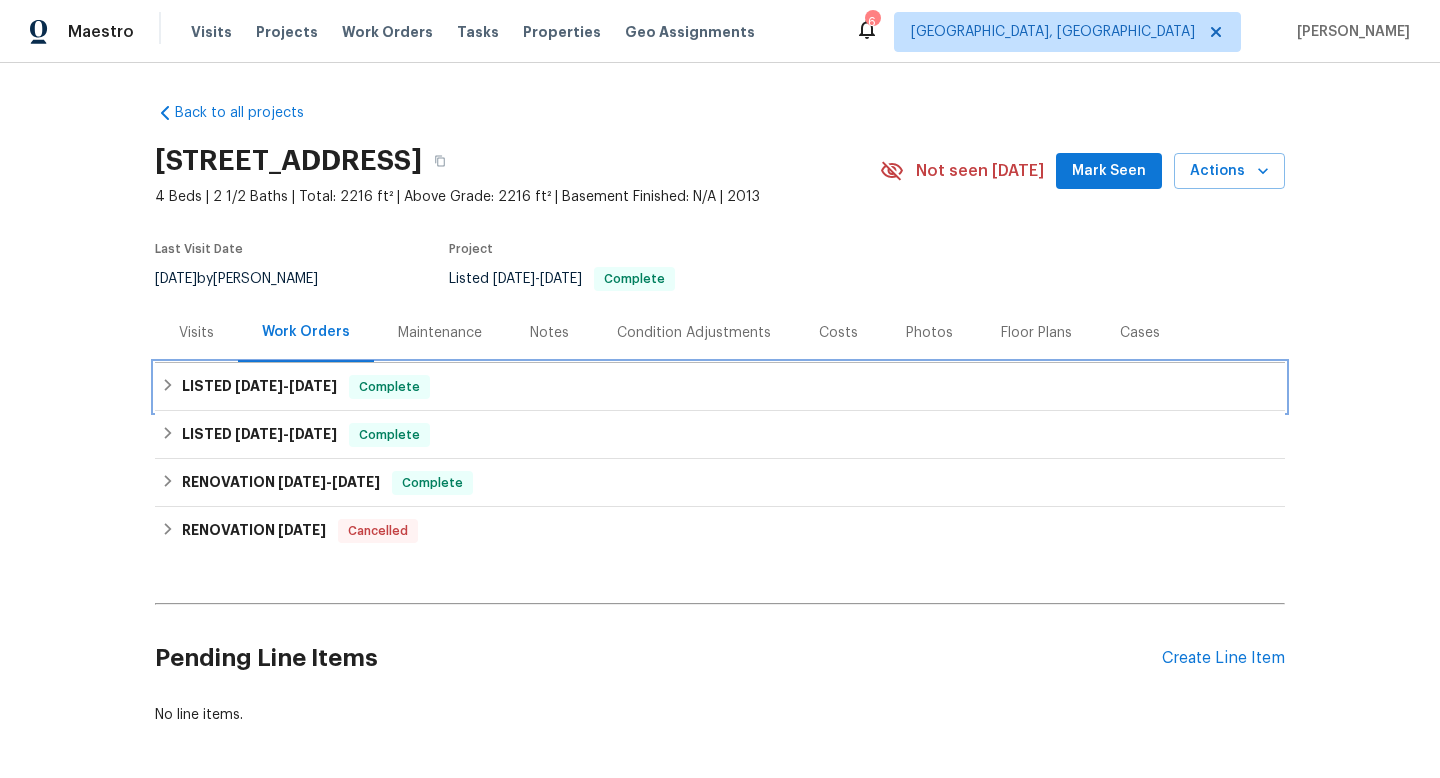 click on "LISTED   3/18/25  -  3/24/25" at bounding box center (259, 387) 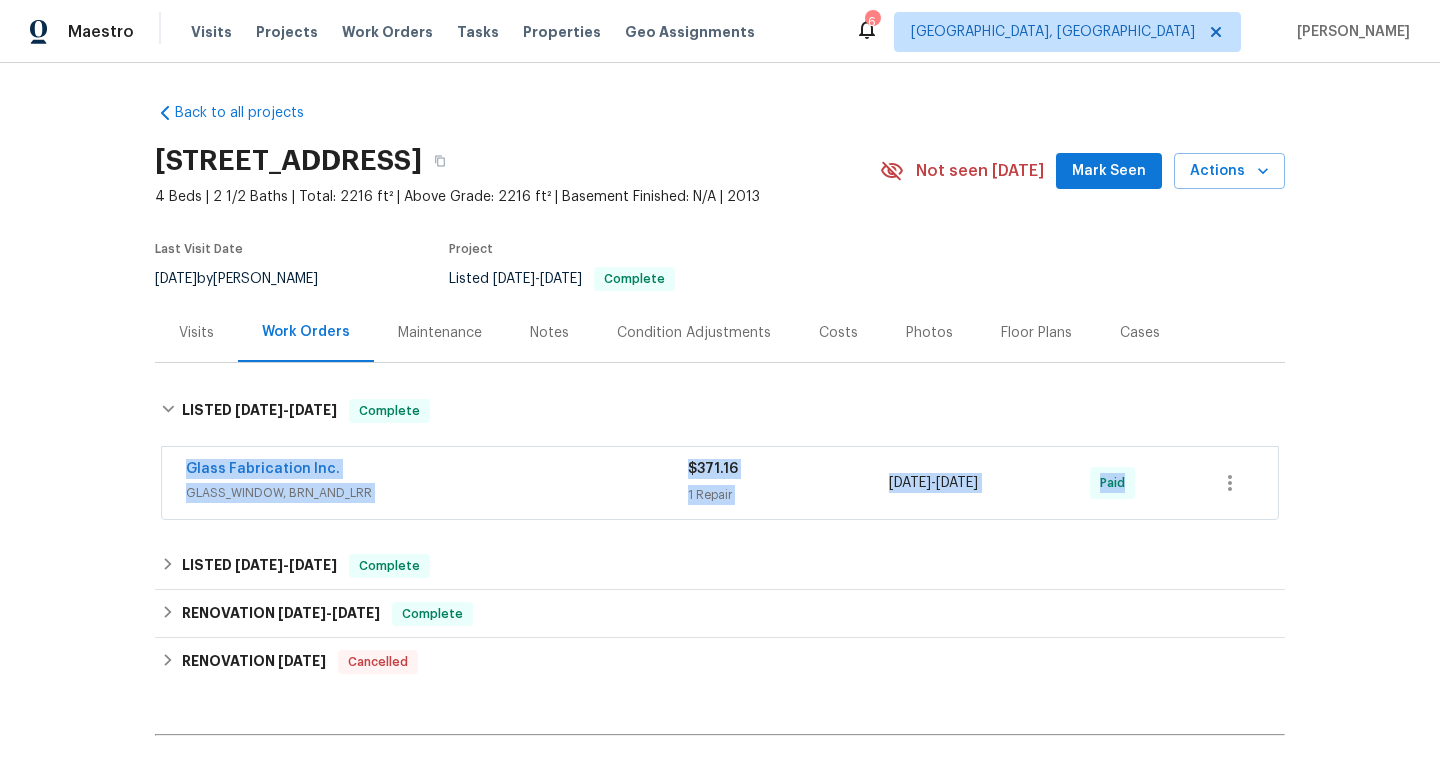 drag, startPoint x: 170, startPoint y: 456, endPoint x: 1132, endPoint y: 537, distance: 965.40405 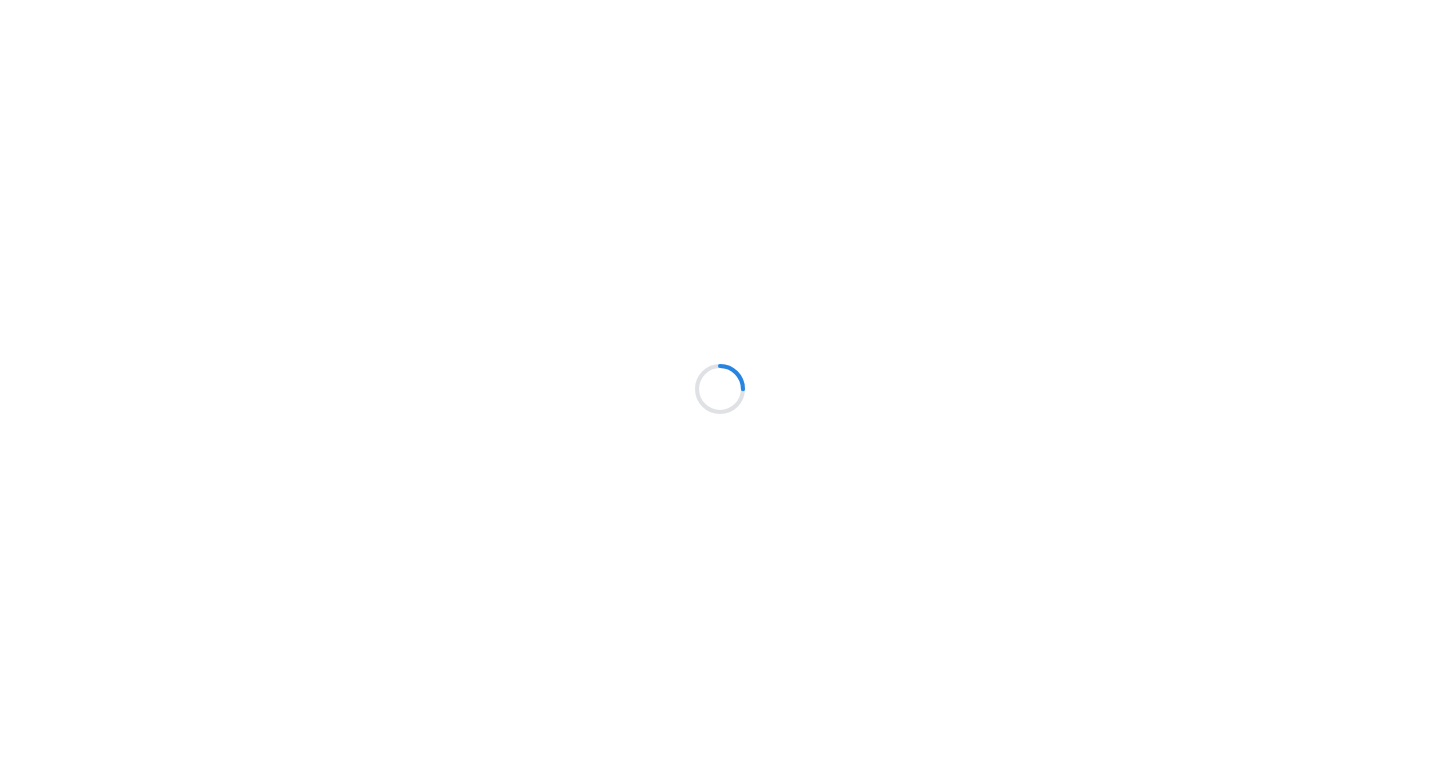 scroll, scrollTop: 0, scrollLeft: 0, axis: both 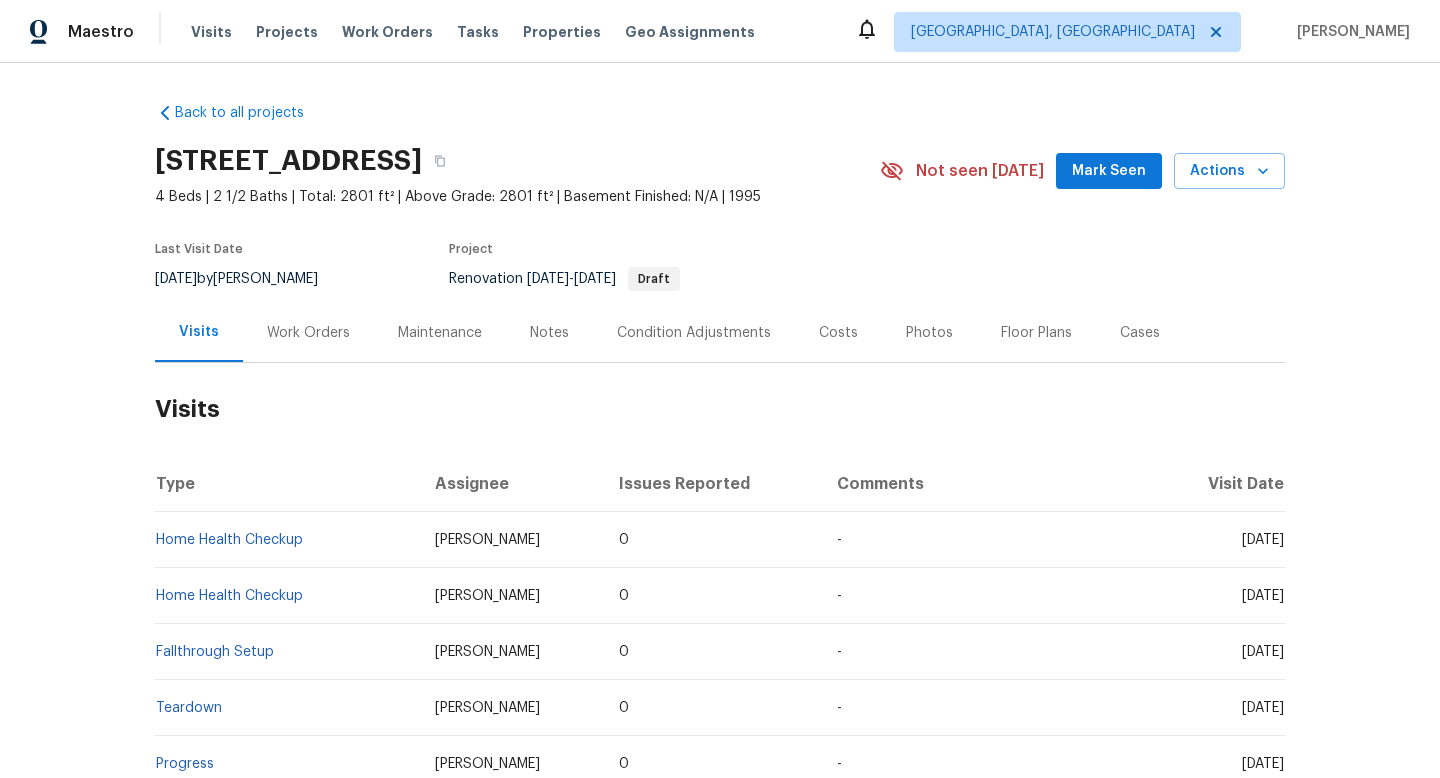 click on "Work Orders" at bounding box center (308, 333) 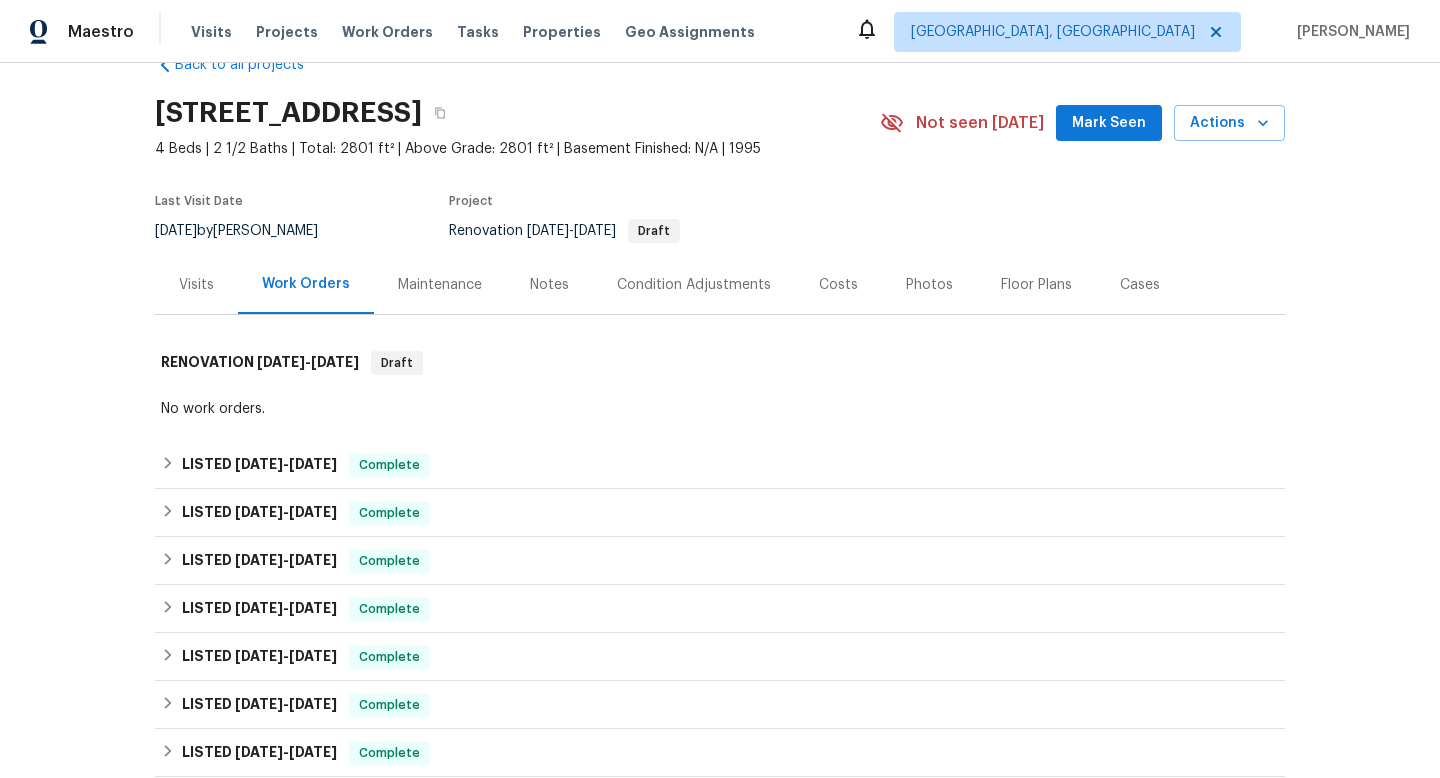 scroll, scrollTop: 58, scrollLeft: 0, axis: vertical 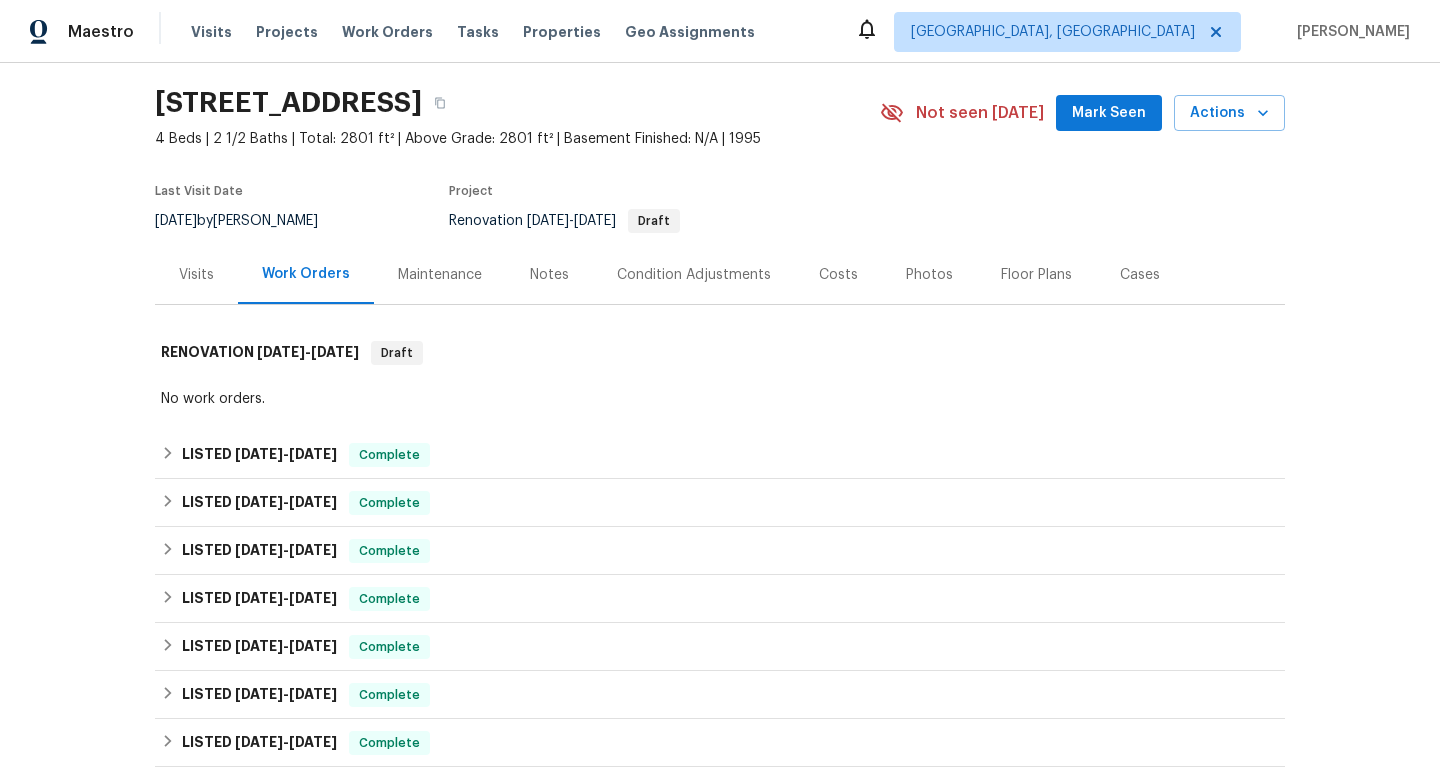 click on "Cases" at bounding box center [1140, 275] 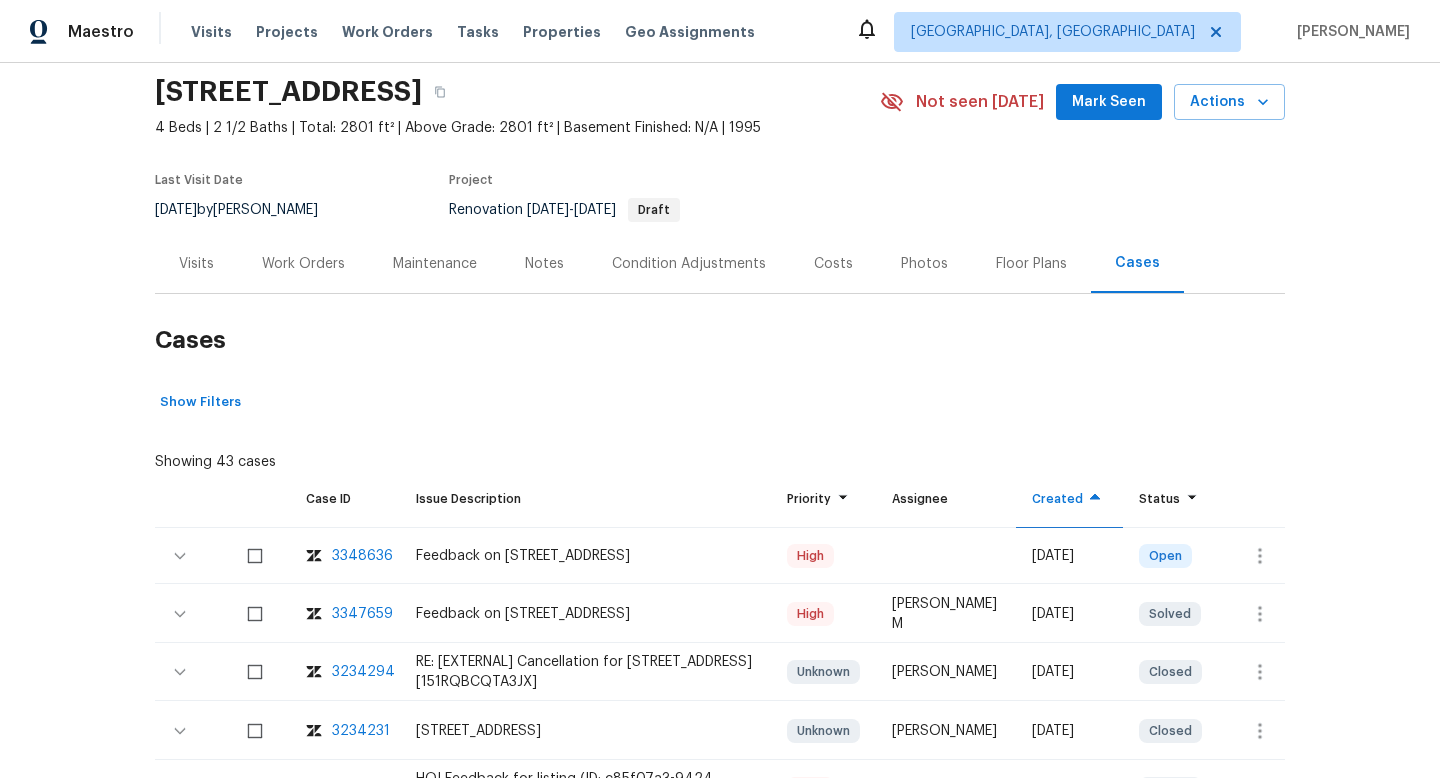 scroll, scrollTop: 90, scrollLeft: 0, axis: vertical 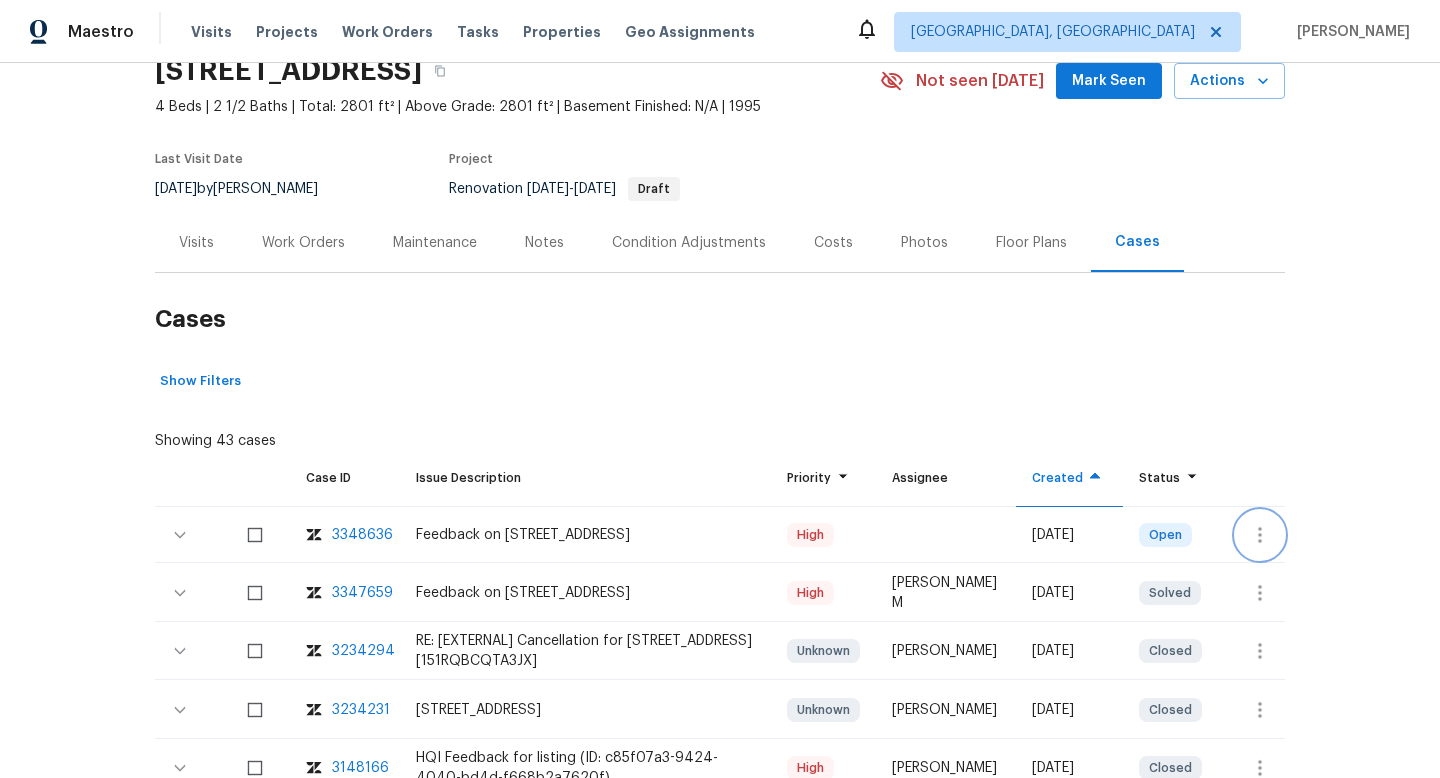 click 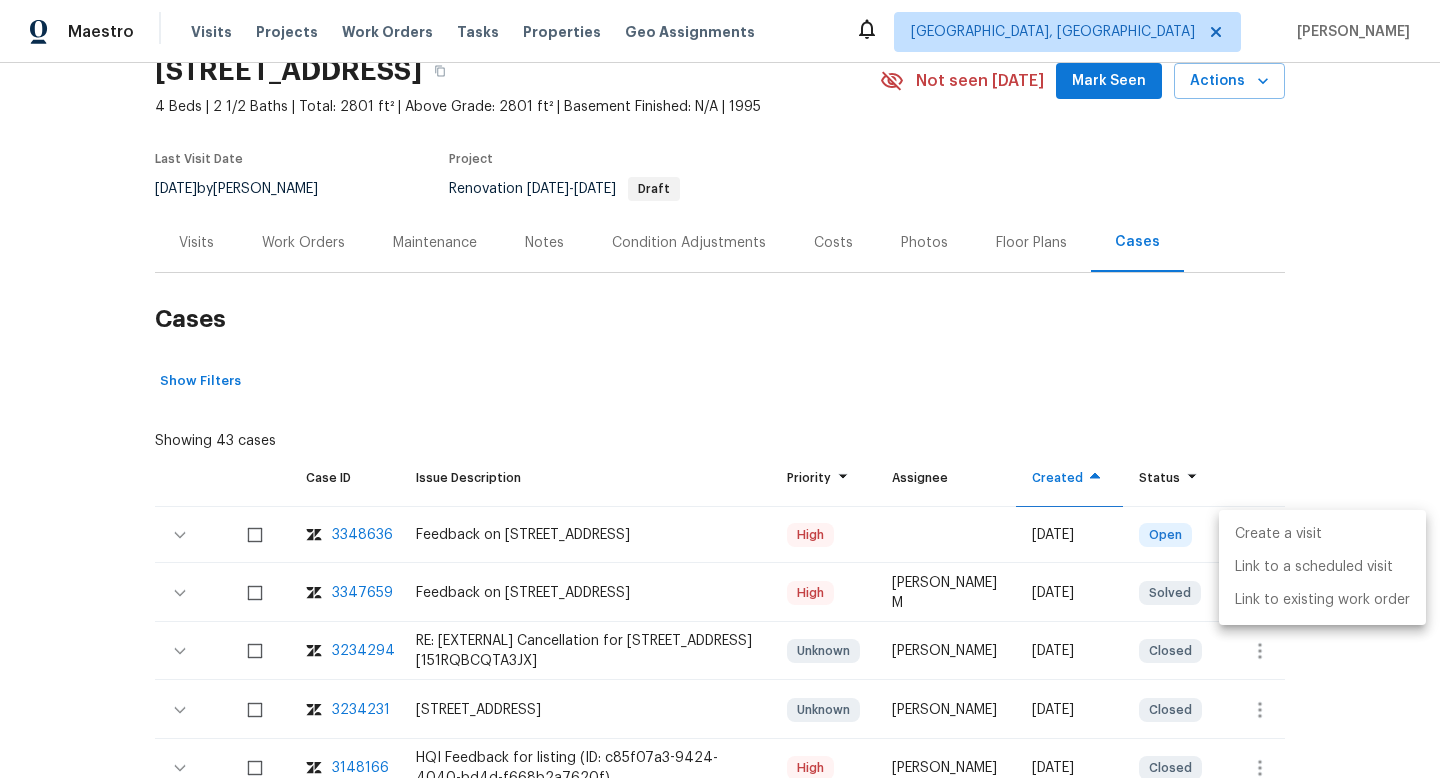 click on "Create a visit" at bounding box center (1322, 534) 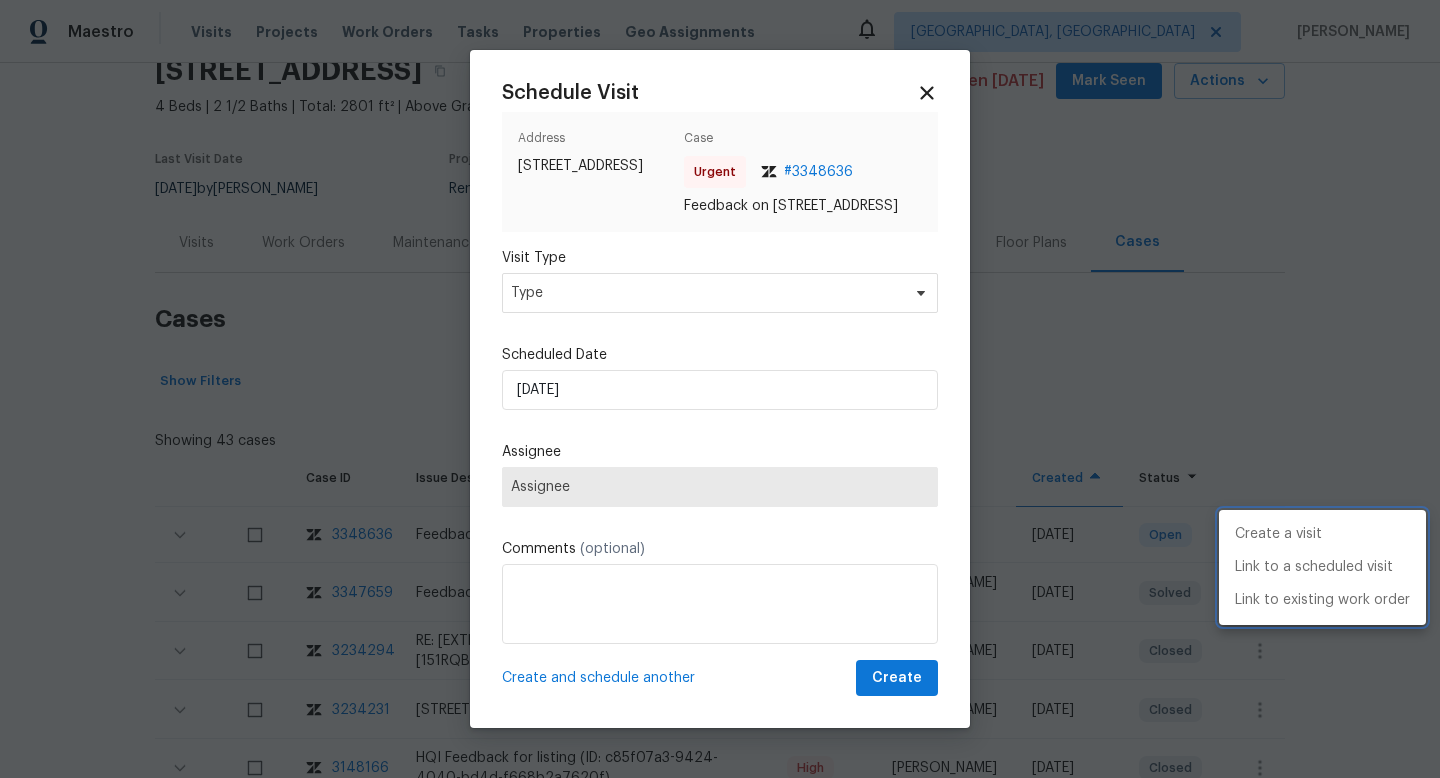 click at bounding box center [720, 389] 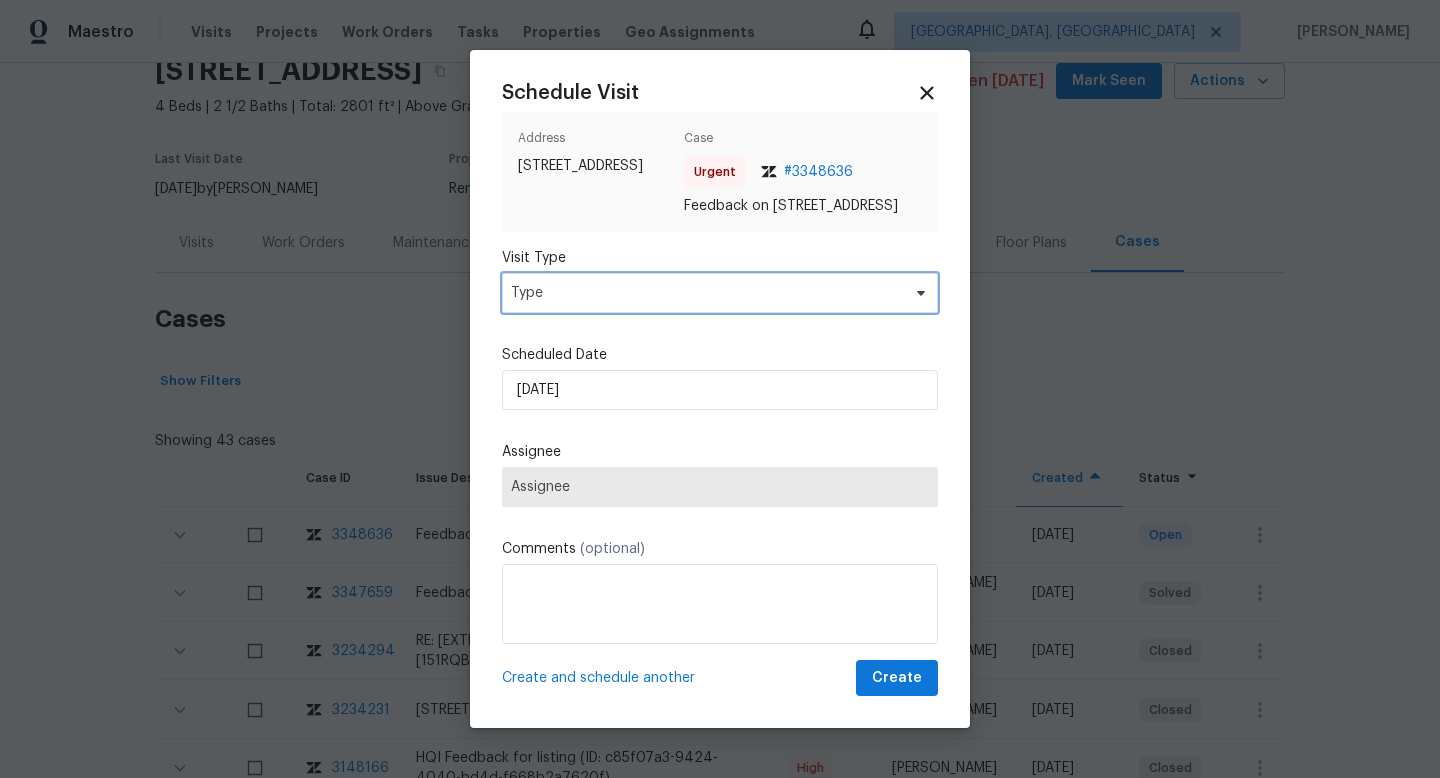click on "Type" at bounding box center (705, 293) 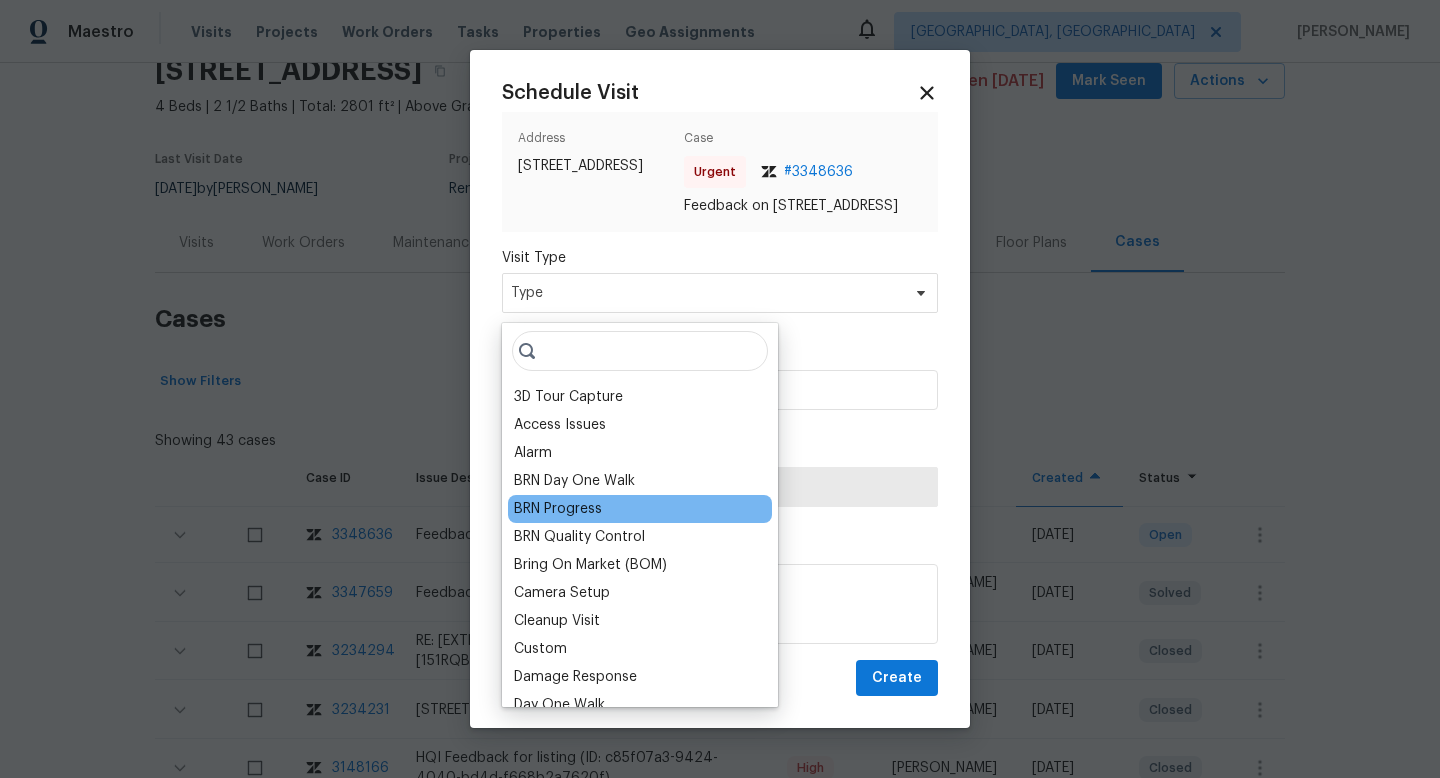 scroll, scrollTop: 394, scrollLeft: 0, axis: vertical 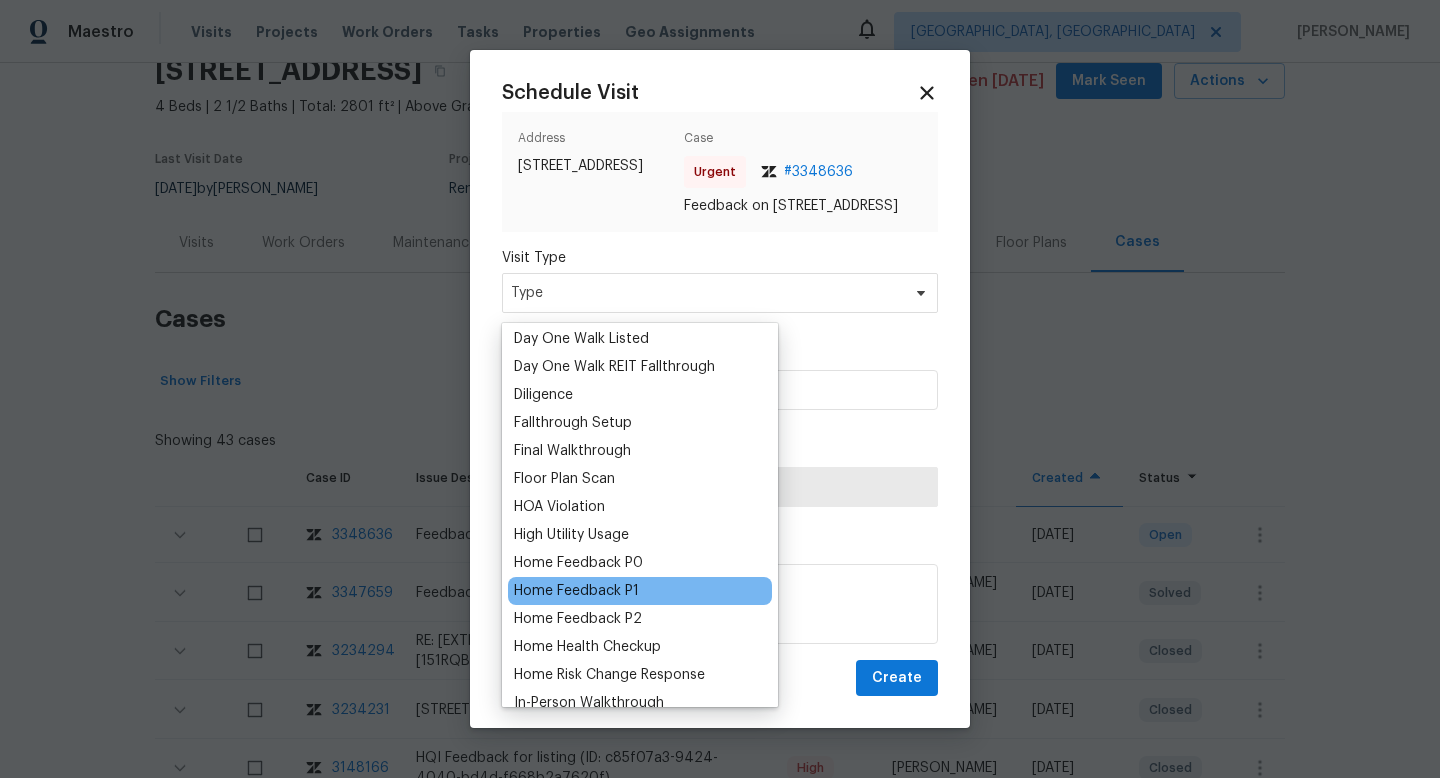 click on "Home Feedback P1" at bounding box center (576, 591) 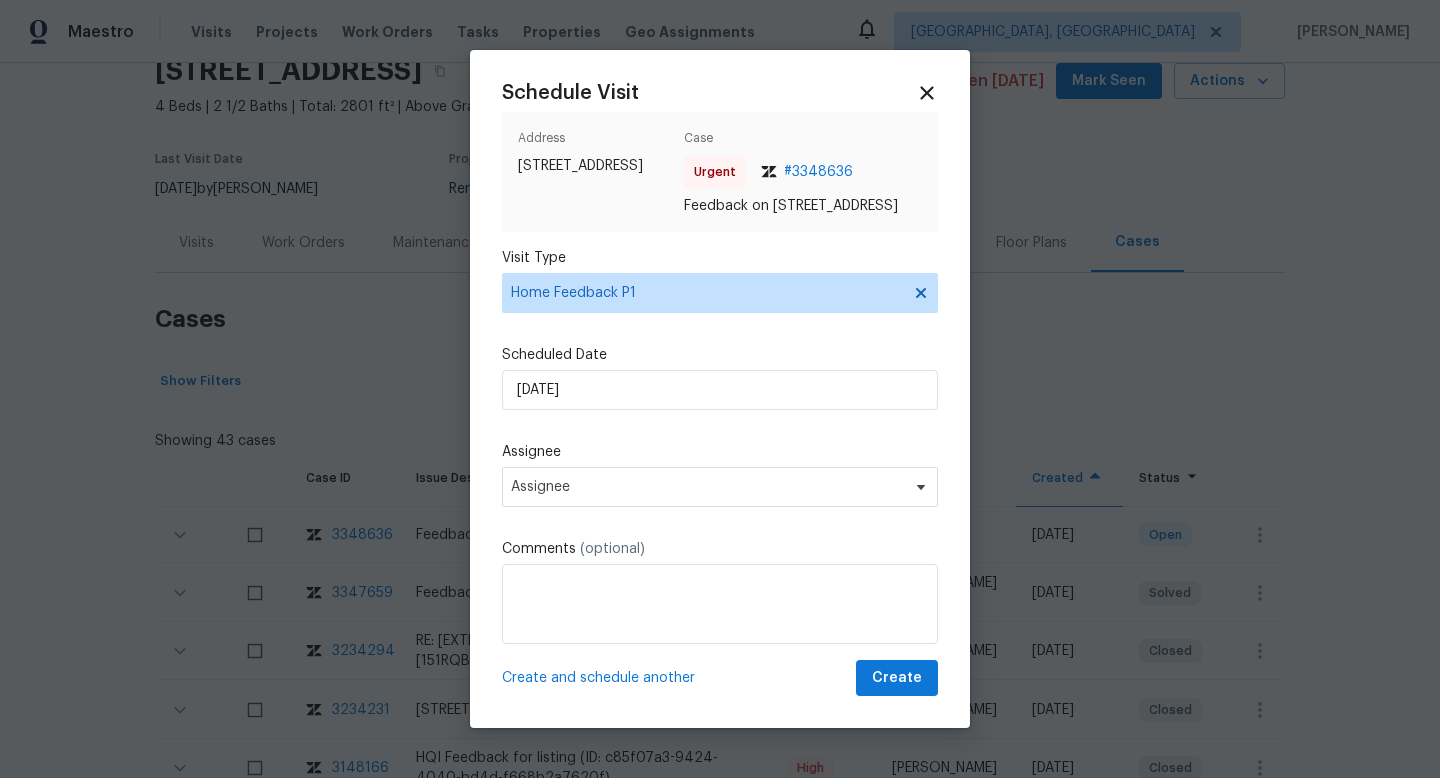 click on "Schedule Visit Address 7811 SW 171st Pl, Beaverton, OR 97007 Case Urgent # 3348636 Feedback on 7811 SW 171st Pl, Beaverton, OR 97007 Visit Type   Home Feedback P1 Scheduled Date   21/07/2025 Assignee   Assignee Comments   (optional) Create and schedule another Create" at bounding box center [720, 389] 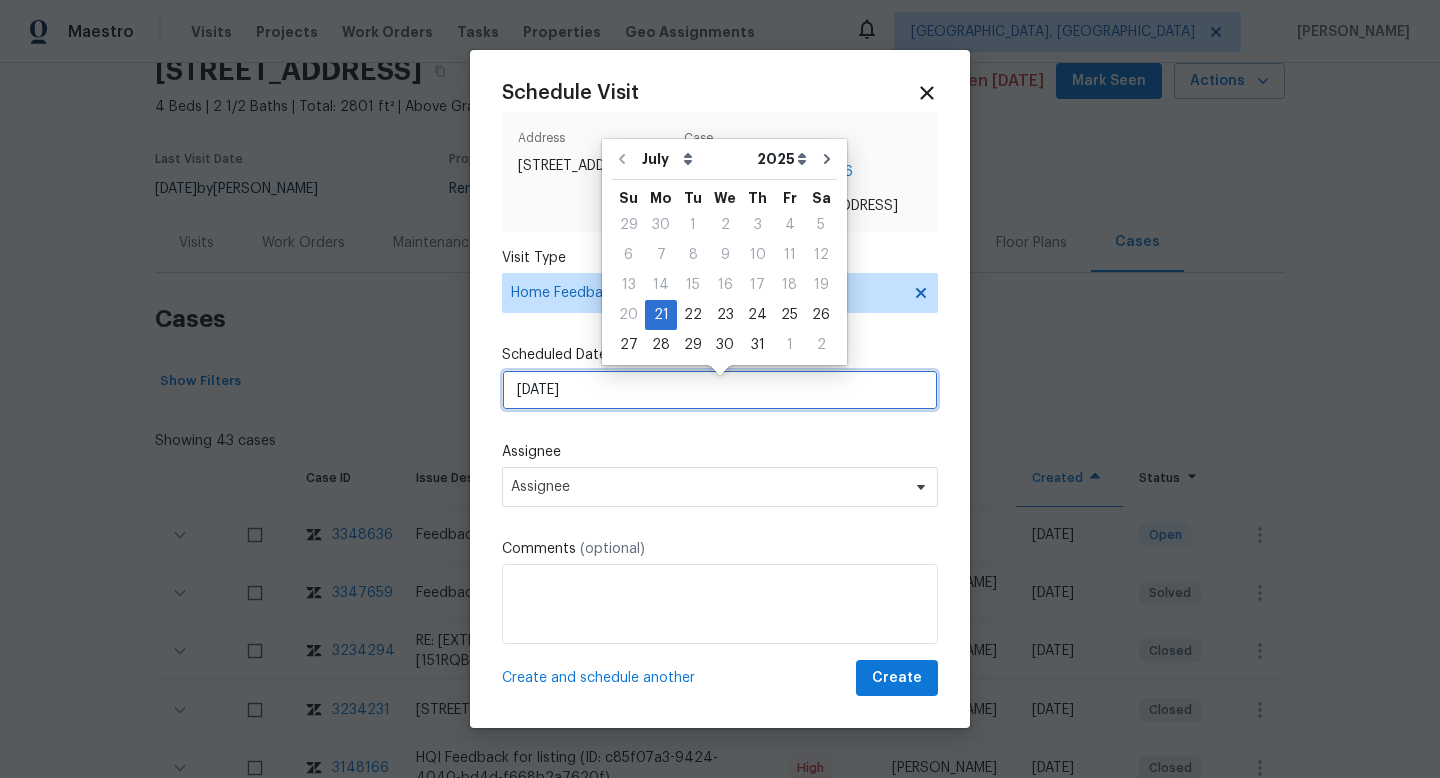 click on "21/07/2025" at bounding box center [720, 390] 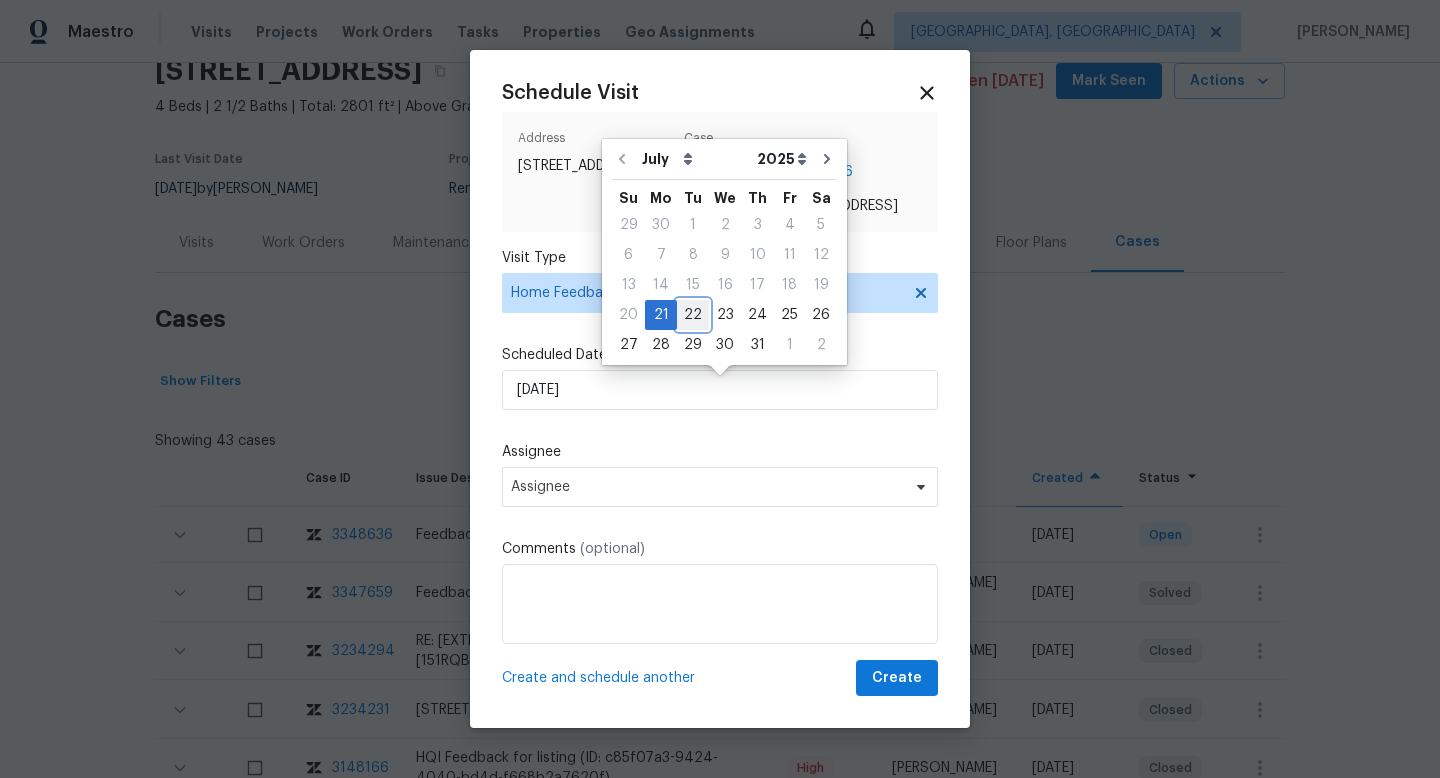 click on "22" at bounding box center [693, 315] 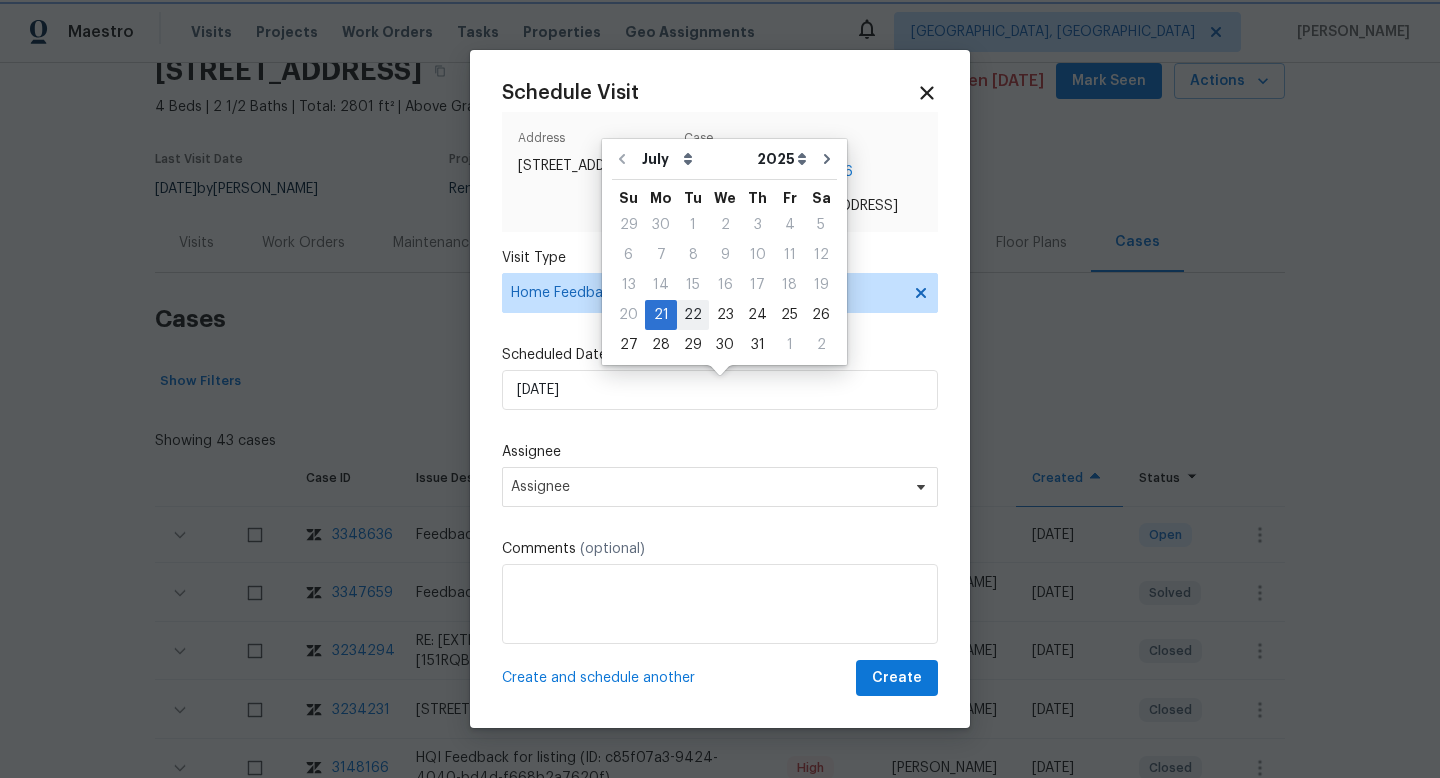 type on "22/07/2025" 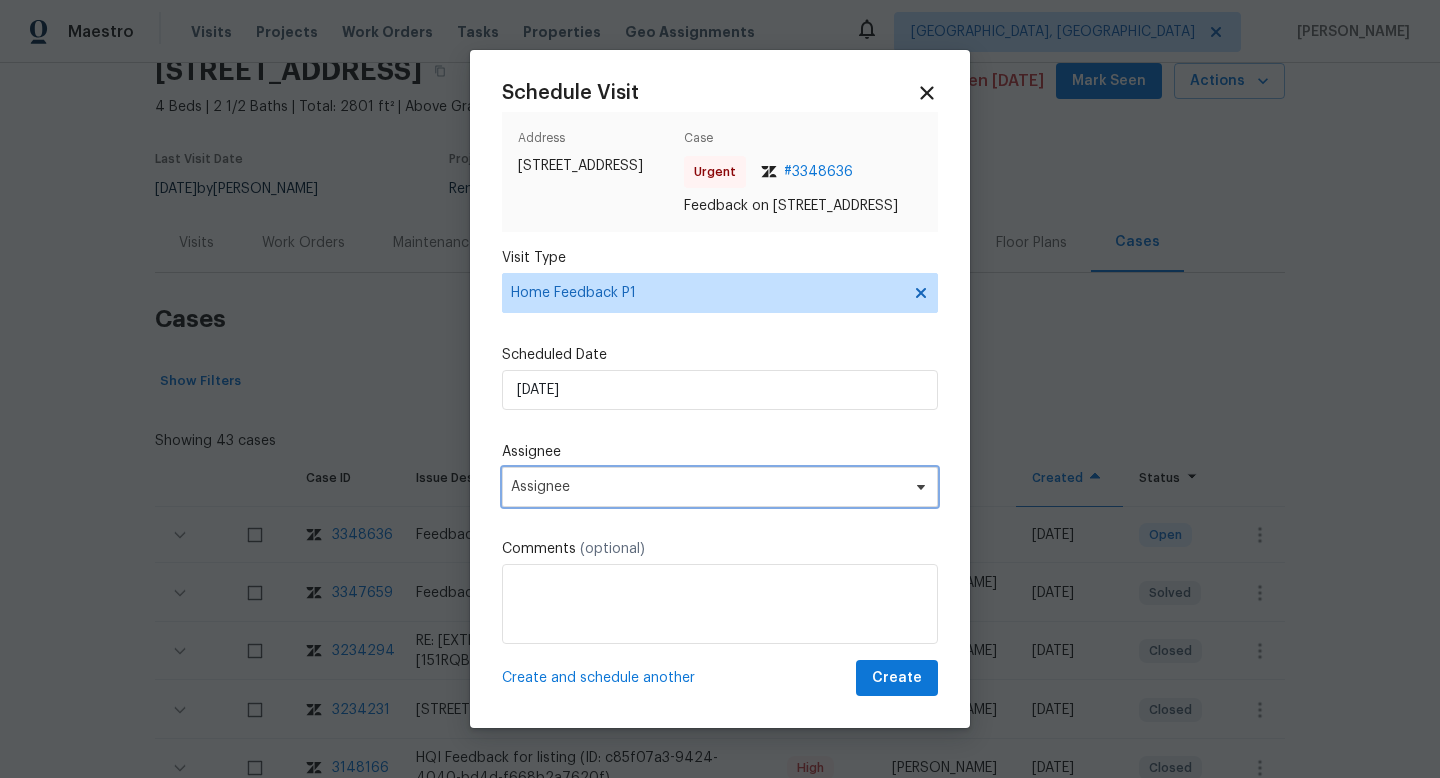 click on "Assignee" at bounding box center [720, 487] 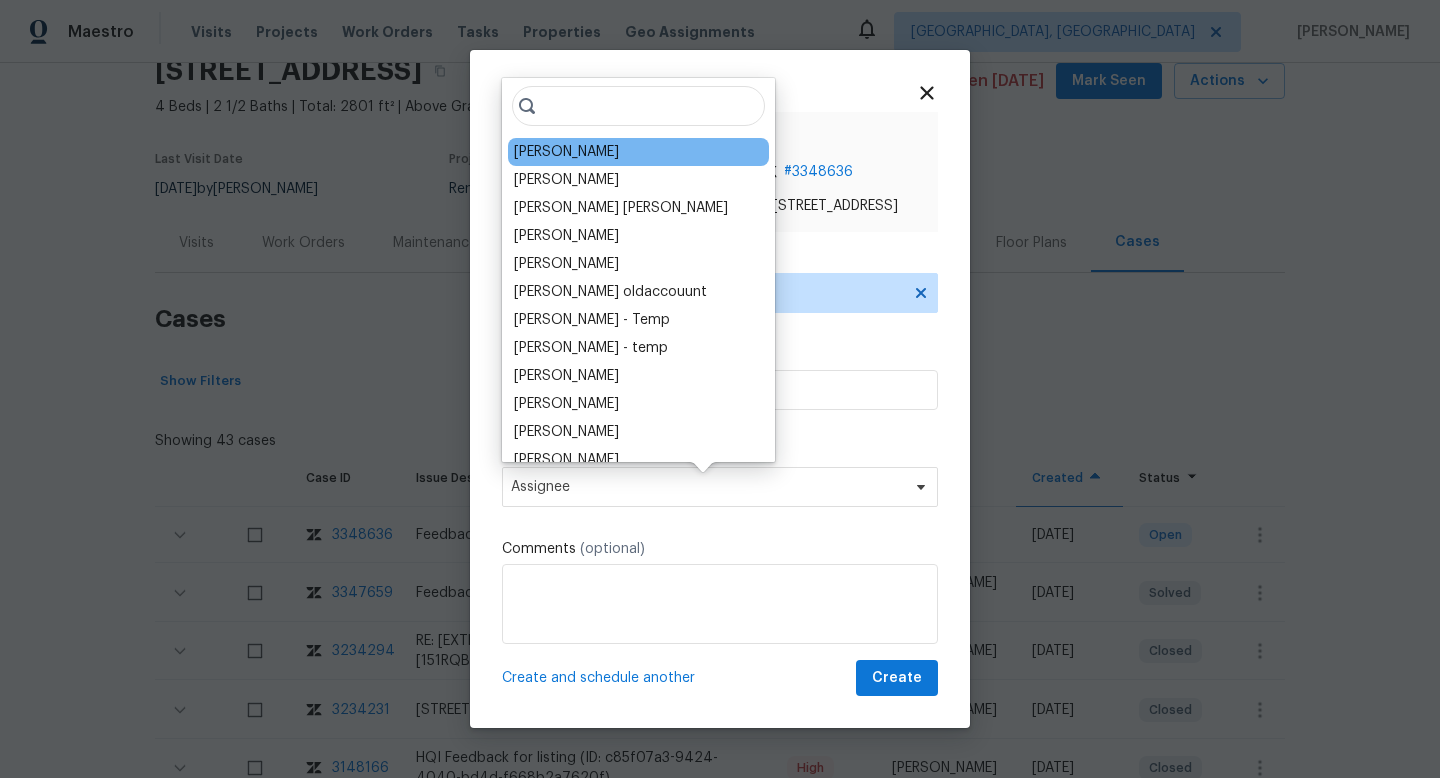 click on "Nichole Darst" at bounding box center [566, 152] 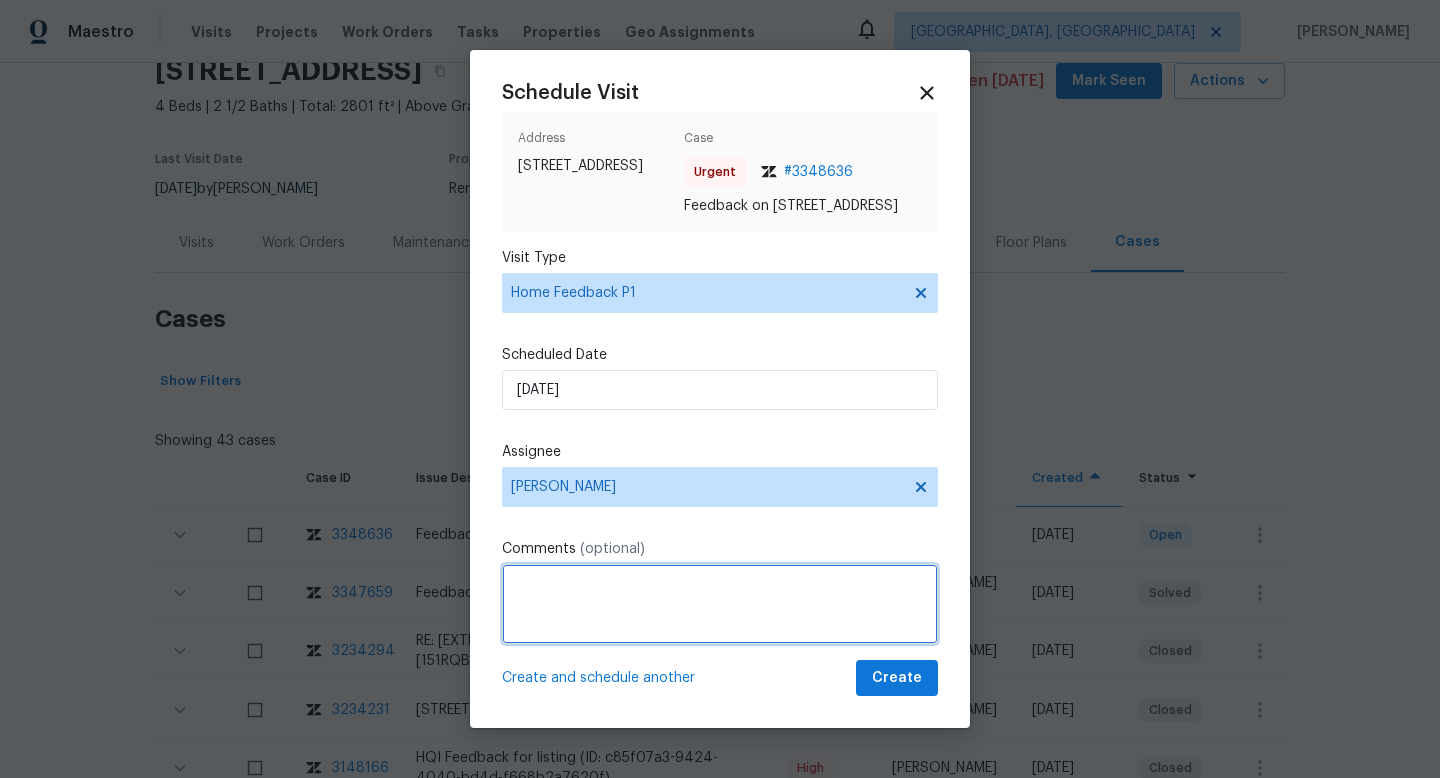 click at bounding box center [720, 604] 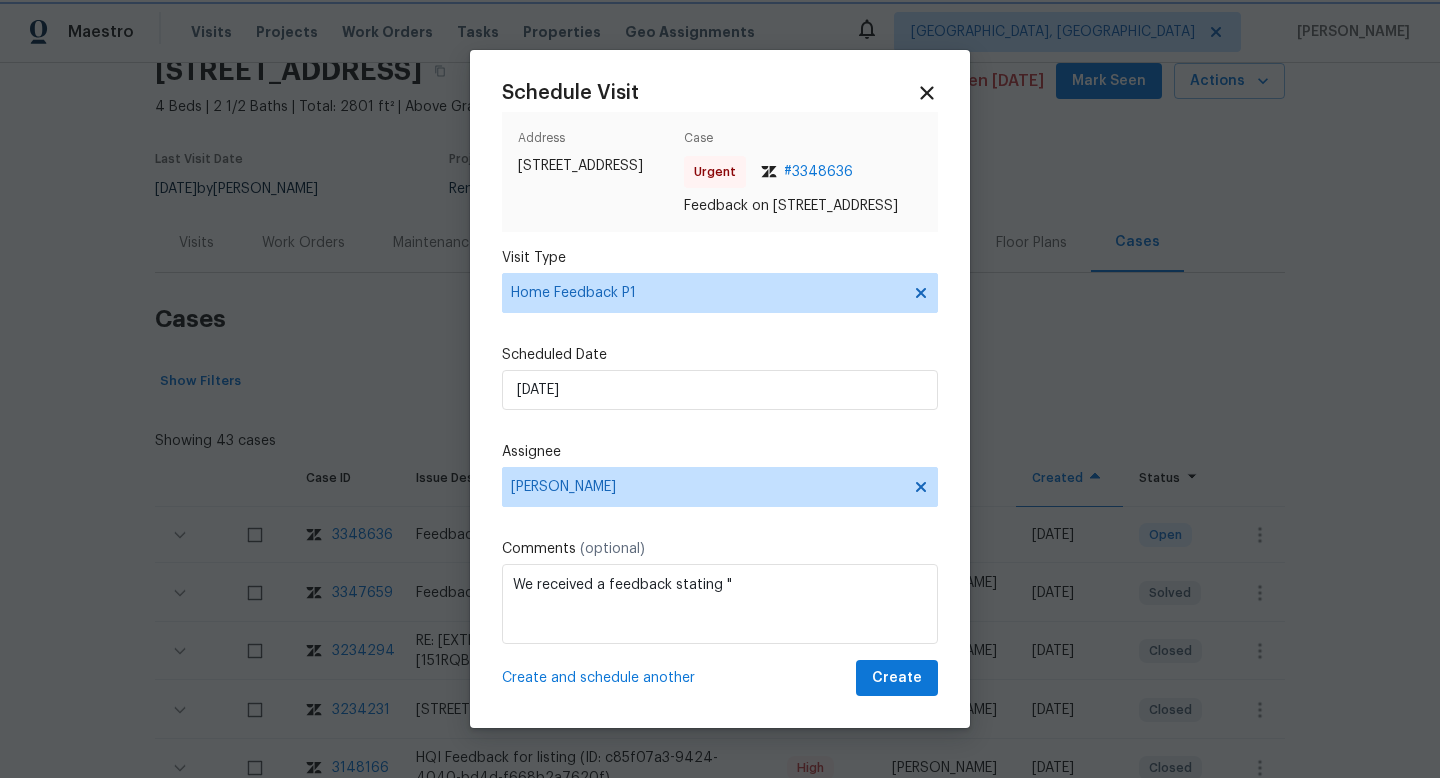 click at bounding box center [720, 389] 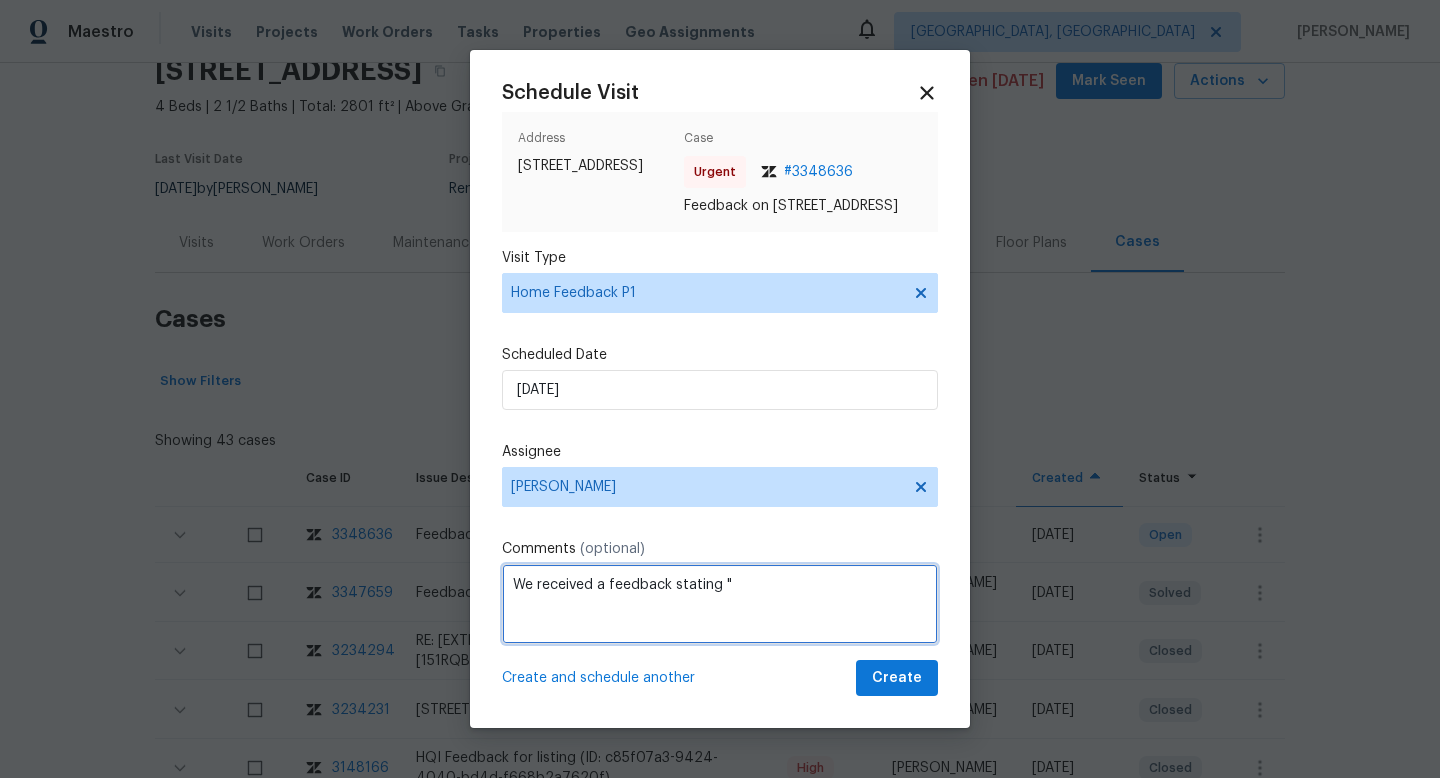 click on "We received a feedback stating "" at bounding box center [720, 604] 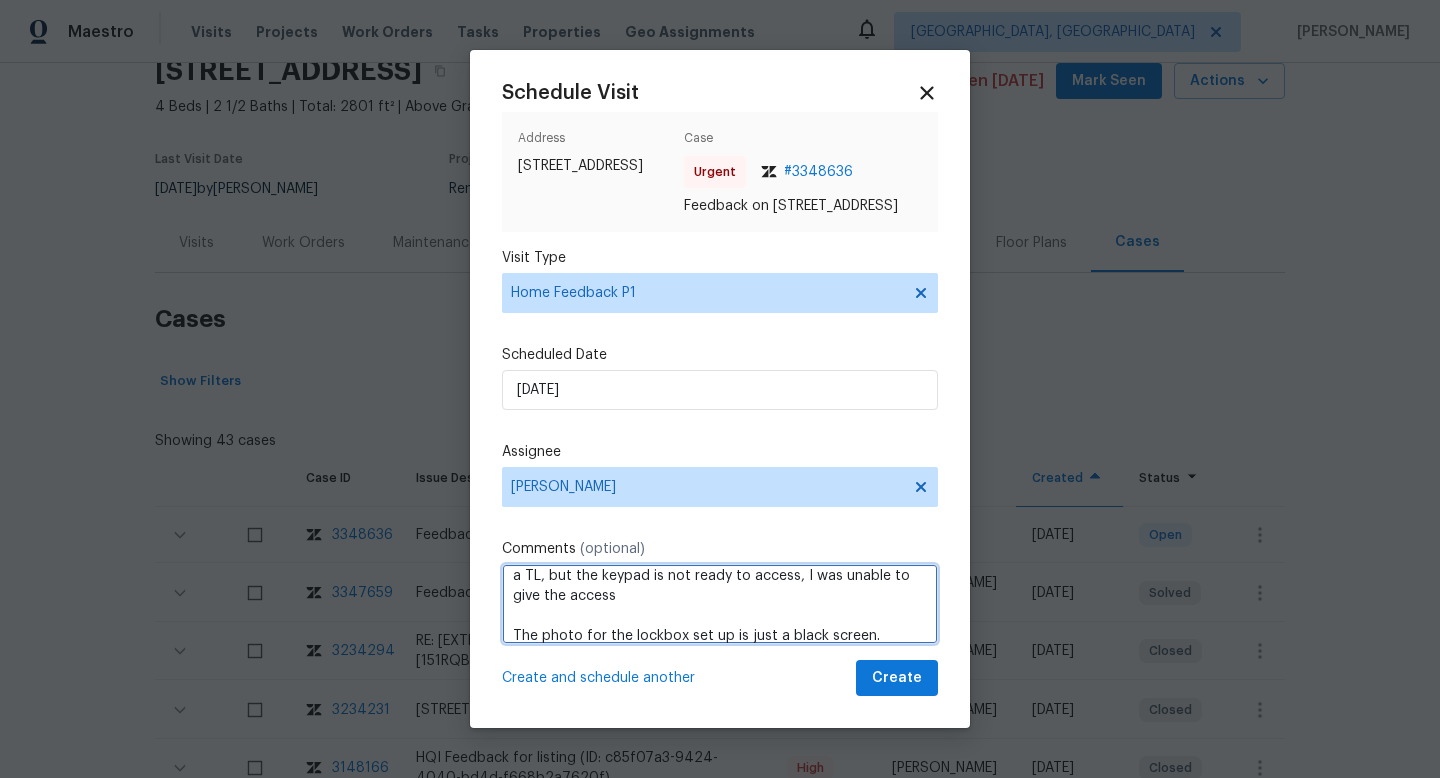 scroll, scrollTop: 42, scrollLeft: 0, axis: vertical 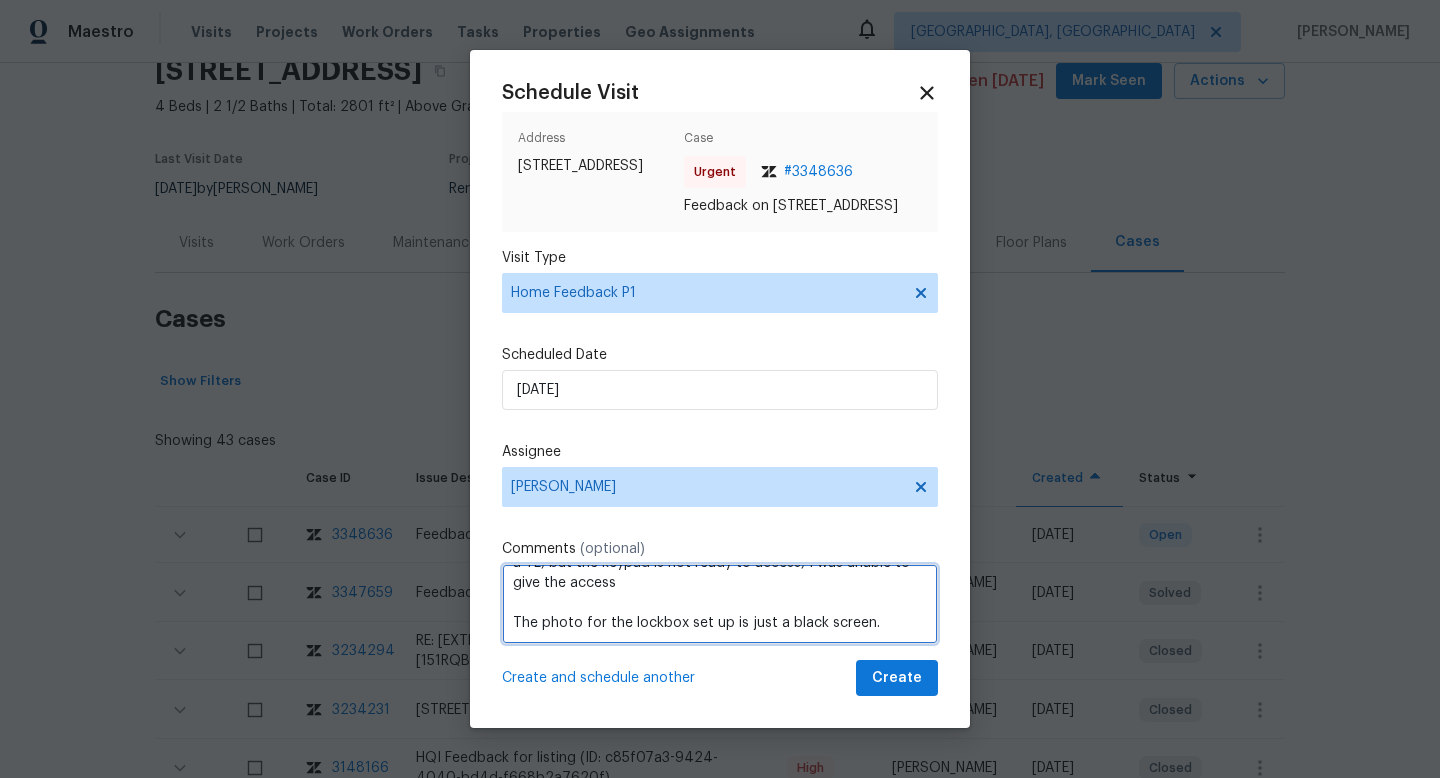 click on "We received a feedback stating ": The property is not listed as a TL, but the keypad is not ready to access, I was unable to give the access
The photo for the lockbox set up is just a black screen." at bounding box center [720, 604] 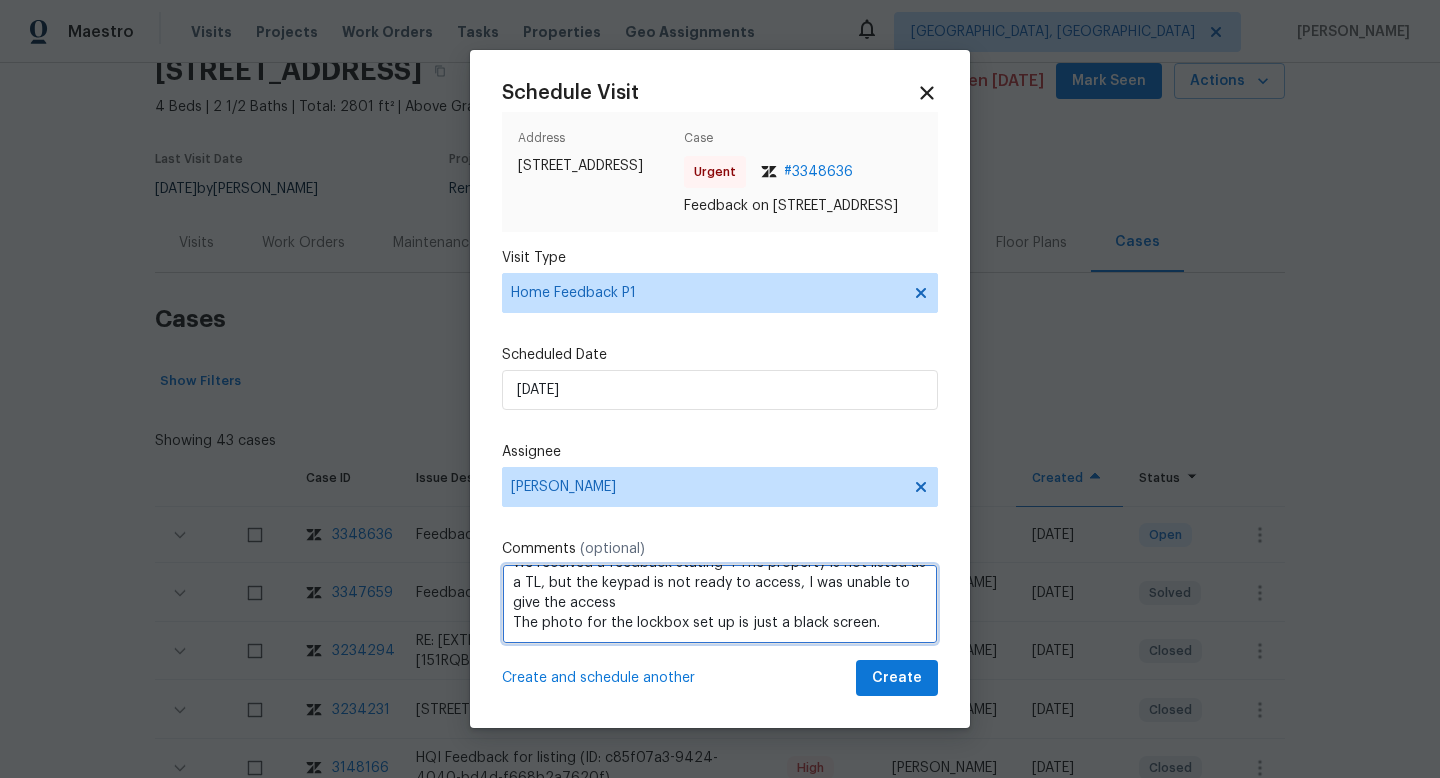 scroll, scrollTop: 22, scrollLeft: 0, axis: vertical 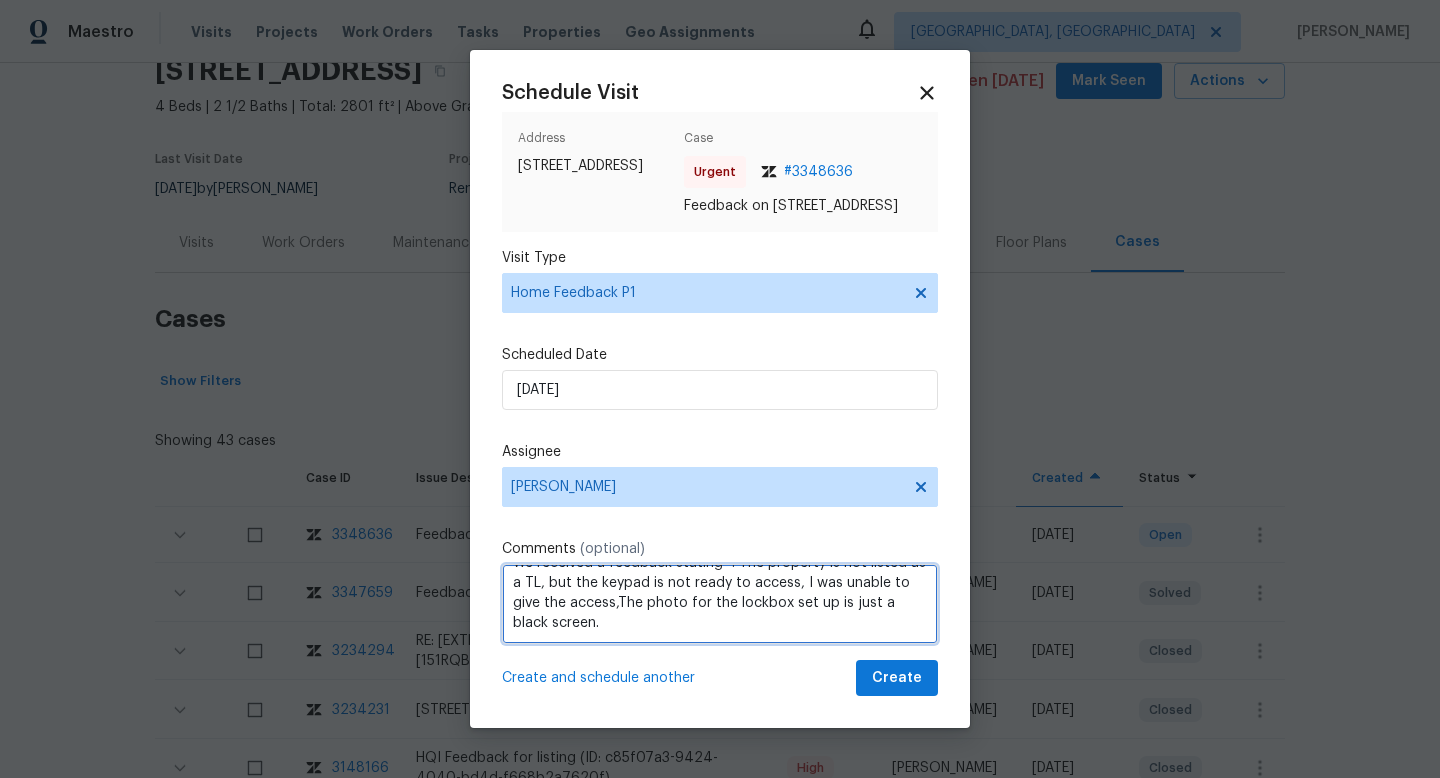 click on "We received a feedback stating ": The property is not listed as a TL, but the keypad is not ready to access, I was unable to give the access,The photo for the lockbox set up is just a black screen." at bounding box center [720, 604] 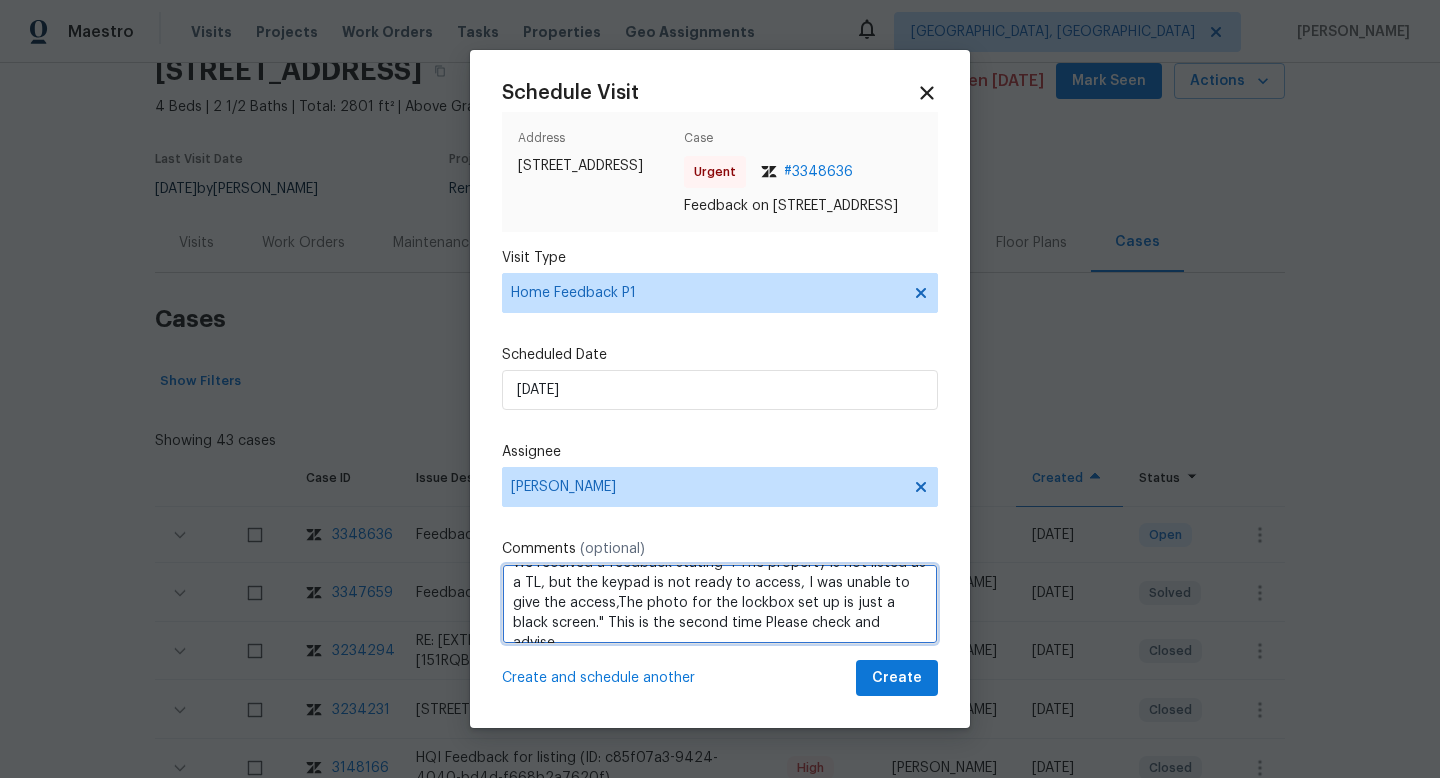 type on "We received a feedback stating ": The property is not listed as a TL, but the keypad is not ready to access, I was unable to give the access,The photo for the lockbox set up is just a black screen." This is the second time Please check and advise." 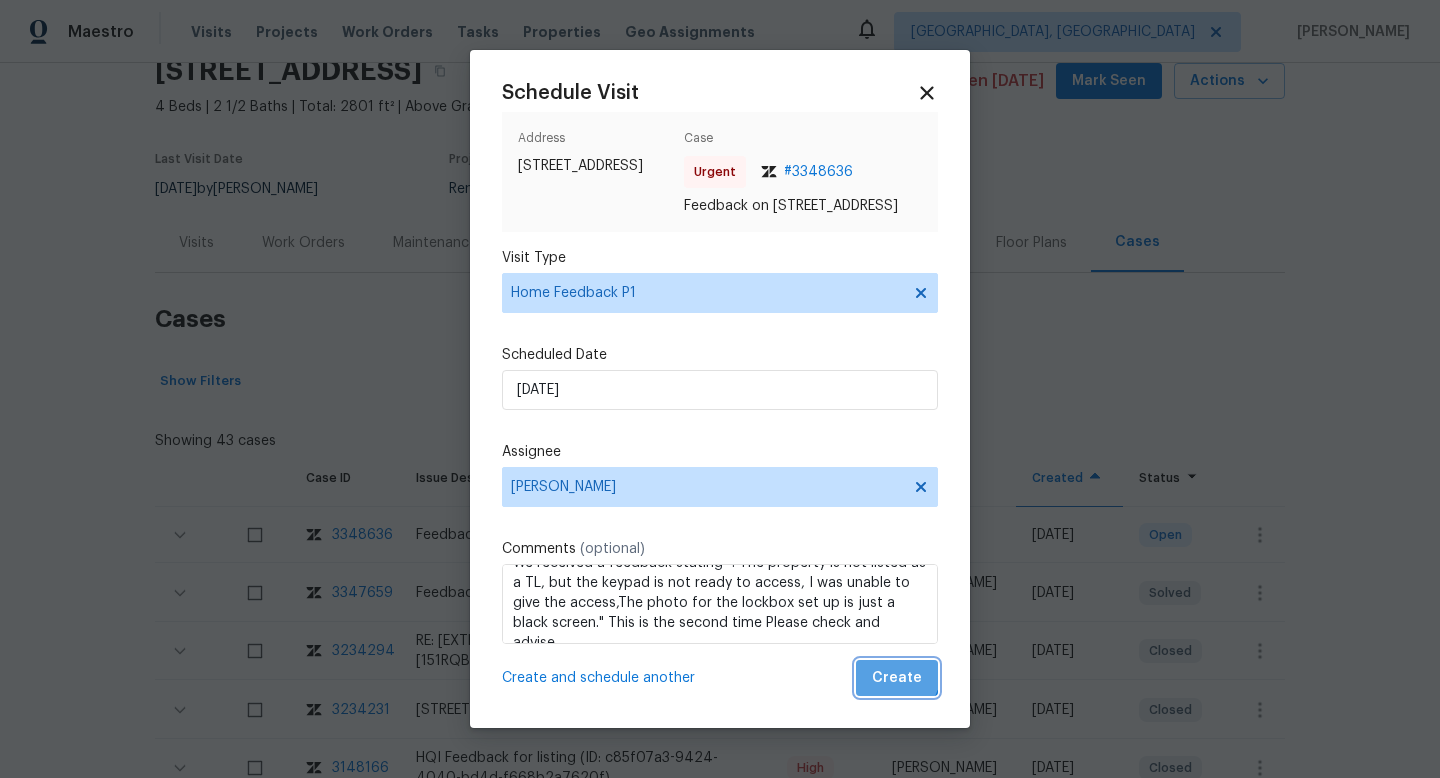 click on "Create" at bounding box center (897, 678) 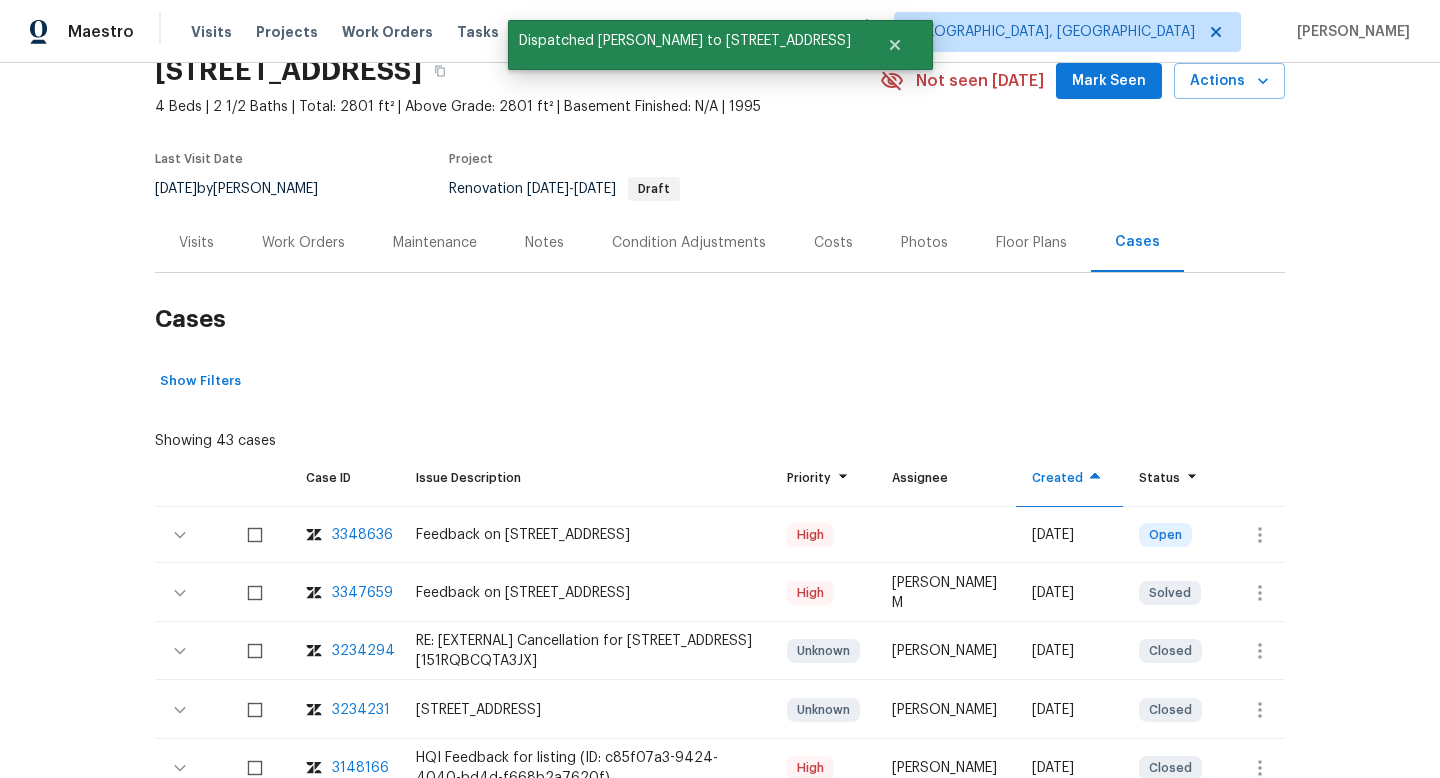 click on "Visits" at bounding box center (196, 242) 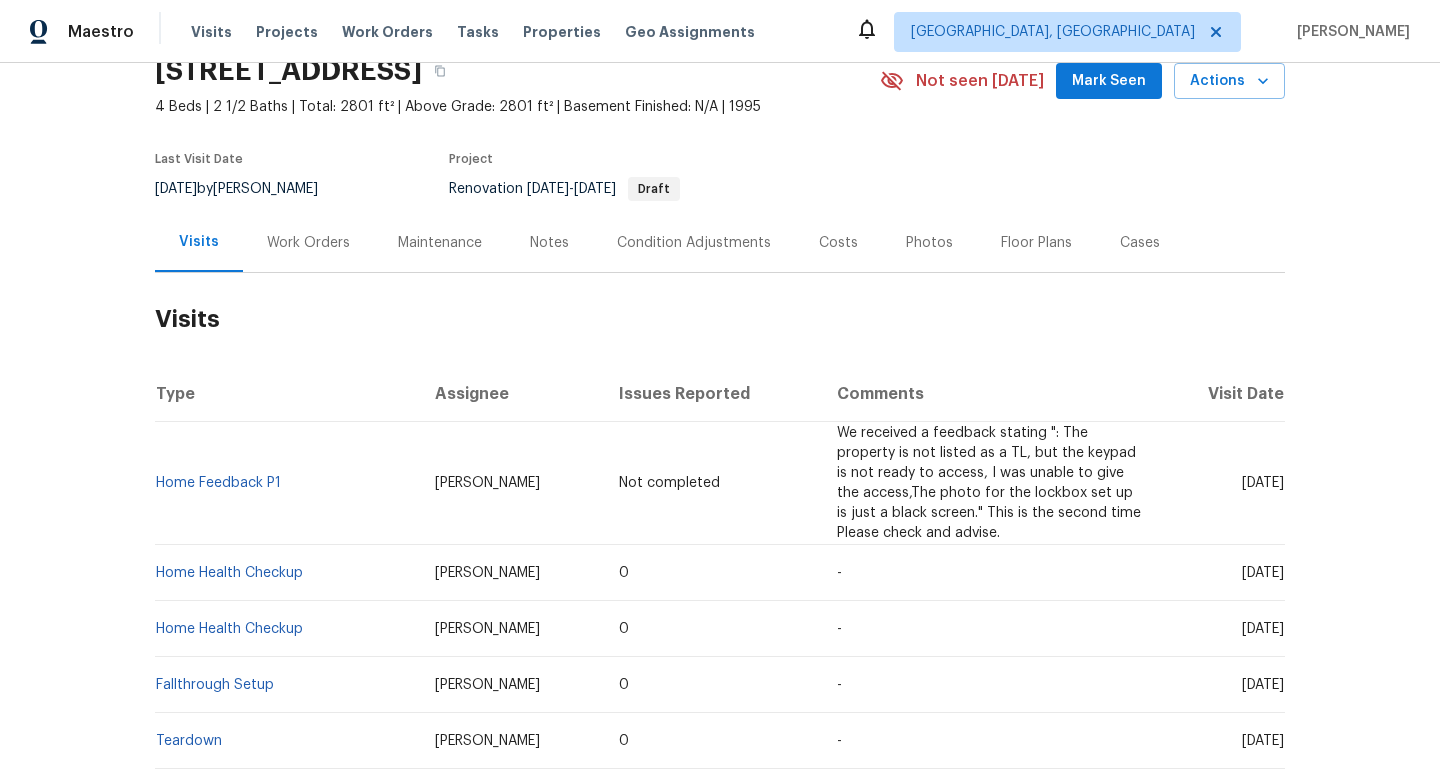 click on "7/8/2025" at bounding box center [176, 189] 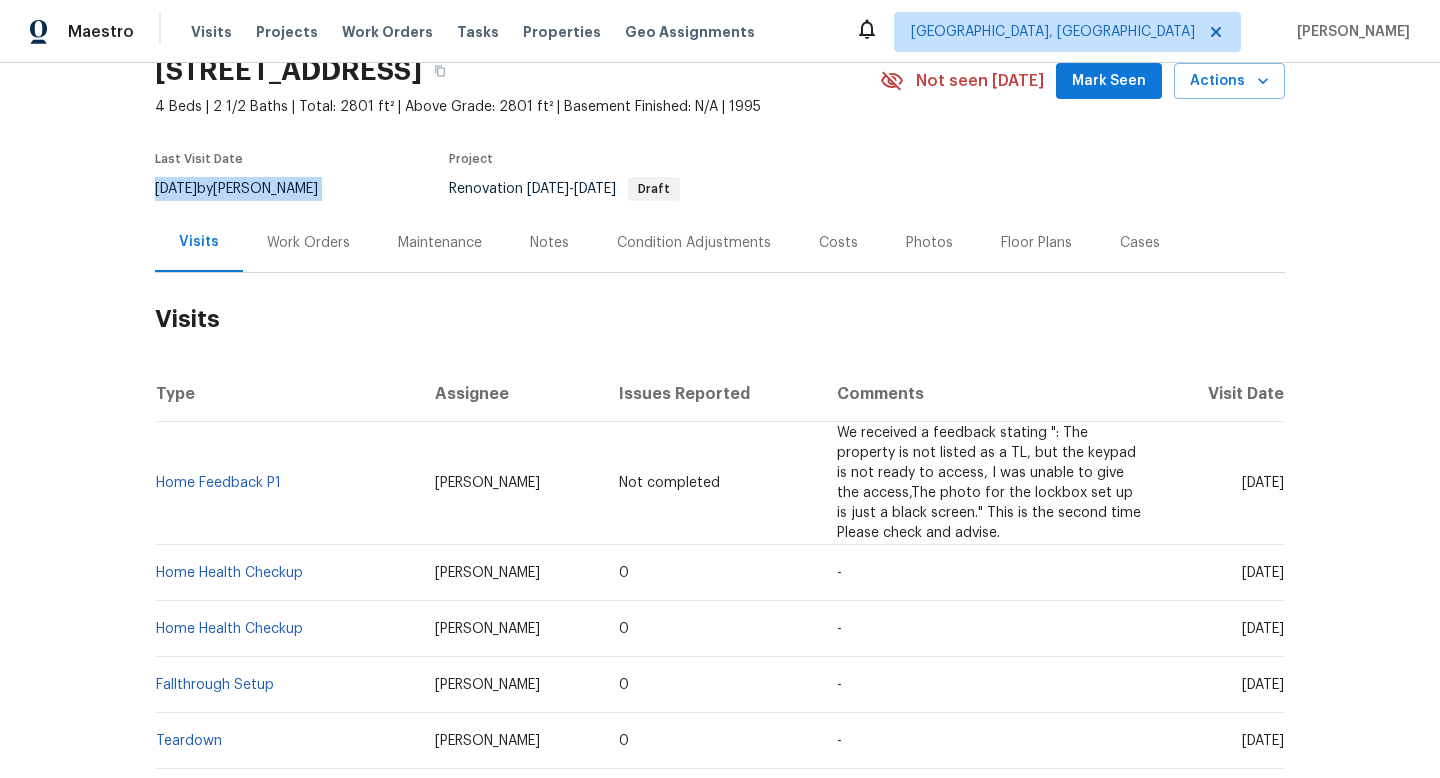 copy on "7/8/2025  by  Nichole Darst" 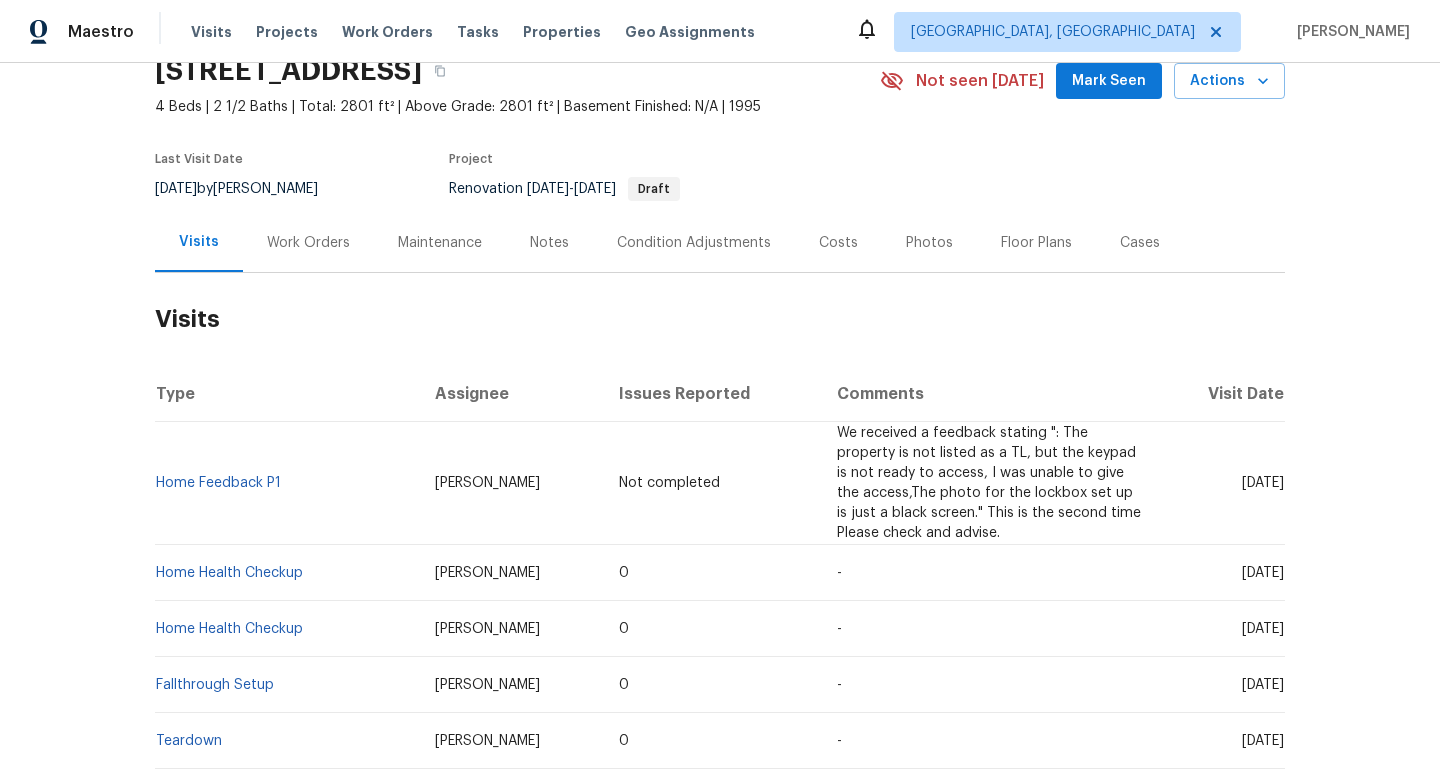 click on "Work Orders" at bounding box center [308, 242] 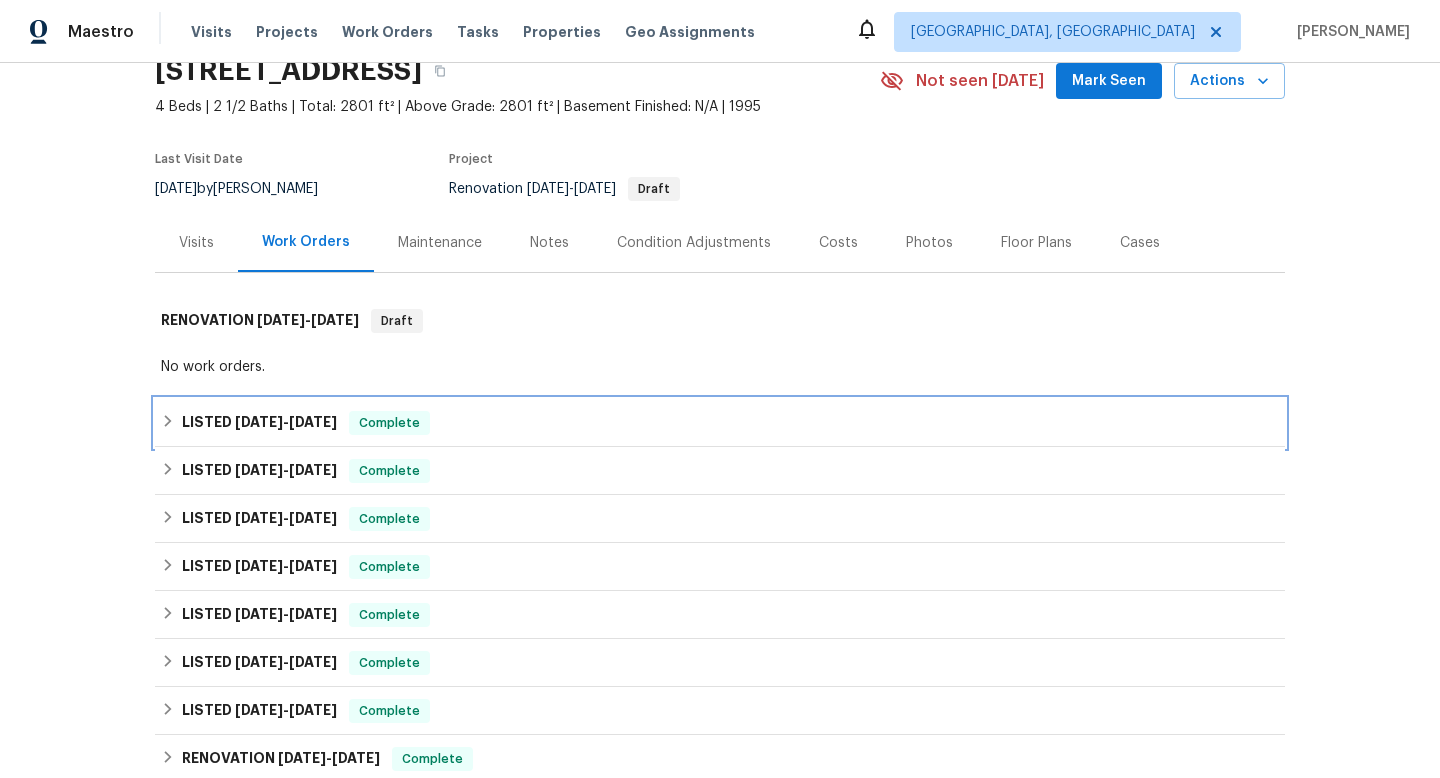click on "3/3/25" at bounding box center (259, 422) 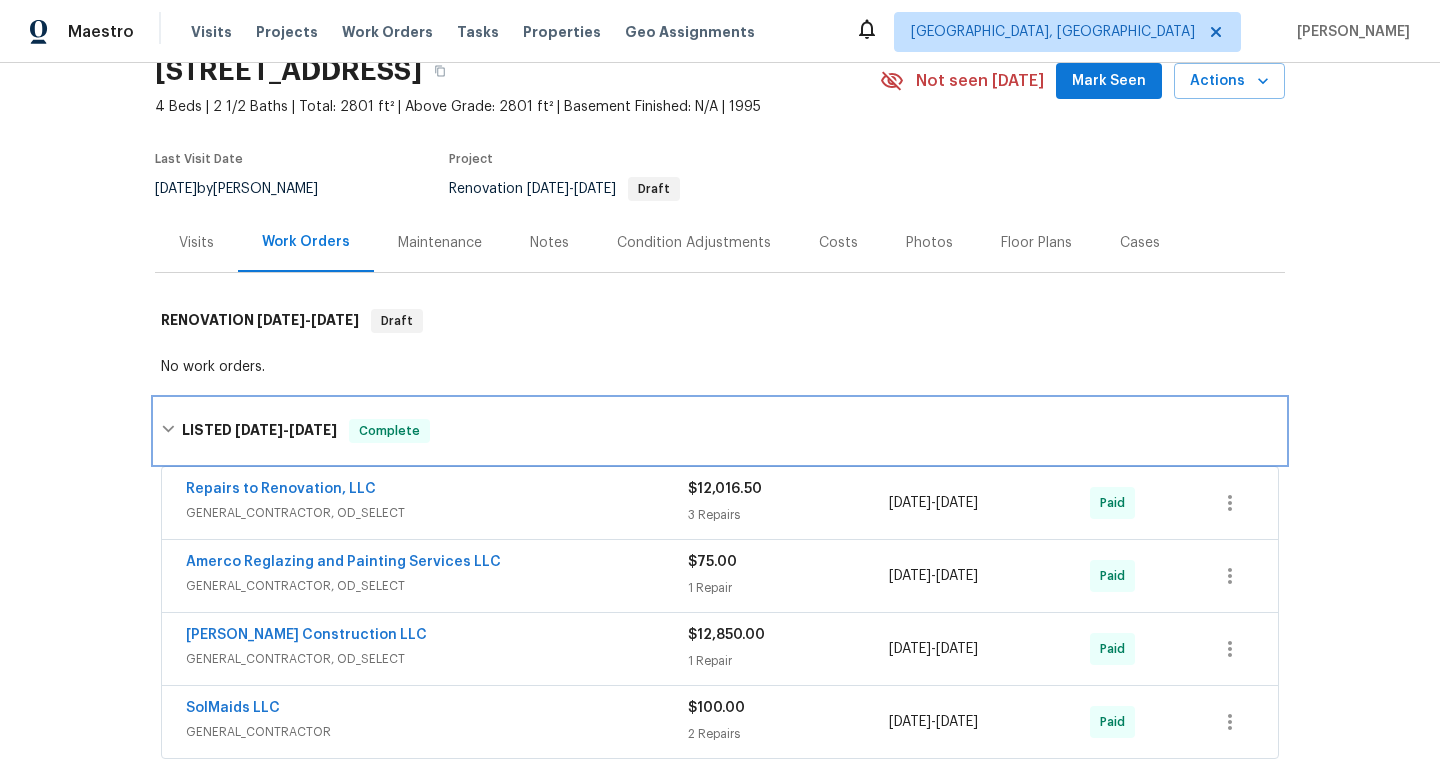 scroll, scrollTop: 172, scrollLeft: 0, axis: vertical 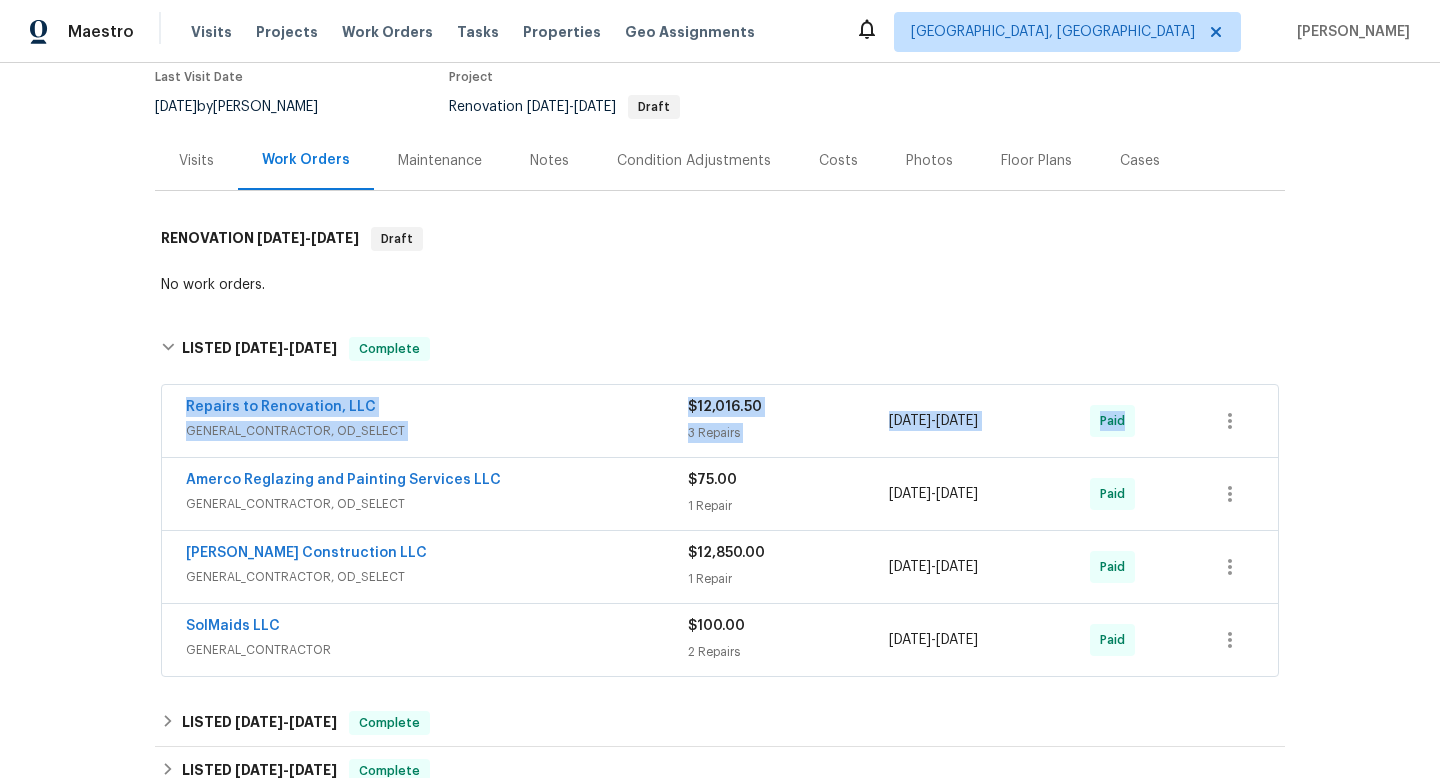 drag, startPoint x: 173, startPoint y: 411, endPoint x: 1129, endPoint y: 423, distance: 956.0753 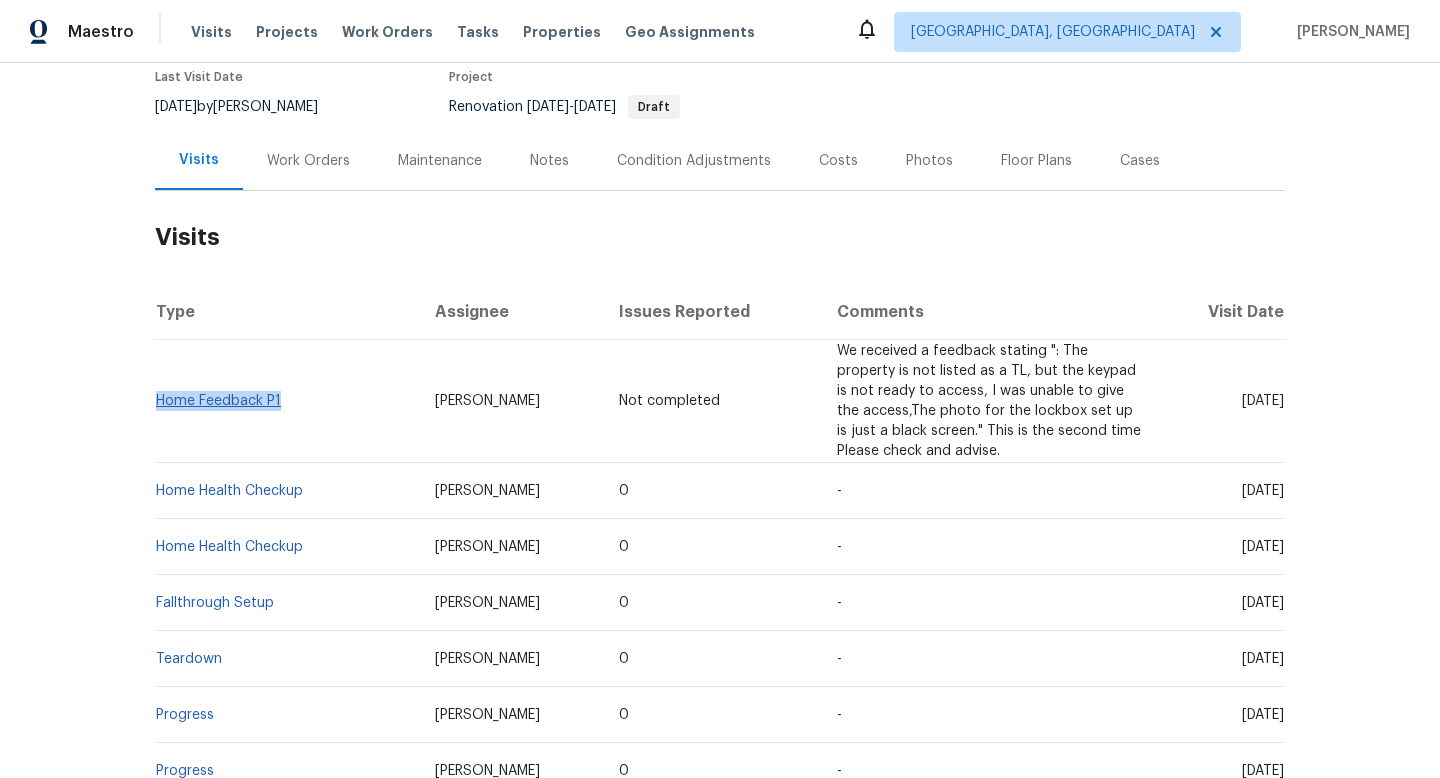 drag, startPoint x: 166, startPoint y: 412, endPoint x: 156, endPoint y: 403, distance: 13.453624 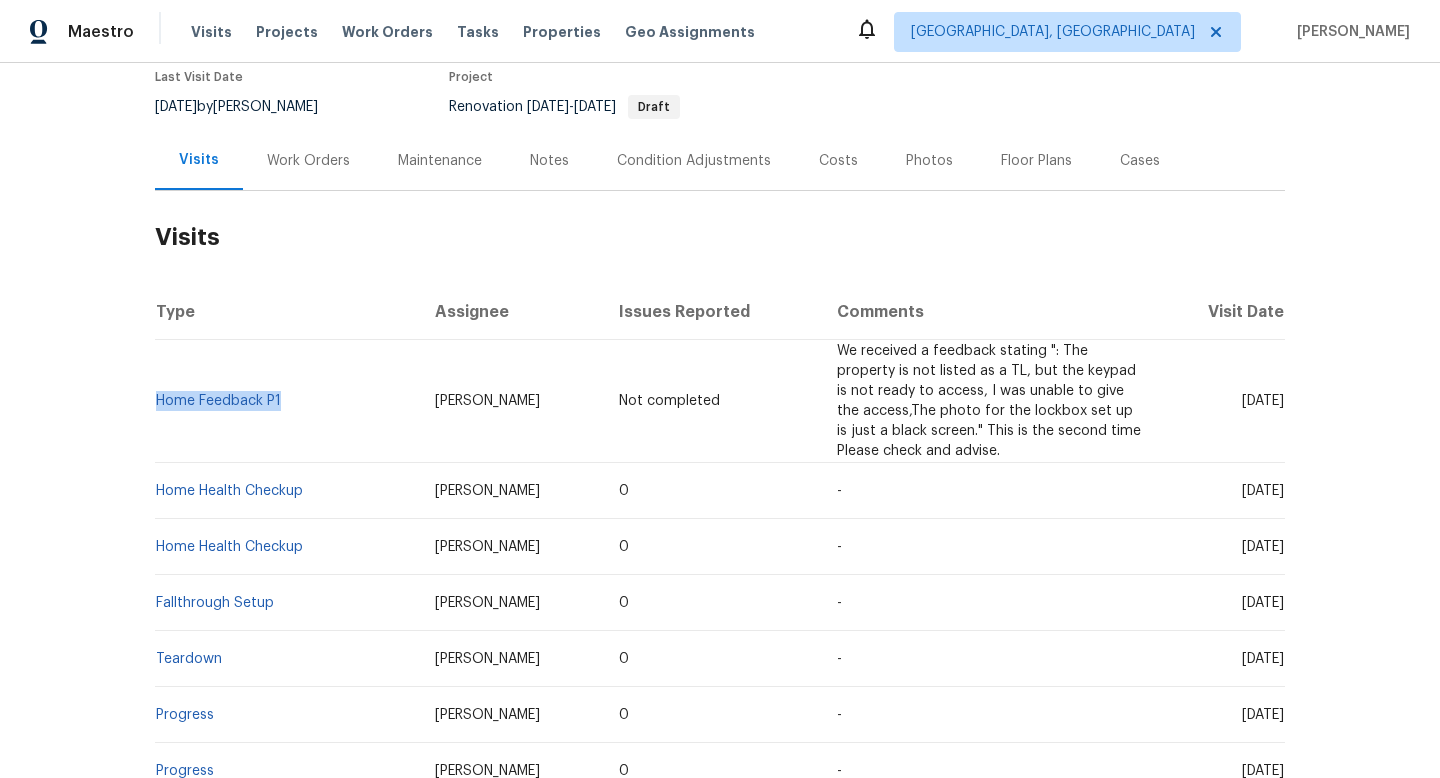 copy on "Home Feedback P1" 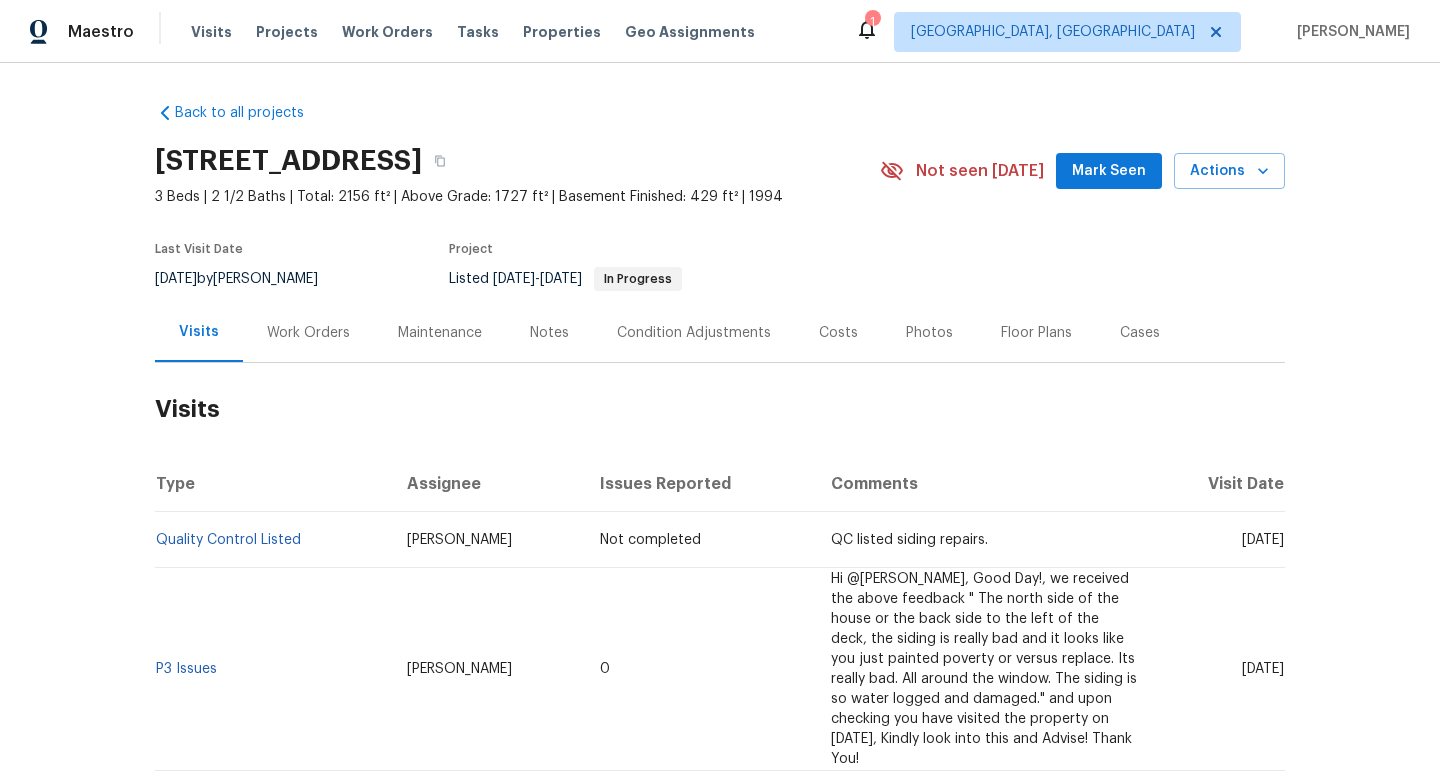scroll, scrollTop: 0, scrollLeft: 0, axis: both 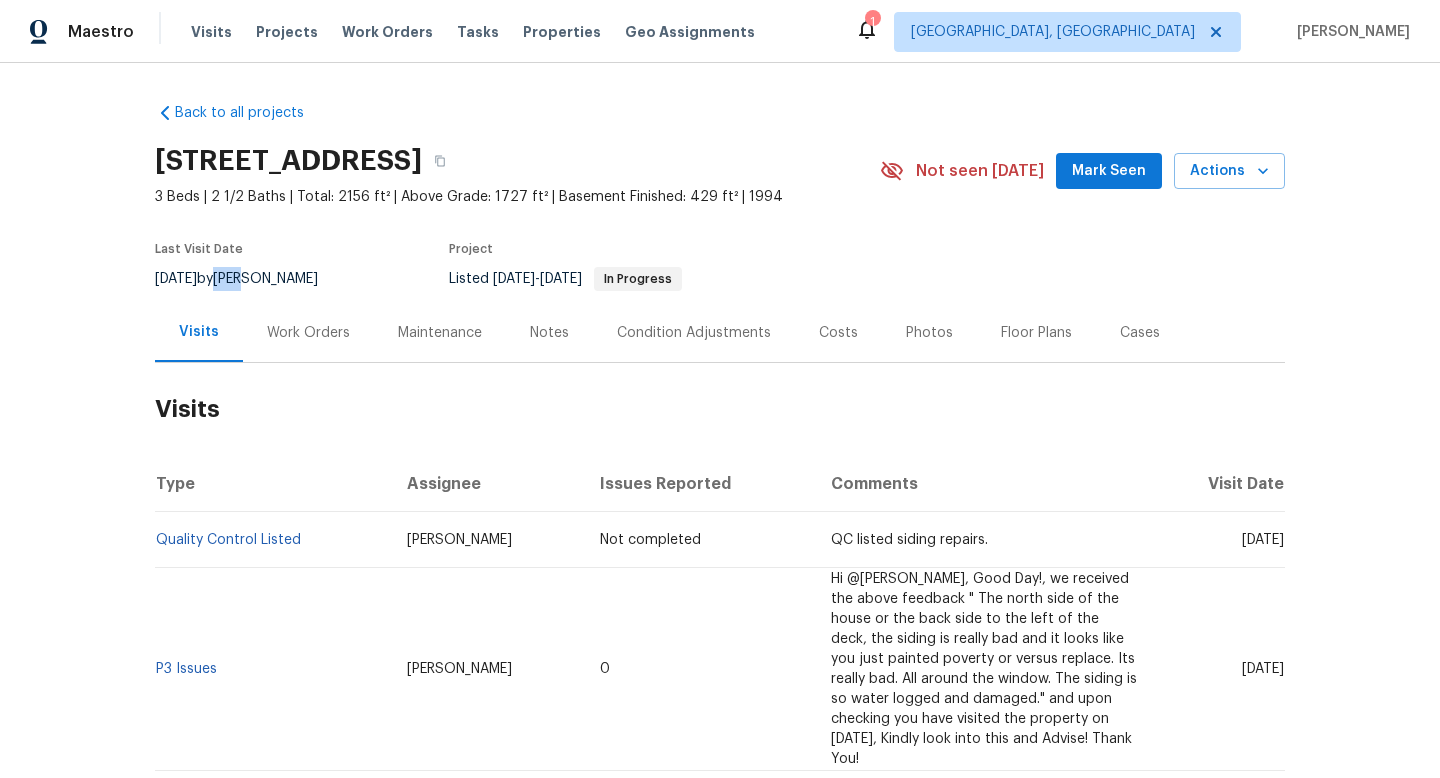 click on "7/18/2025  by  John Gonzalez" at bounding box center (248, 279) 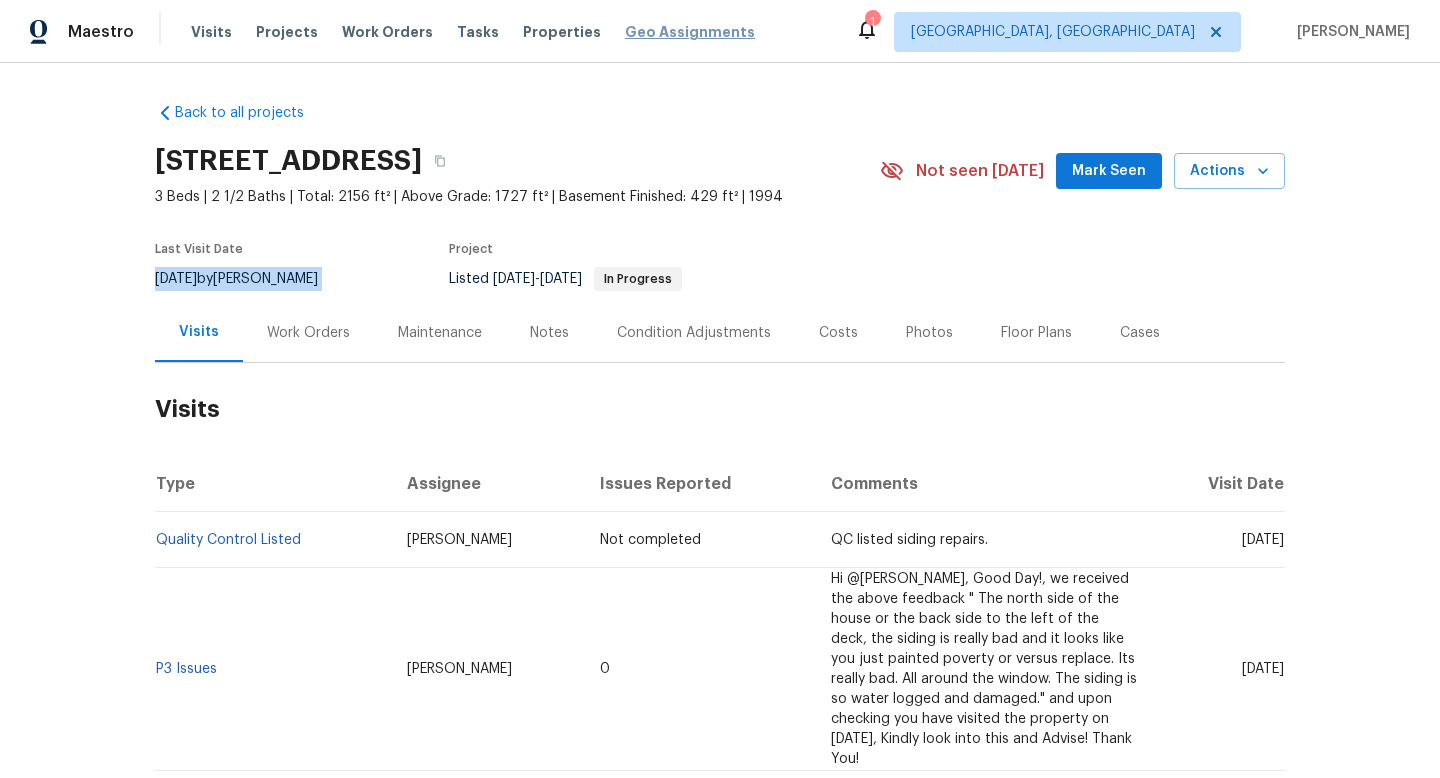 copy on "7/18/2025  by  John Gonzalez" 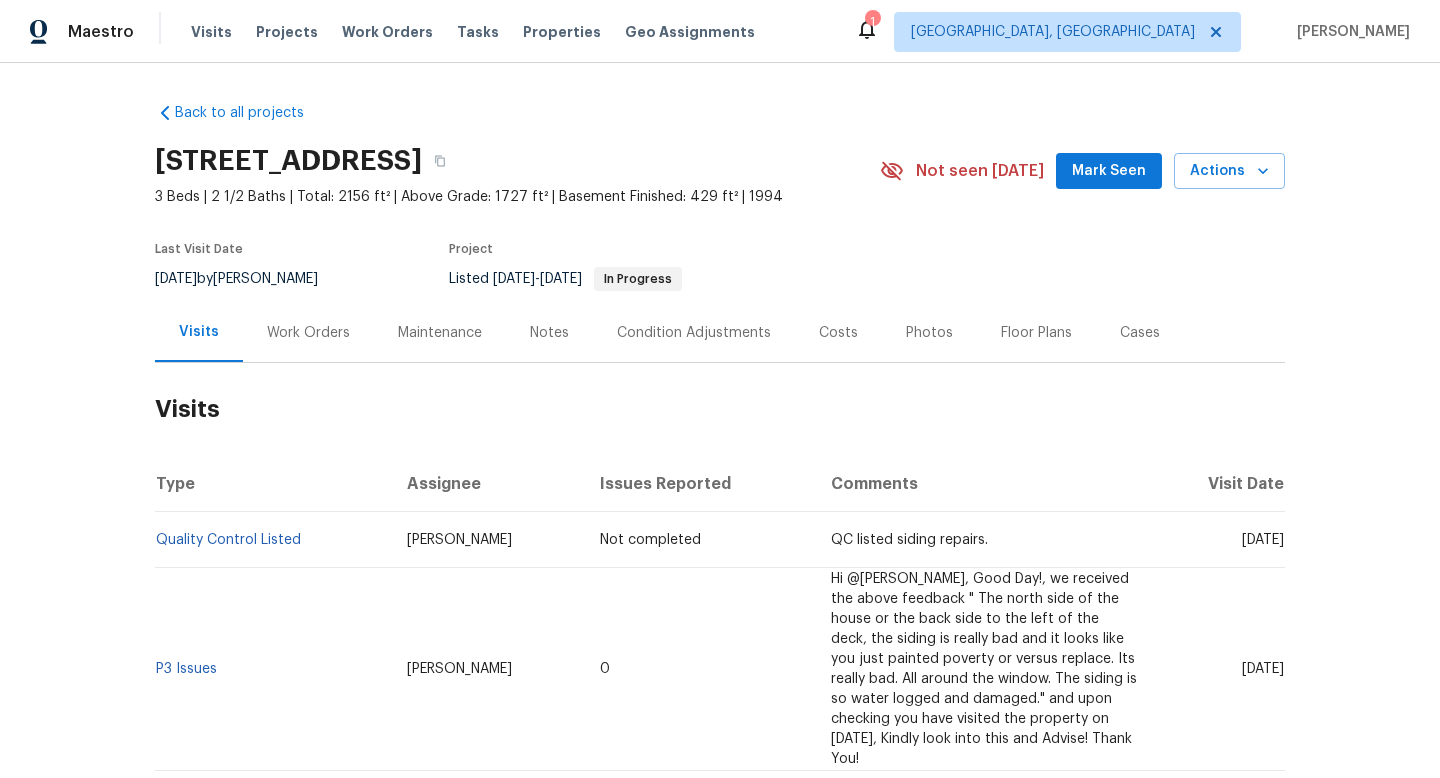 click on "Work Orders" at bounding box center [308, 333] 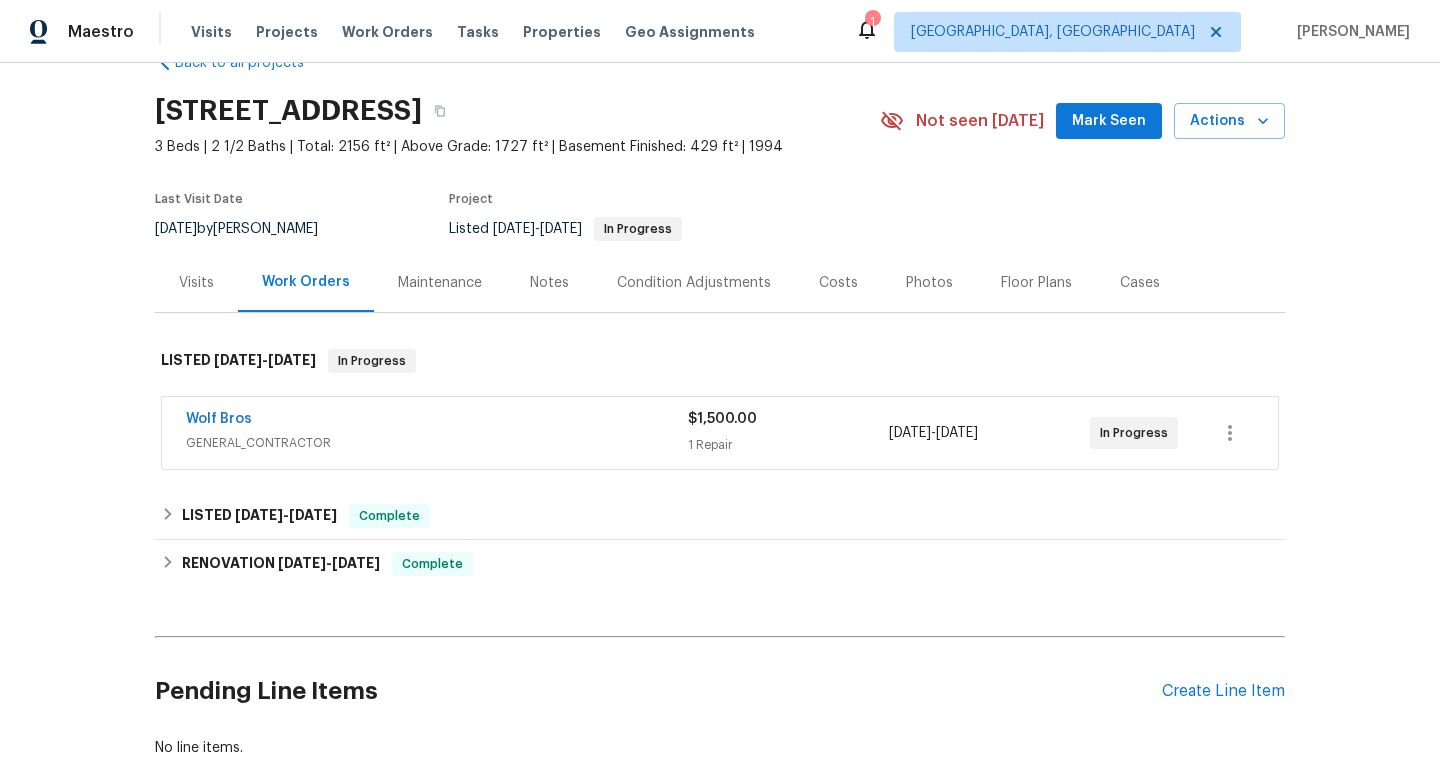 scroll, scrollTop: 51, scrollLeft: 0, axis: vertical 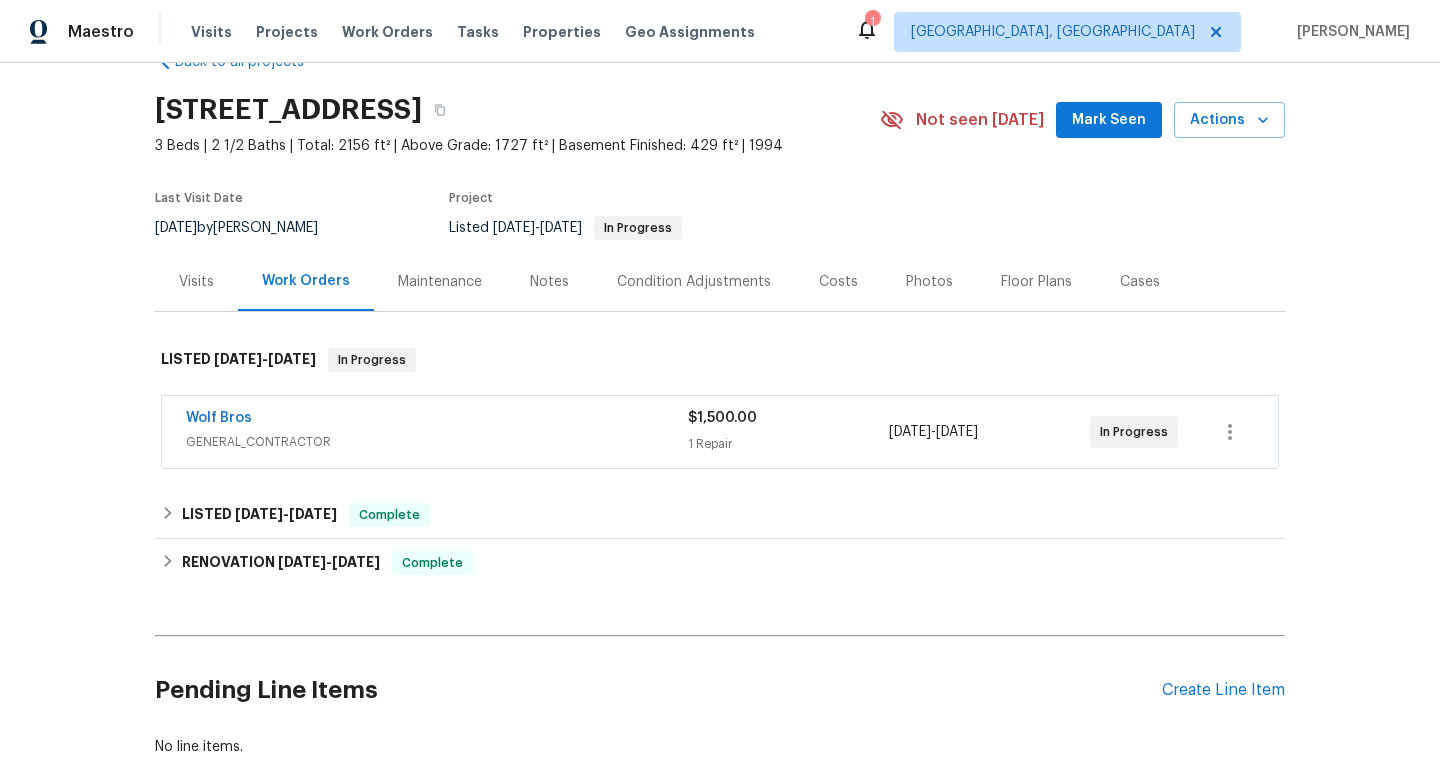 click on "Wolf Bros GENERAL_CONTRACTOR $1,500.00 1 Repair 7/18/2025  -  7/22/2025 In Progress" at bounding box center [720, 432] 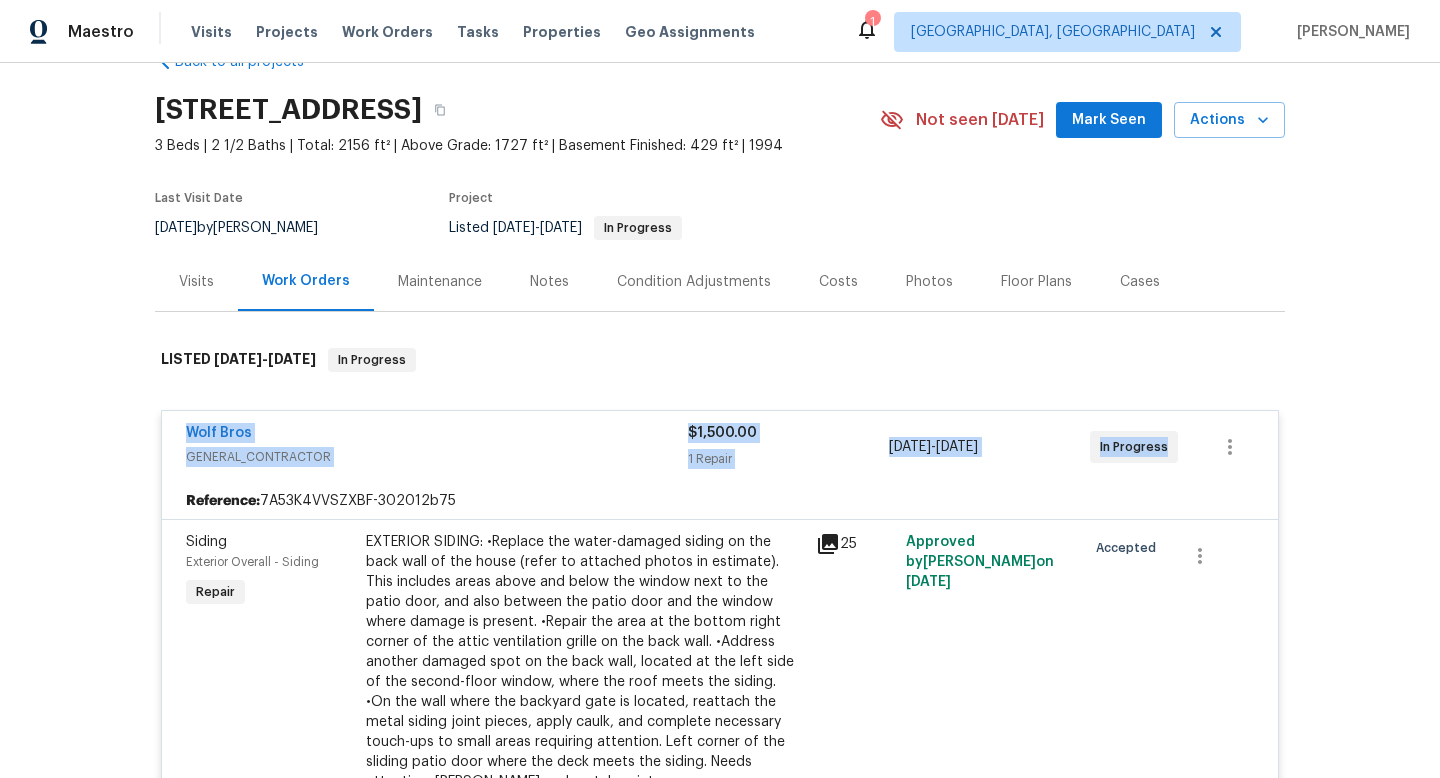 drag, startPoint x: 166, startPoint y: 429, endPoint x: 1289, endPoint y: 481, distance: 1124.2032 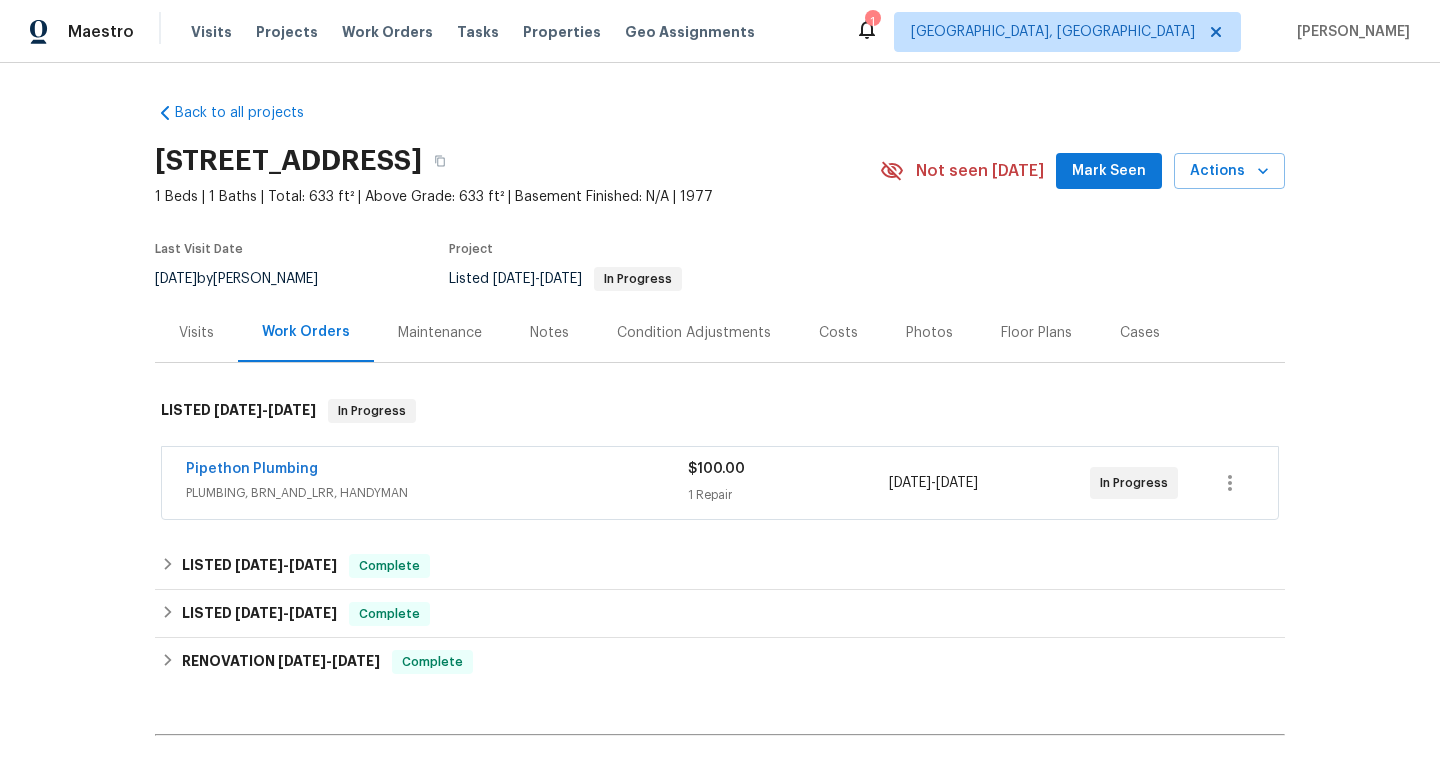 scroll, scrollTop: 0, scrollLeft: 0, axis: both 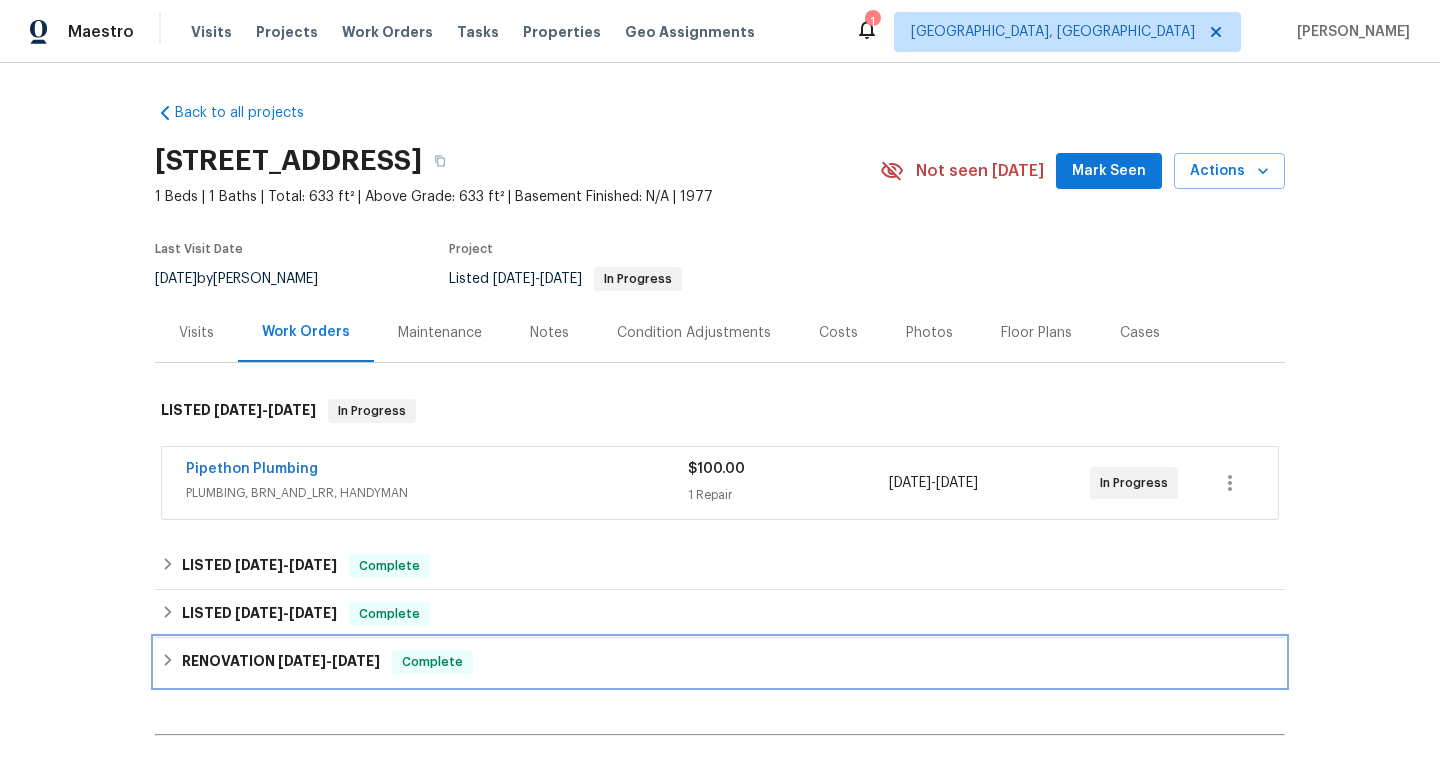 click on "3/17/25  -  3/20/25" at bounding box center [329, 661] 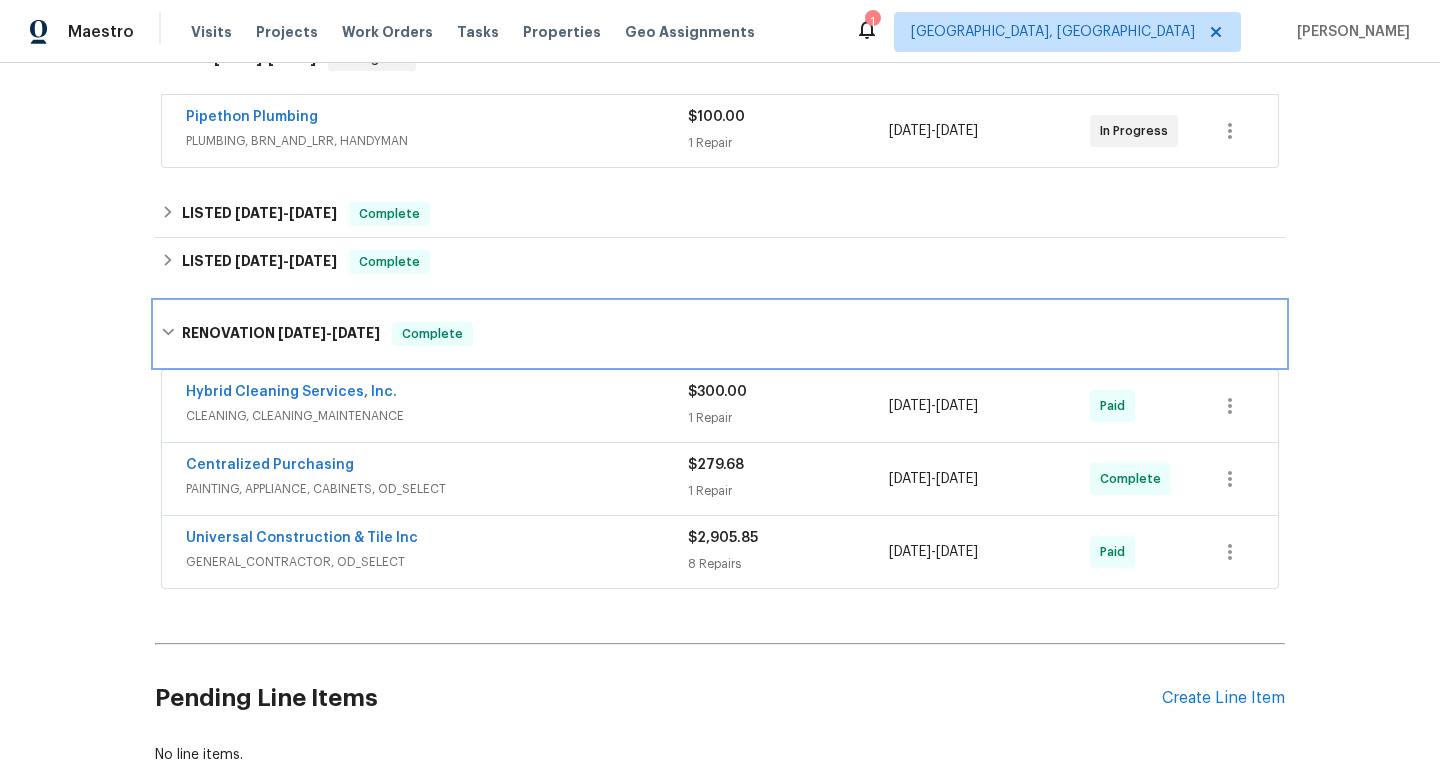 scroll, scrollTop: 358, scrollLeft: 0, axis: vertical 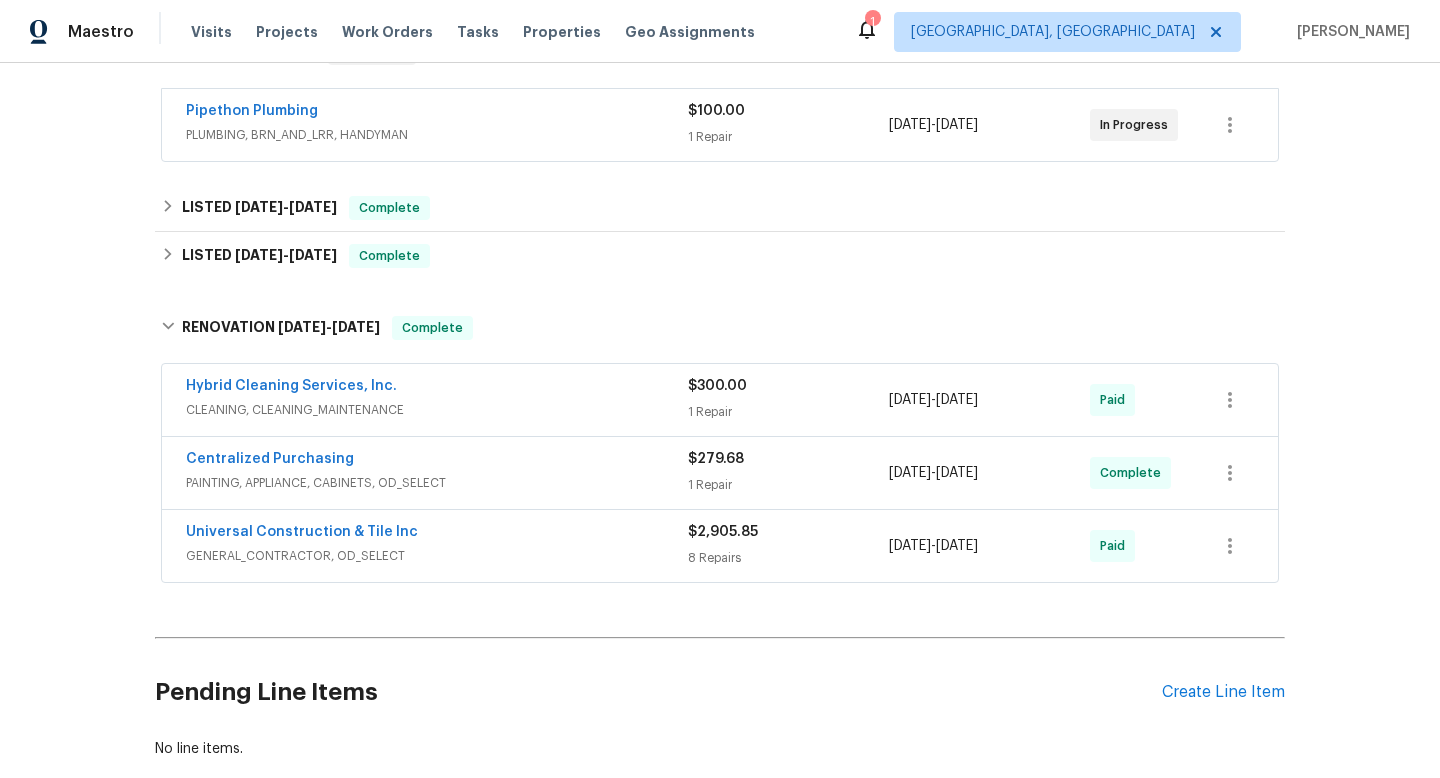 click on "Universal Construction & Tile Inc" at bounding box center [437, 534] 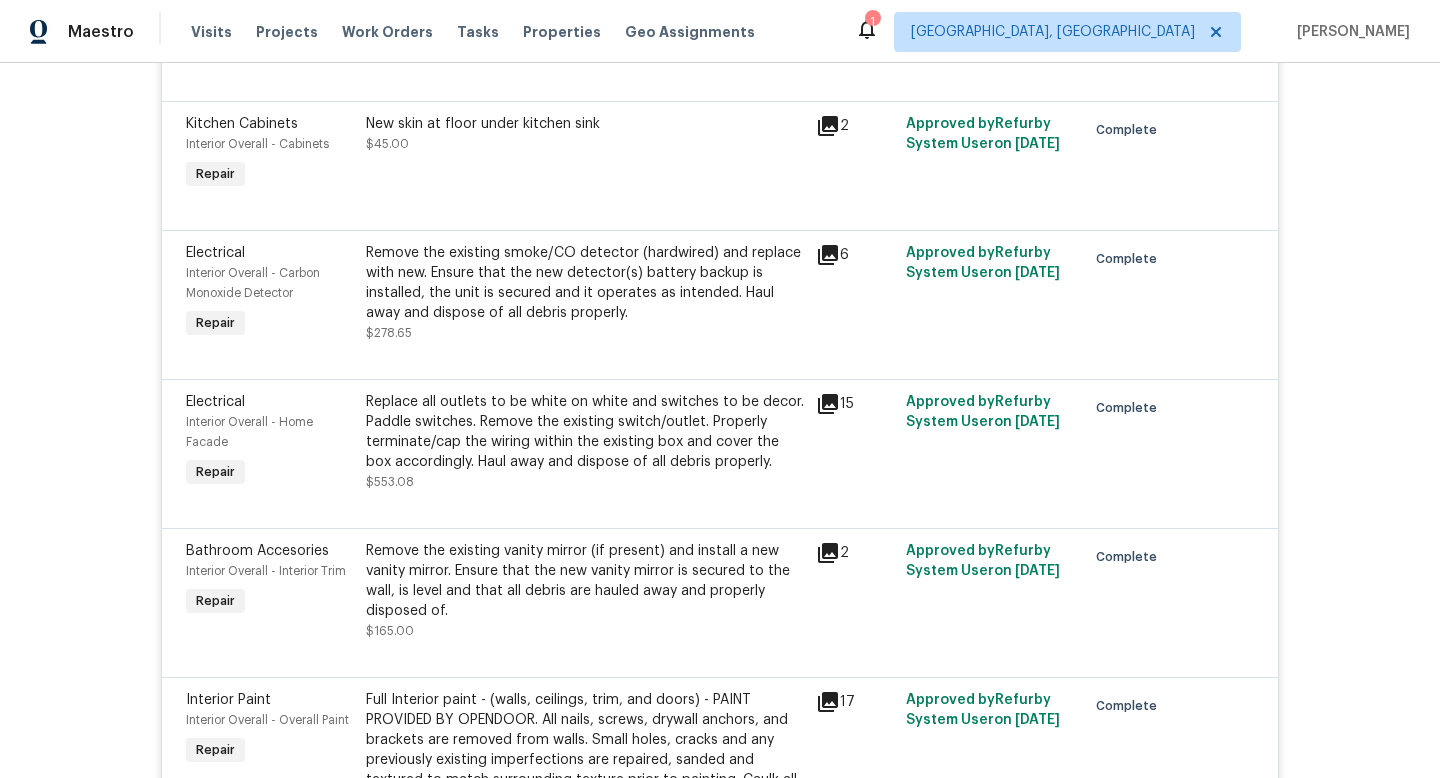 scroll, scrollTop: 1025, scrollLeft: 0, axis: vertical 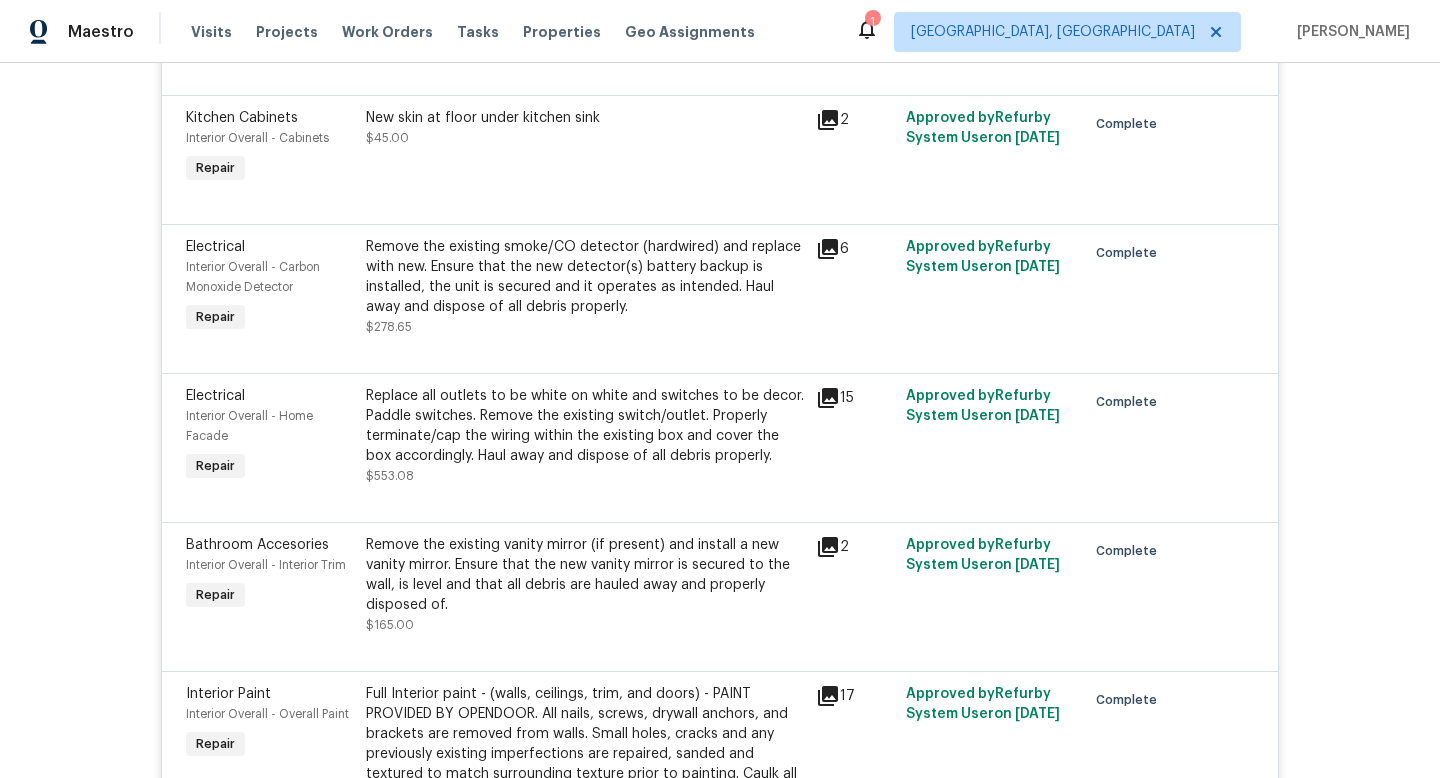click on "6" at bounding box center (855, 287) 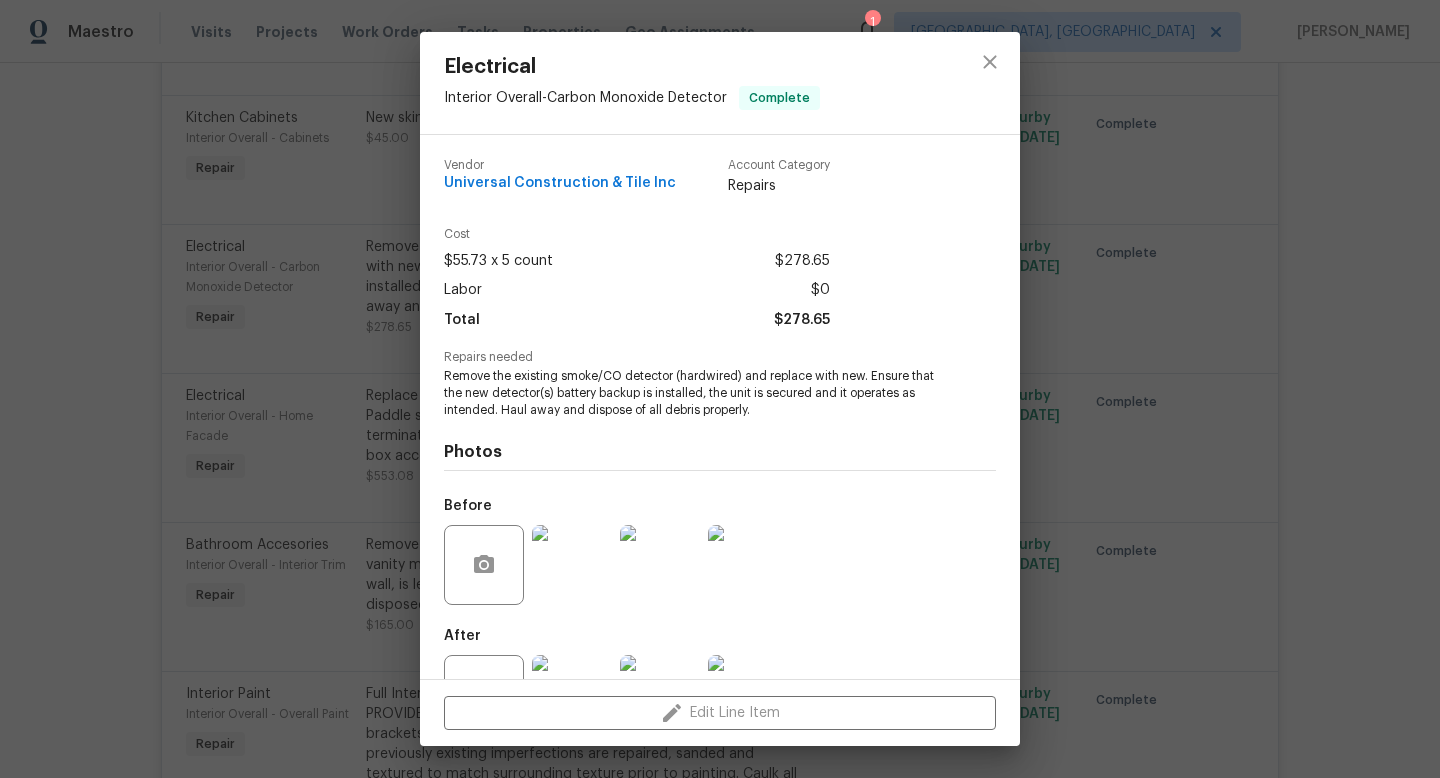 scroll, scrollTop: 76, scrollLeft: 0, axis: vertical 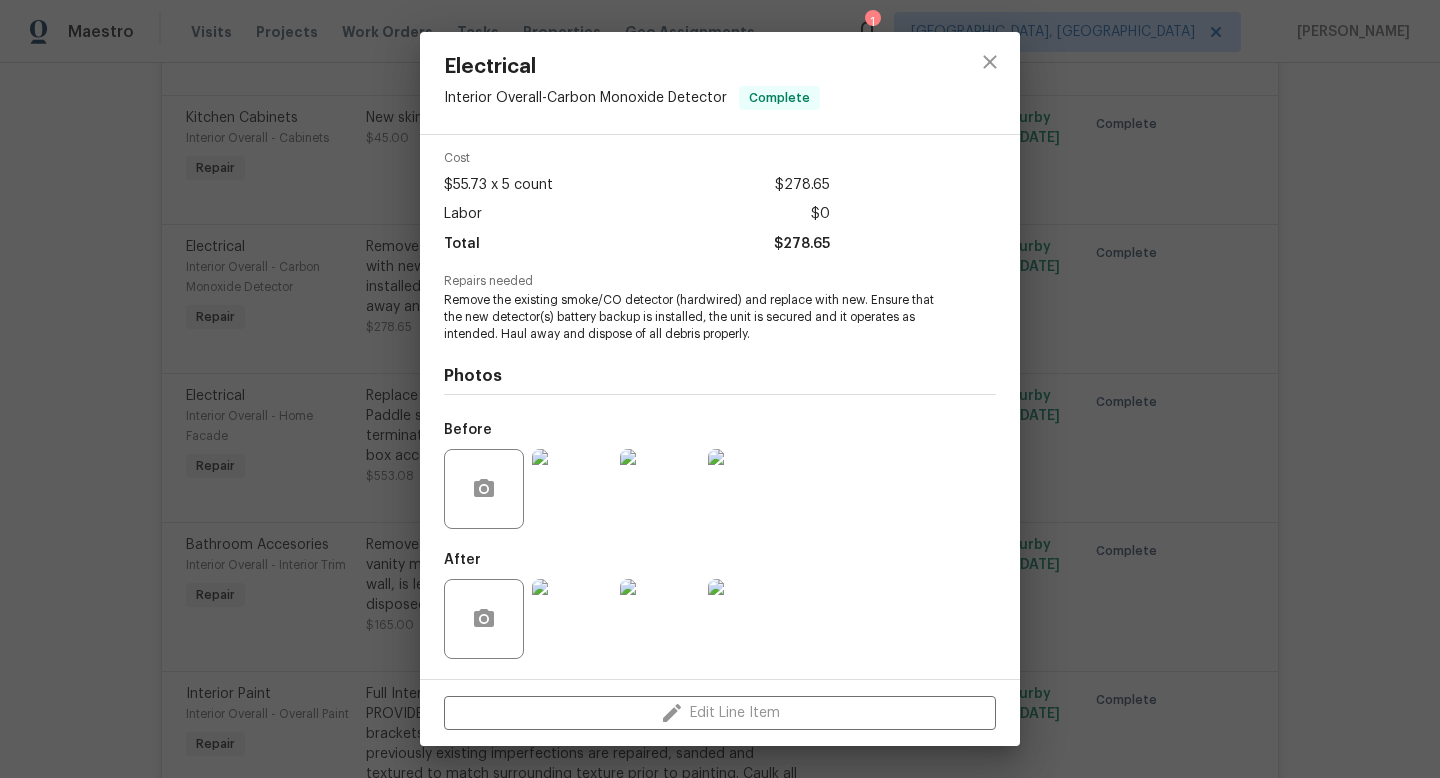 click on "Electrical Interior Overall  -  Carbon Monoxide Detector Complete Vendor Universal Construction & Tile Inc Account Category Repairs Cost $55.73 x 5 count $278.65 Labor $0 Total $278.65 Repairs needed Remove the existing smoke/CO detector (hardwired) and replace with new. Ensure that the new detector(s) battery backup is installed, the unit is secured and it operates as intended. Haul away and dispose of all debris properly. Photos Before After  Edit Line Item" at bounding box center [720, 389] 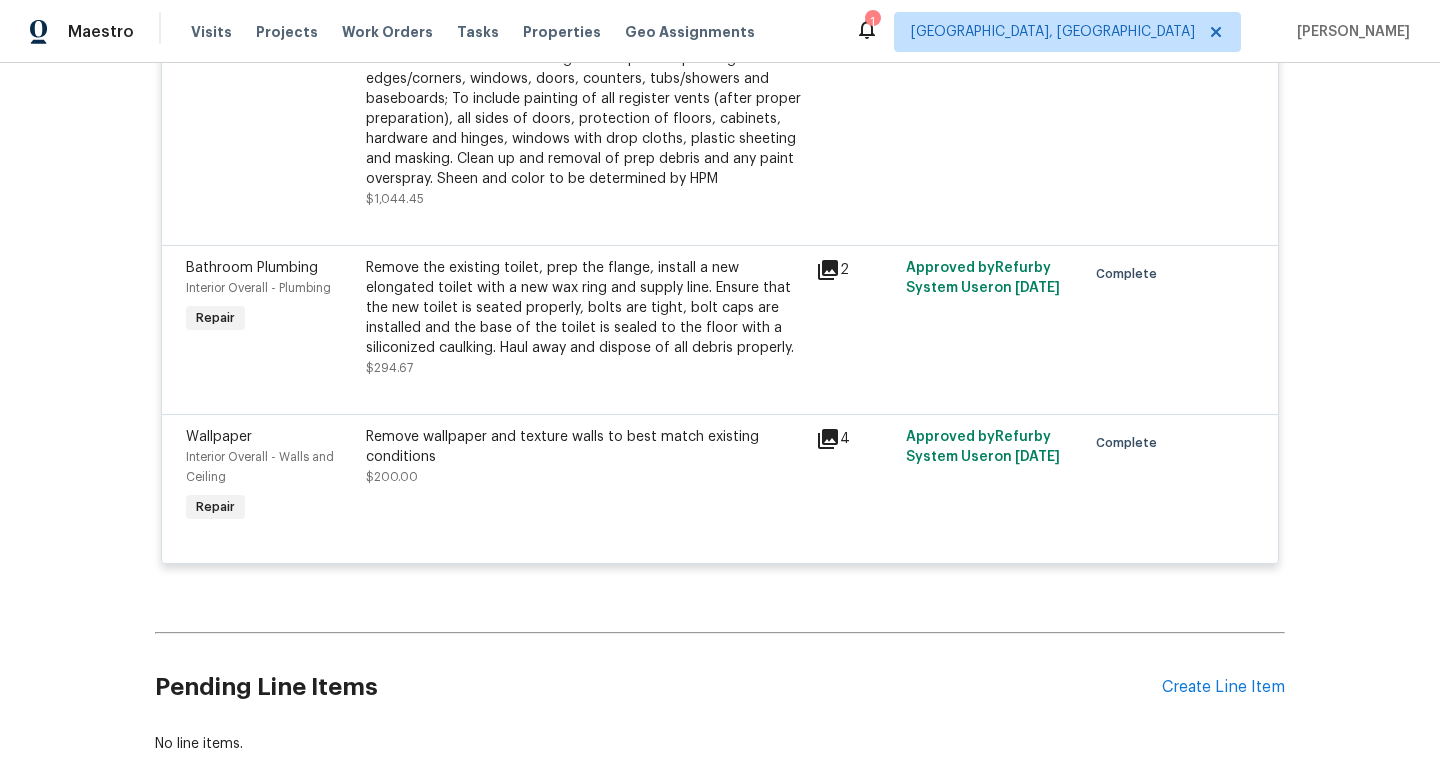 scroll, scrollTop: 1827, scrollLeft: 0, axis: vertical 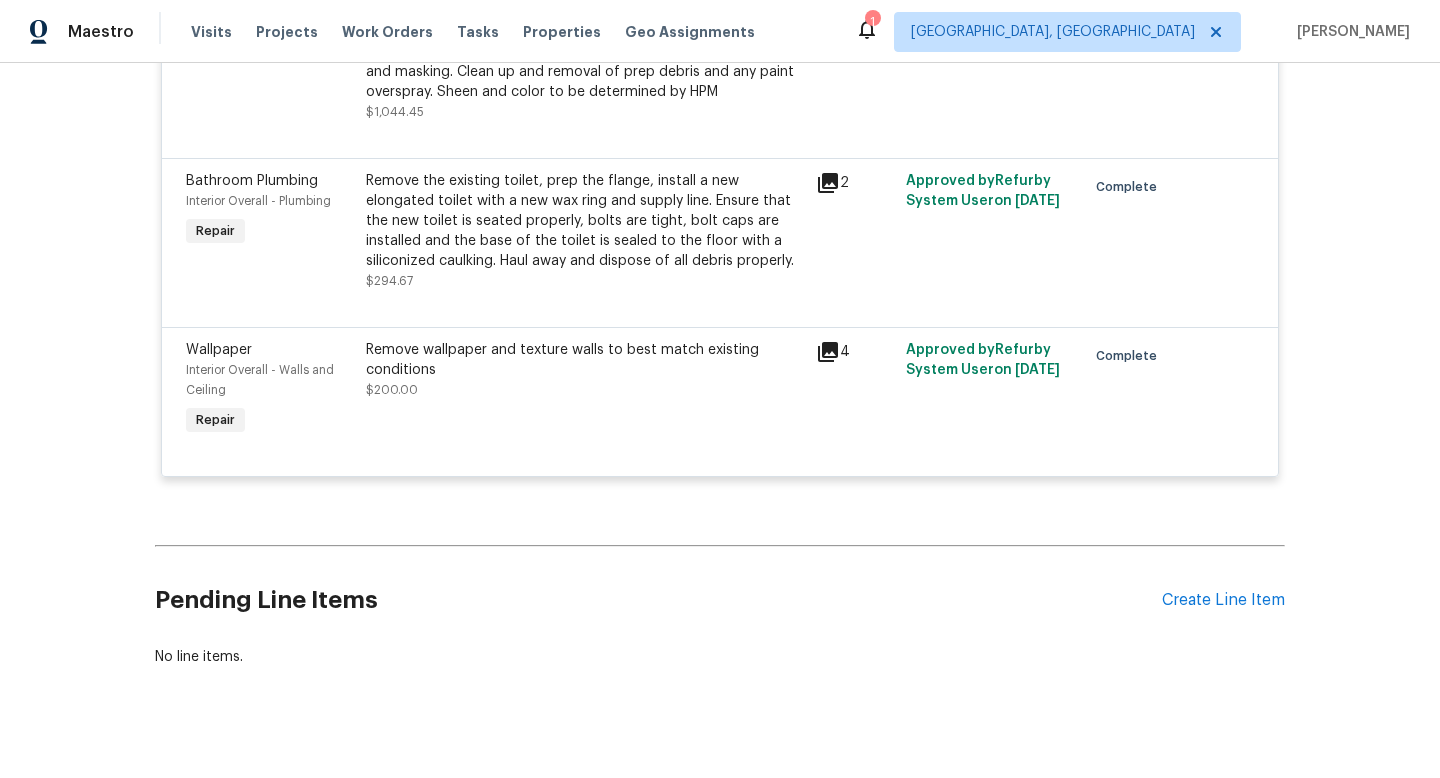 click on "Remove wallpaper and texture walls to best match existing conditions" at bounding box center (585, 360) 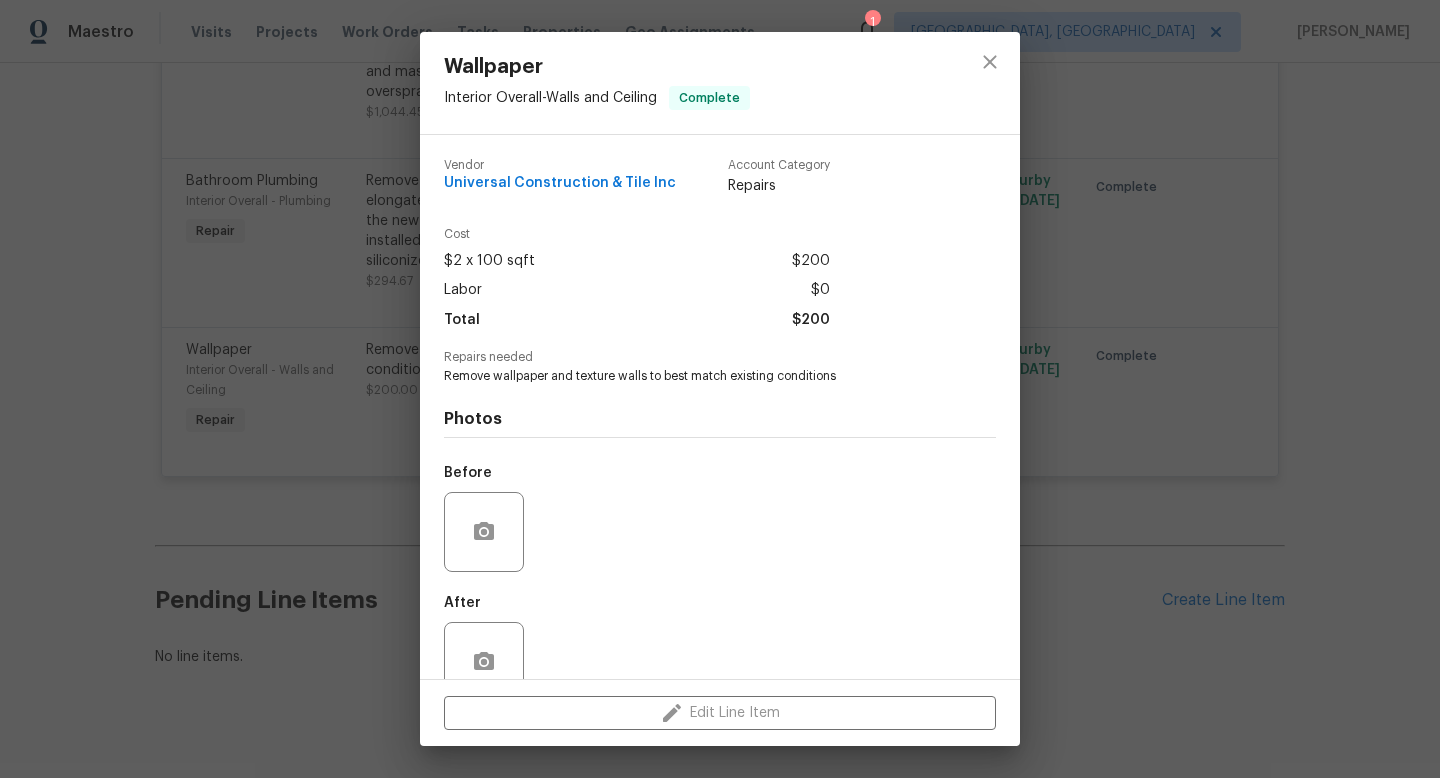 scroll, scrollTop: 43, scrollLeft: 0, axis: vertical 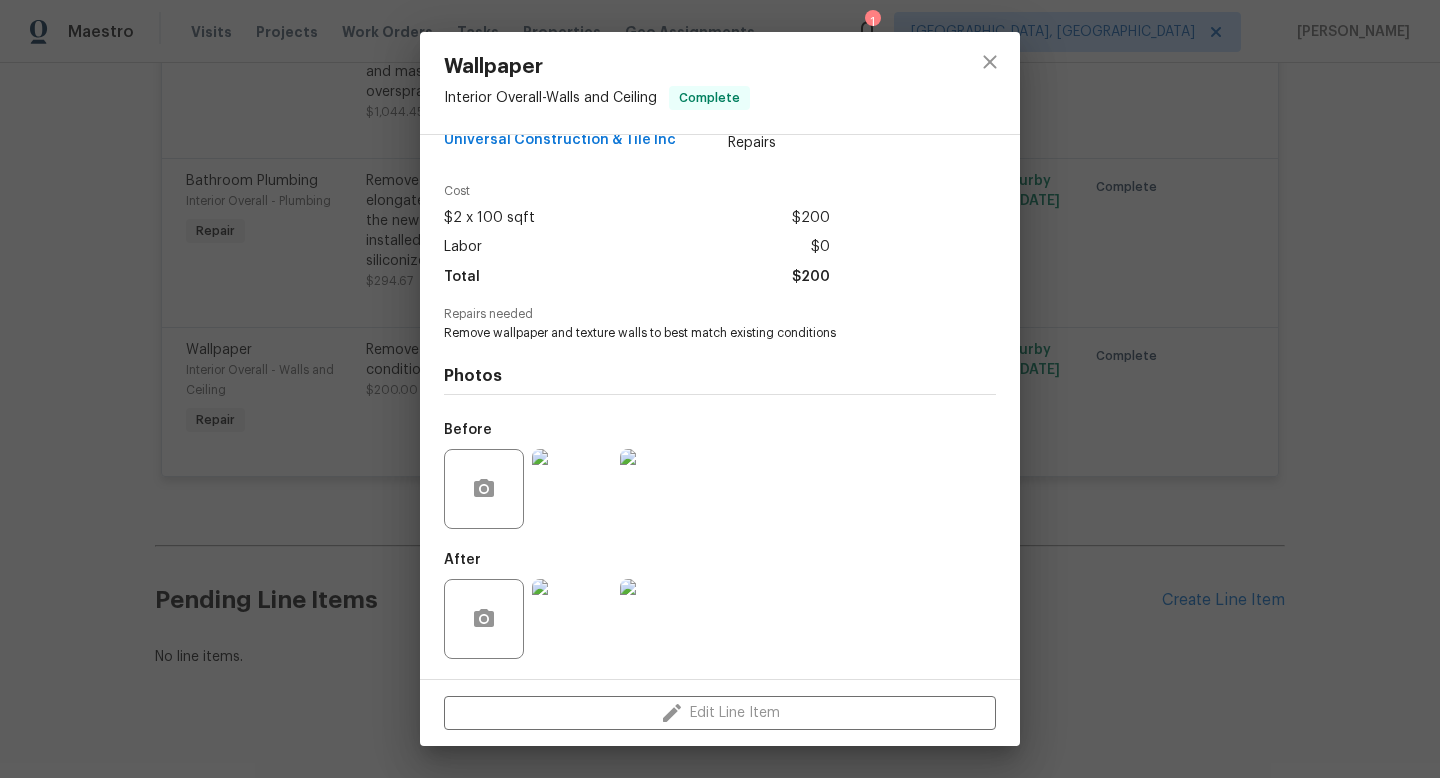 click on "Wallpaper Interior Overall  -  Walls and Ceiling Complete Vendor Universal Construction & Tile Inc Account Category Repairs Cost $2 x 100 sqft $200 Labor $0 Total $200 Repairs needed Remove wallpaper and texture walls to best match existing conditions Photos Before After  Edit Line Item" at bounding box center (720, 389) 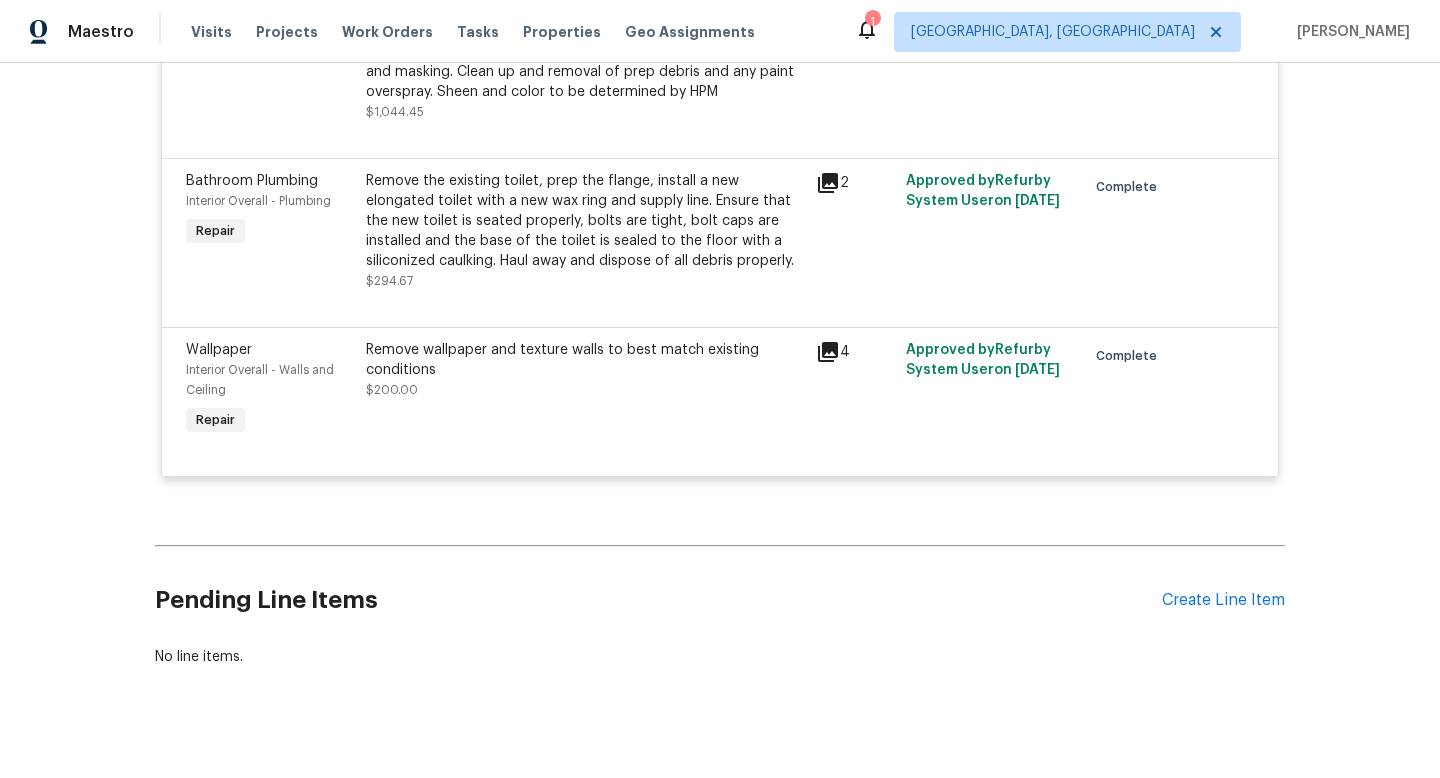 click on "Remove the existing toilet, prep the flange, install a new elongated toilet with a new wax ring and supply line. Ensure that the new toilet is seated properly, bolts are tight, bolt caps are installed and the base of the toilet is sealed to the floor with a siliconized caulking. Haul away and dispose of all debris properly. $294.67" at bounding box center [585, 231] 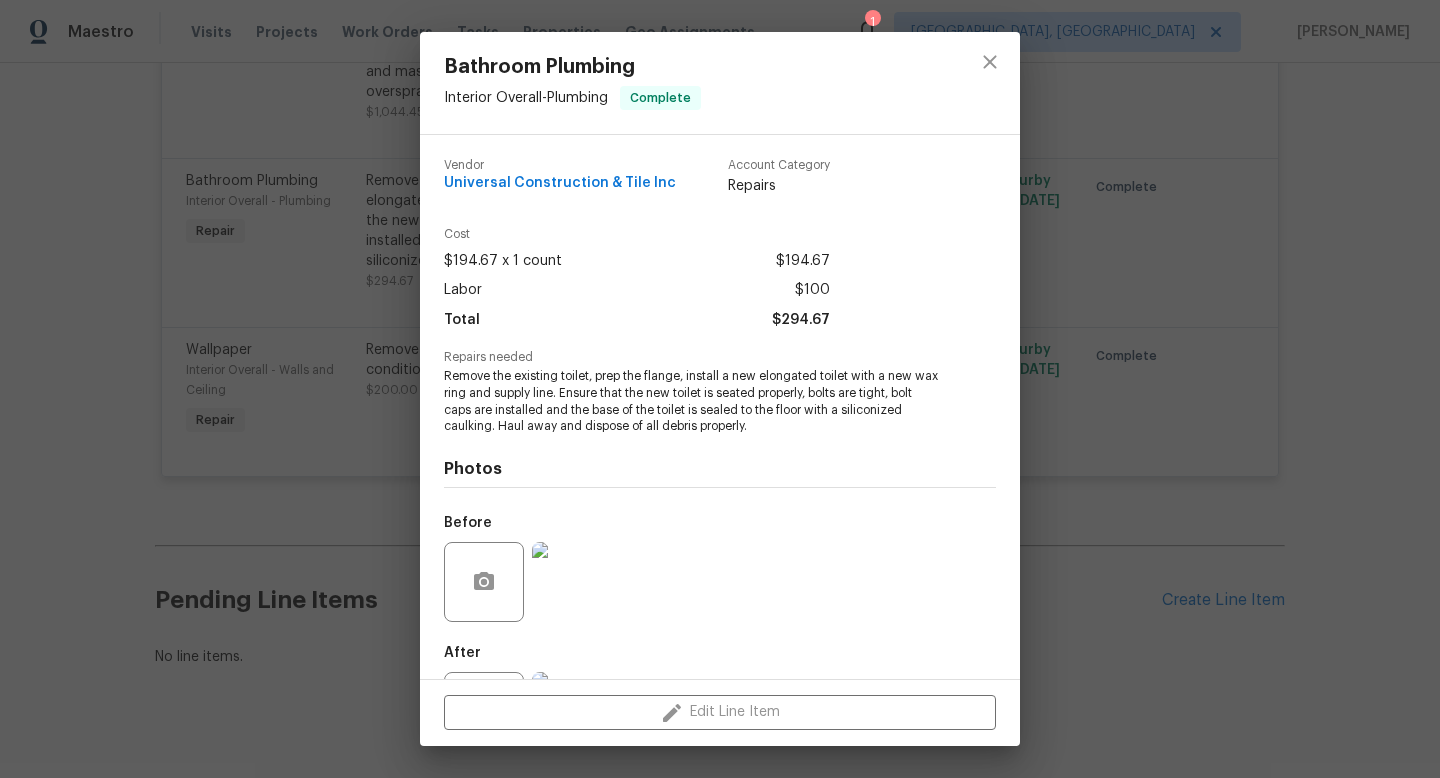 scroll, scrollTop: 93, scrollLeft: 0, axis: vertical 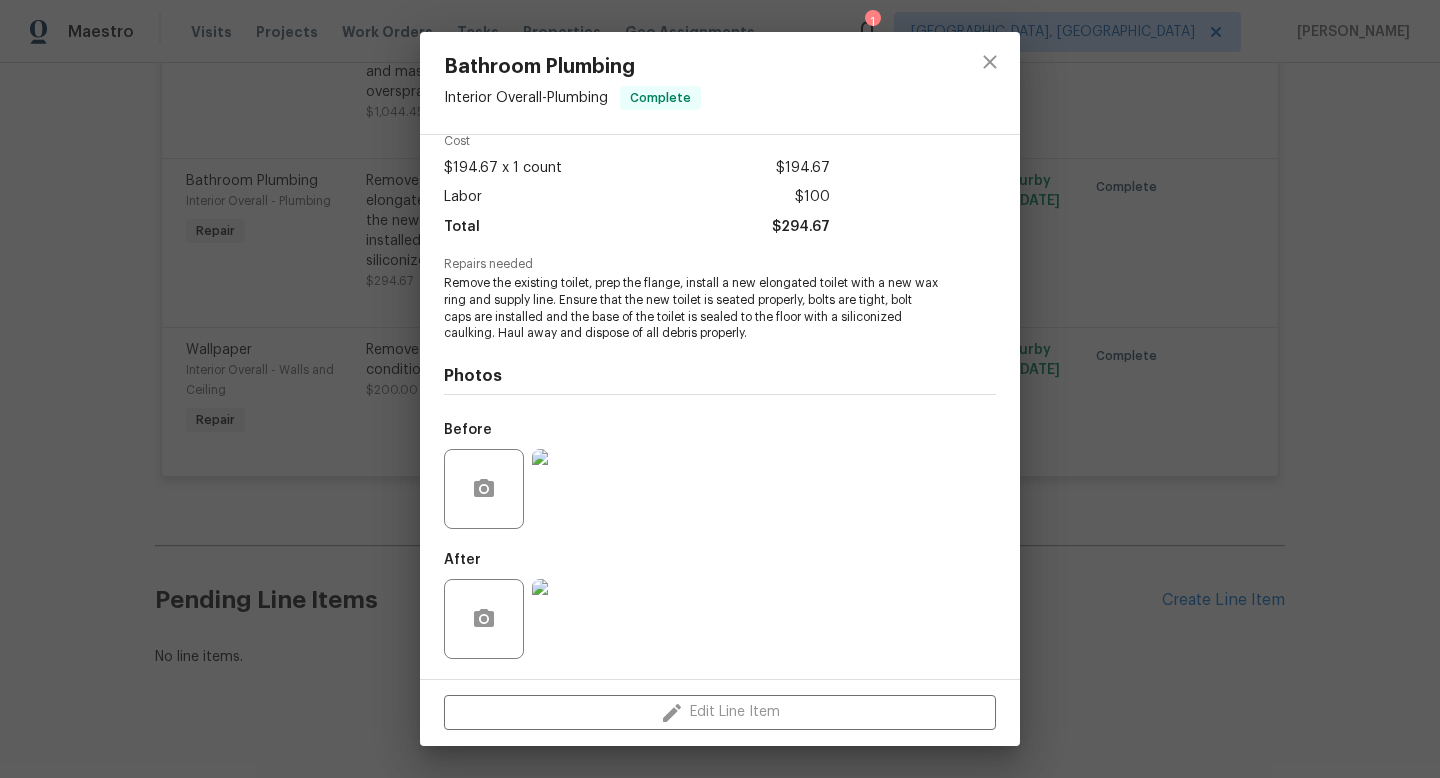 click on "Bathroom Plumbing Interior Overall  -  Plumbing Complete Vendor Universal Construction & Tile Inc Account Category Repairs Cost $194.67 x 1 count $194.67 Labor $100 Total $294.67 Repairs needed Remove the existing toilet, prep the flange, install a new elongated toilet with a new wax ring and supply line. Ensure that the new toilet is seated properly, bolts are tight, bolt caps are installed and the base of the toilet is sealed to the floor with a siliconized caulking. Haul away and dispose of all debris properly. Photos Before After  Edit Line Item" at bounding box center [720, 389] 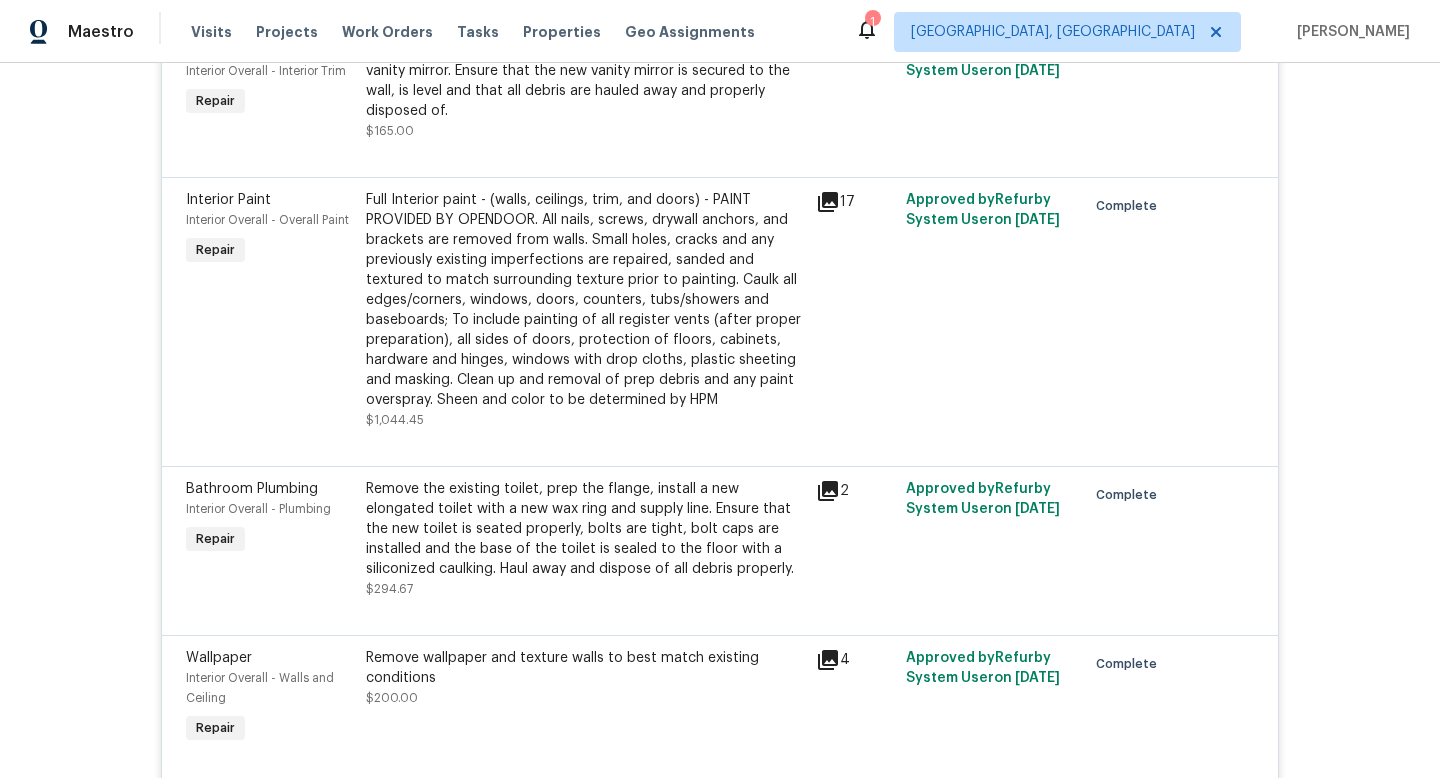 scroll, scrollTop: 1443, scrollLeft: 0, axis: vertical 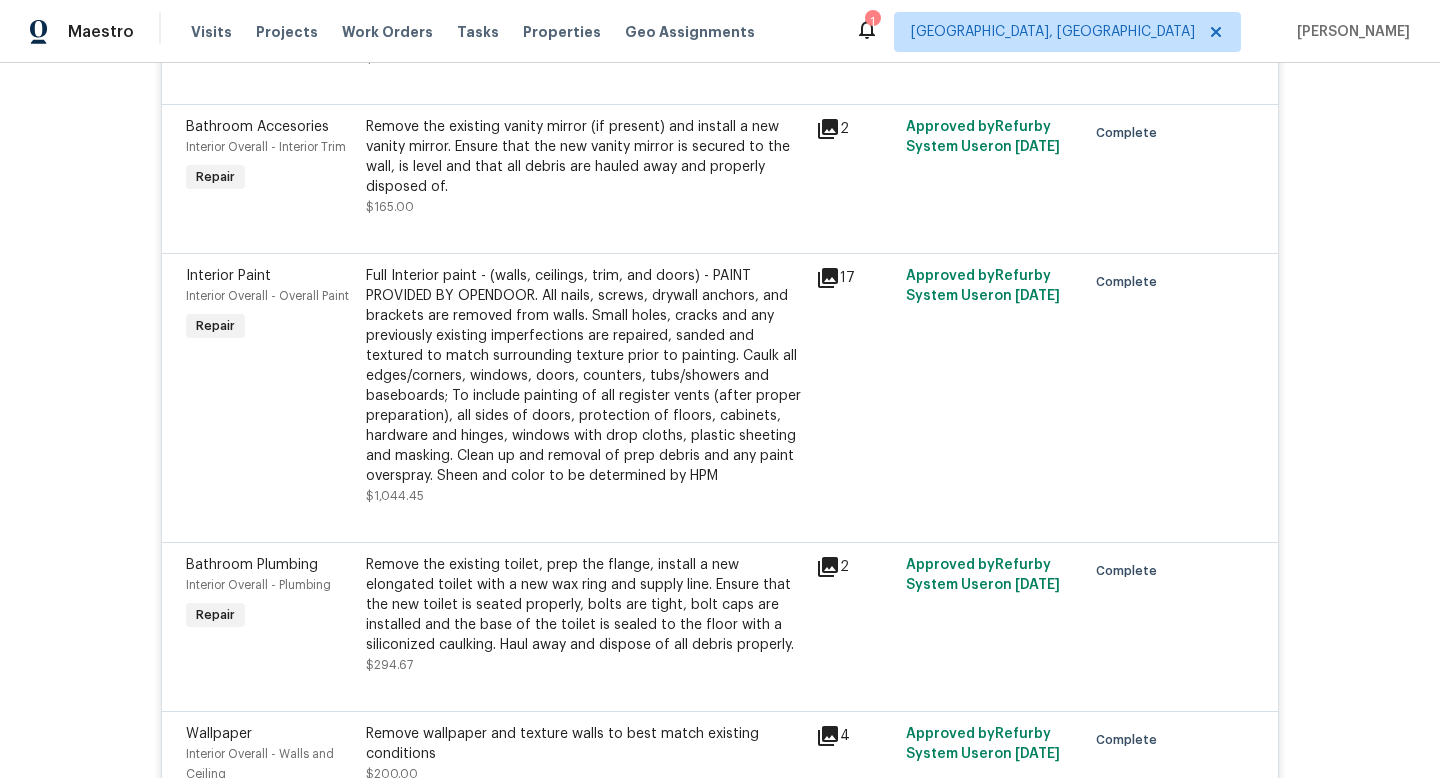 click on "Full Interior paint - (walls, ceilings, trim, and doors) - PAINT PROVIDED BY OPENDOOR. All nails, screws, drywall anchors, and brackets are removed from walls. Small holes, cracks and any previously existing imperfections are repaired, sanded and textured to match surrounding texture prior to painting. Caulk all edges/corners, windows, doors, counters, tubs/showers and baseboards; To include painting of all register vents (after proper preparation), all sides of doors, protection of floors, cabinets, hardware and hinges, windows with drop cloths, plastic sheeting and masking. Clean up and removal of prep debris and any paint overspray. Sheen and color to be determined by HPM" at bounding box center (585, 376) 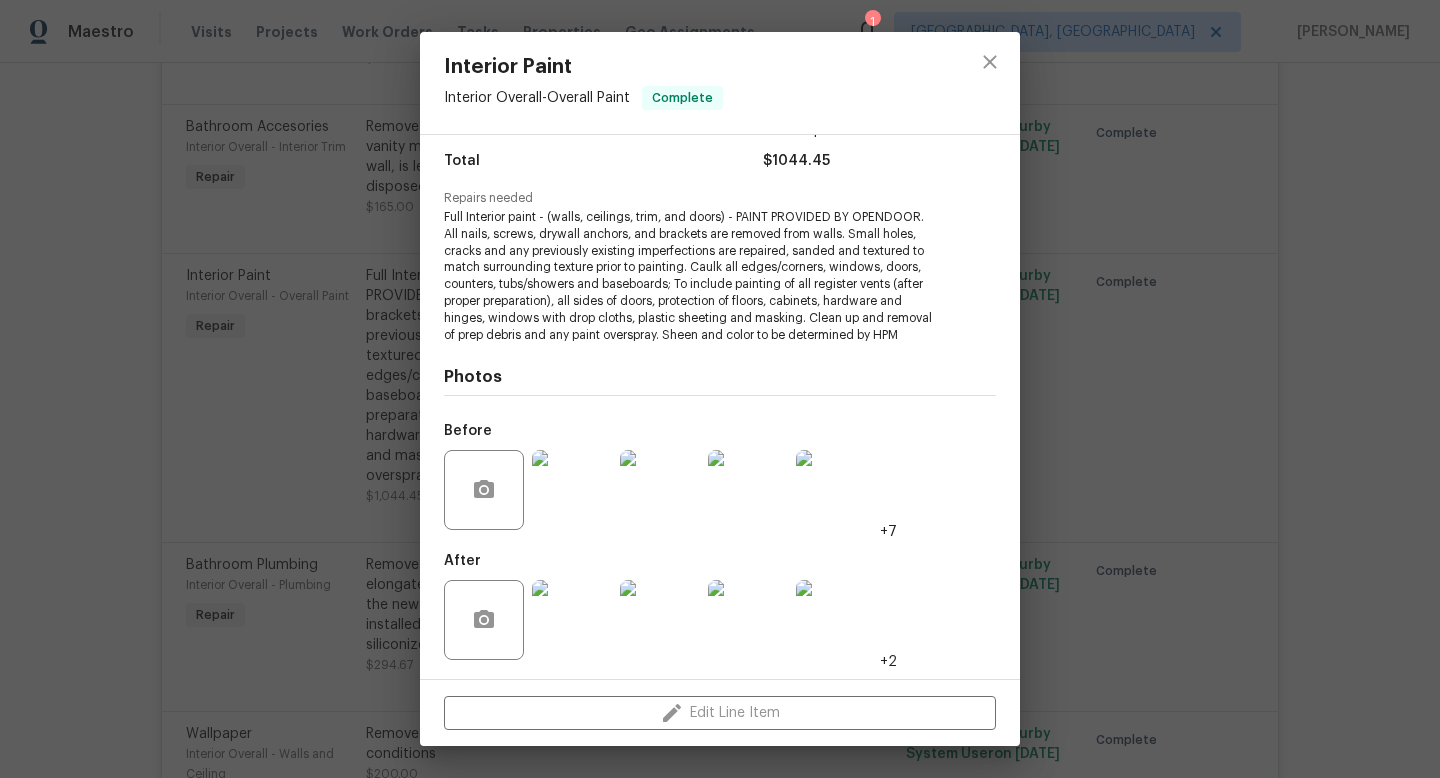 scroll, scrollTop: 160, scrollLeft: 0, axis: vertical 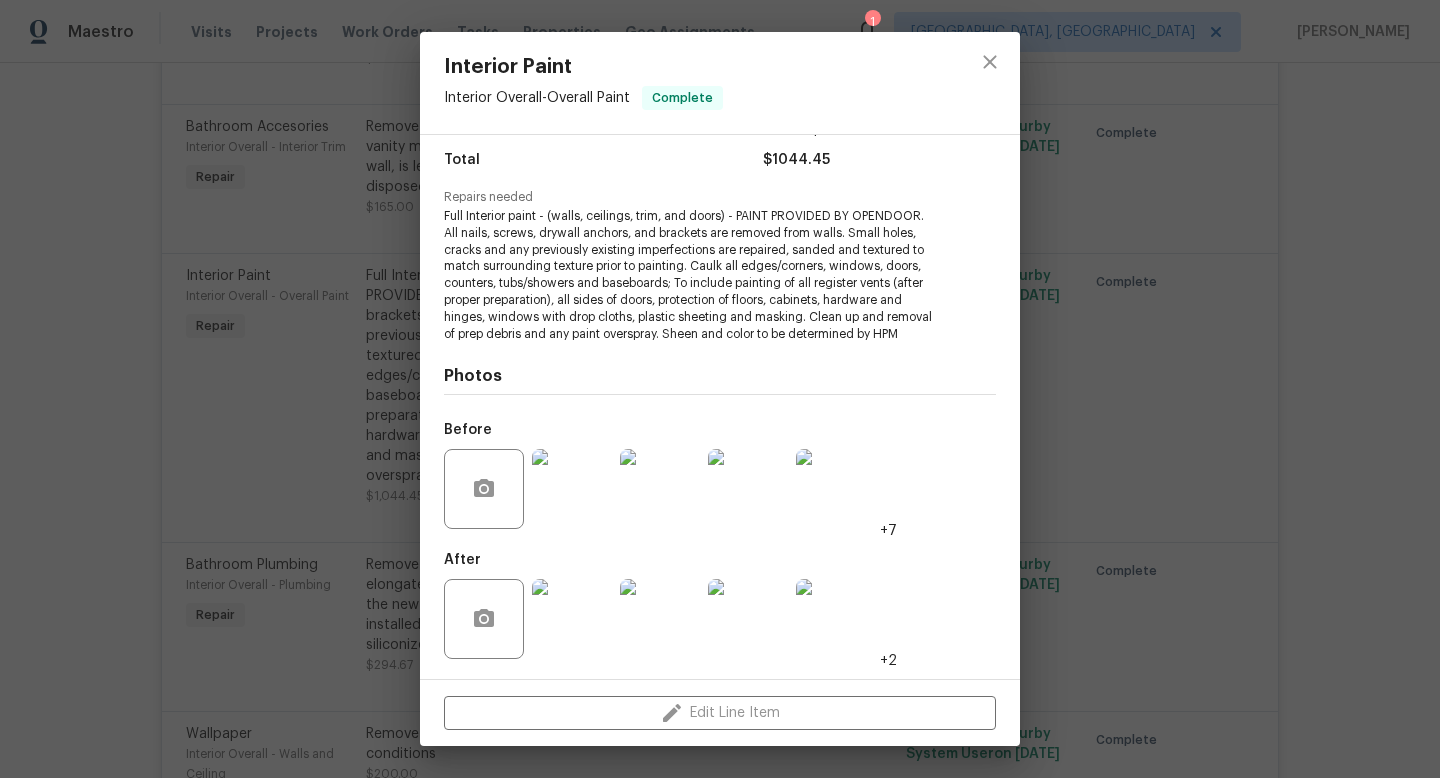 click at bounding box center [572, 619] 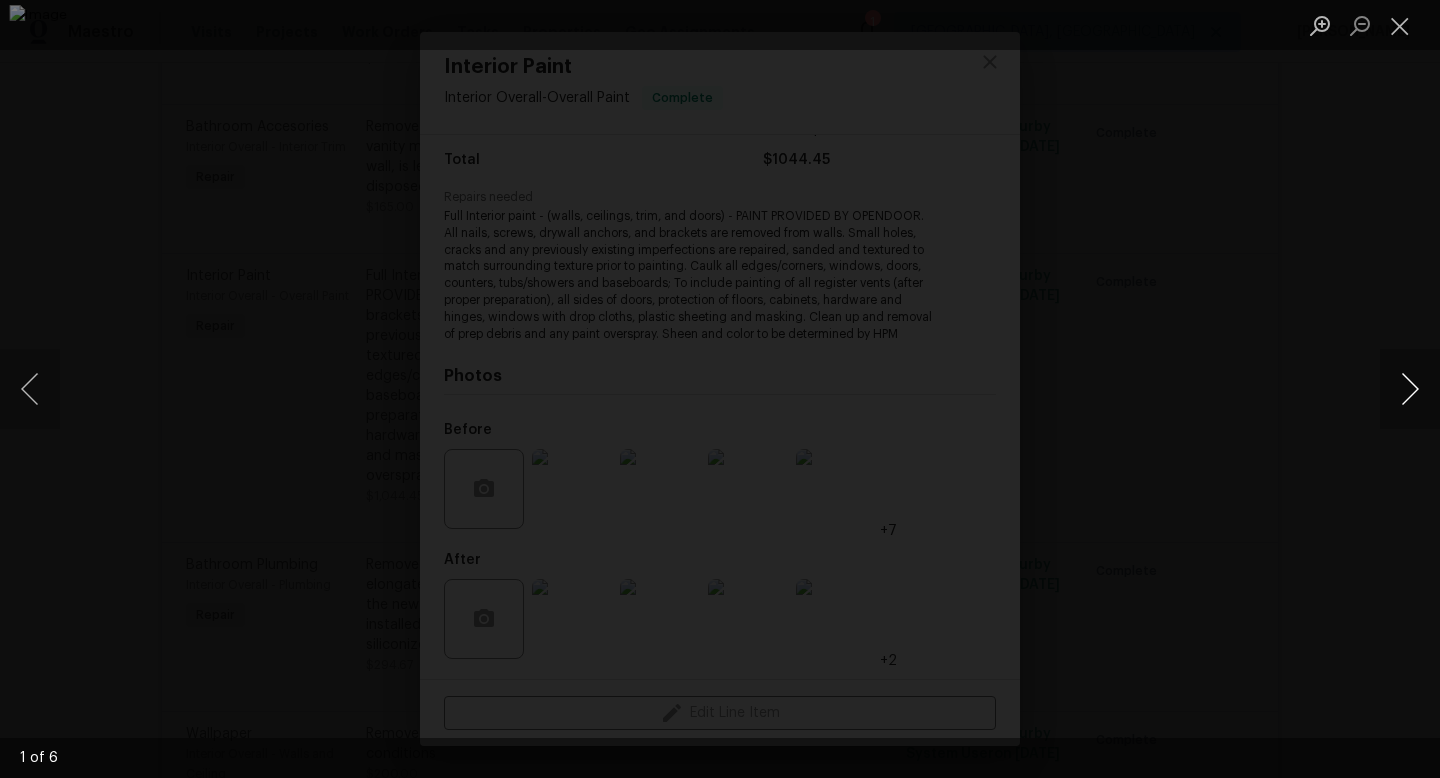 click at bounding box center [1410, 389] 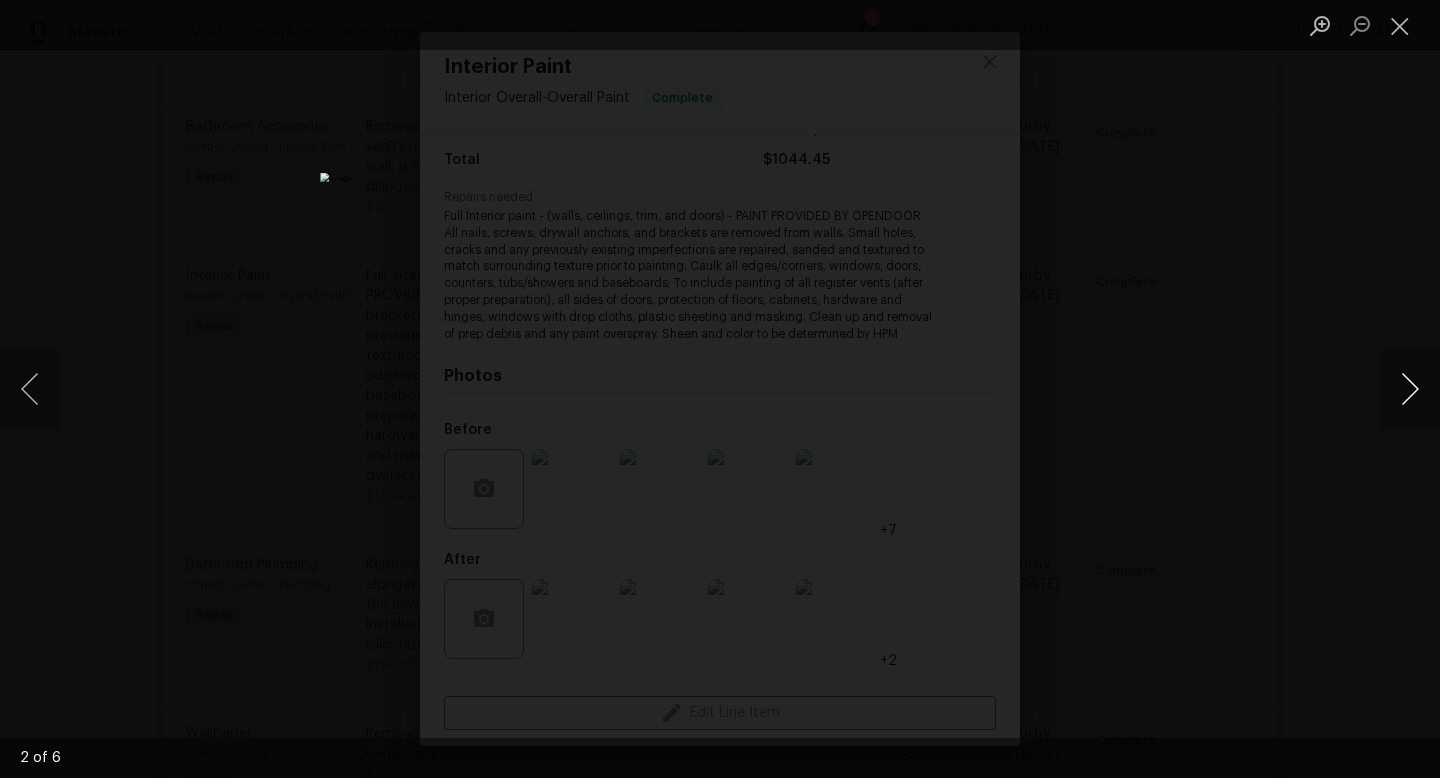 click at bounding box center [1410, 389] 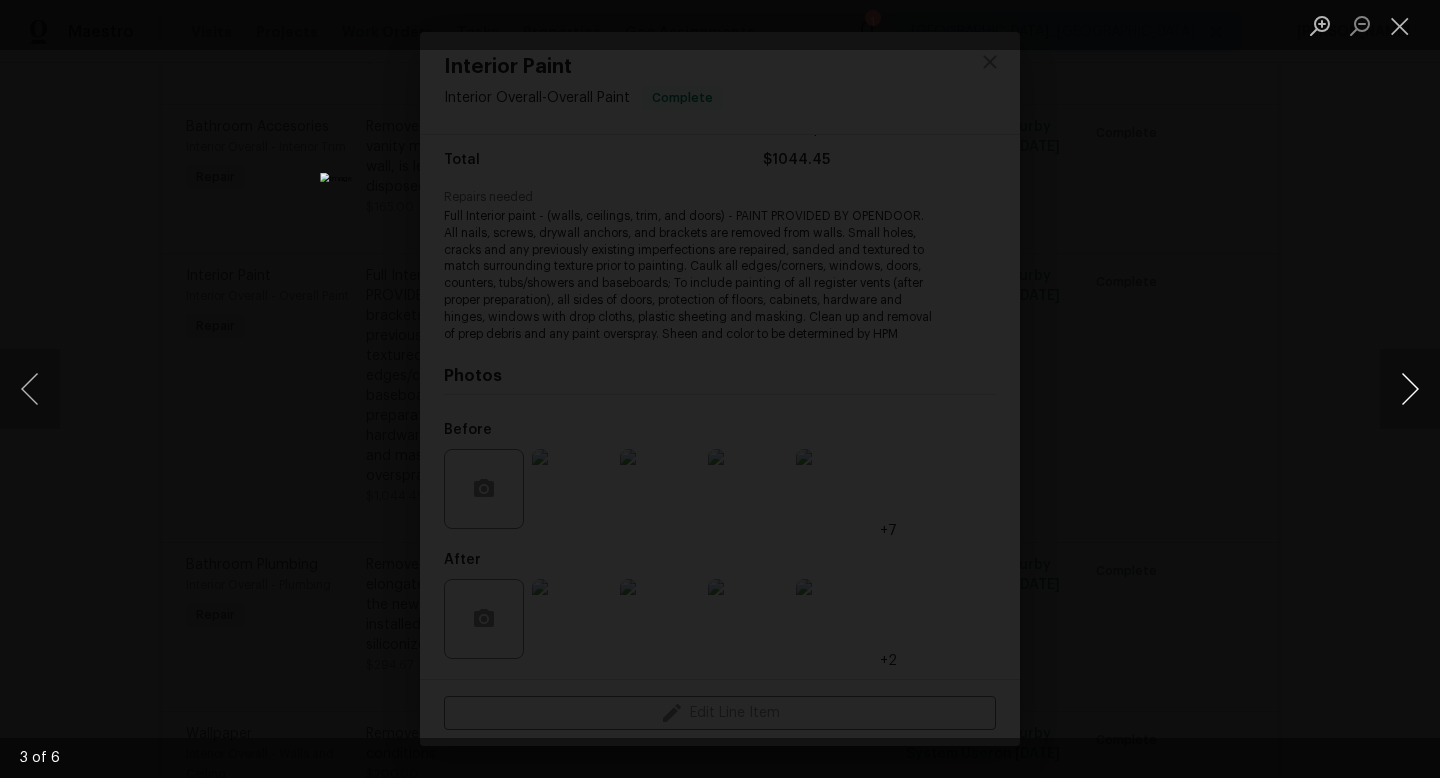 click at bounding box center [1410, 389] 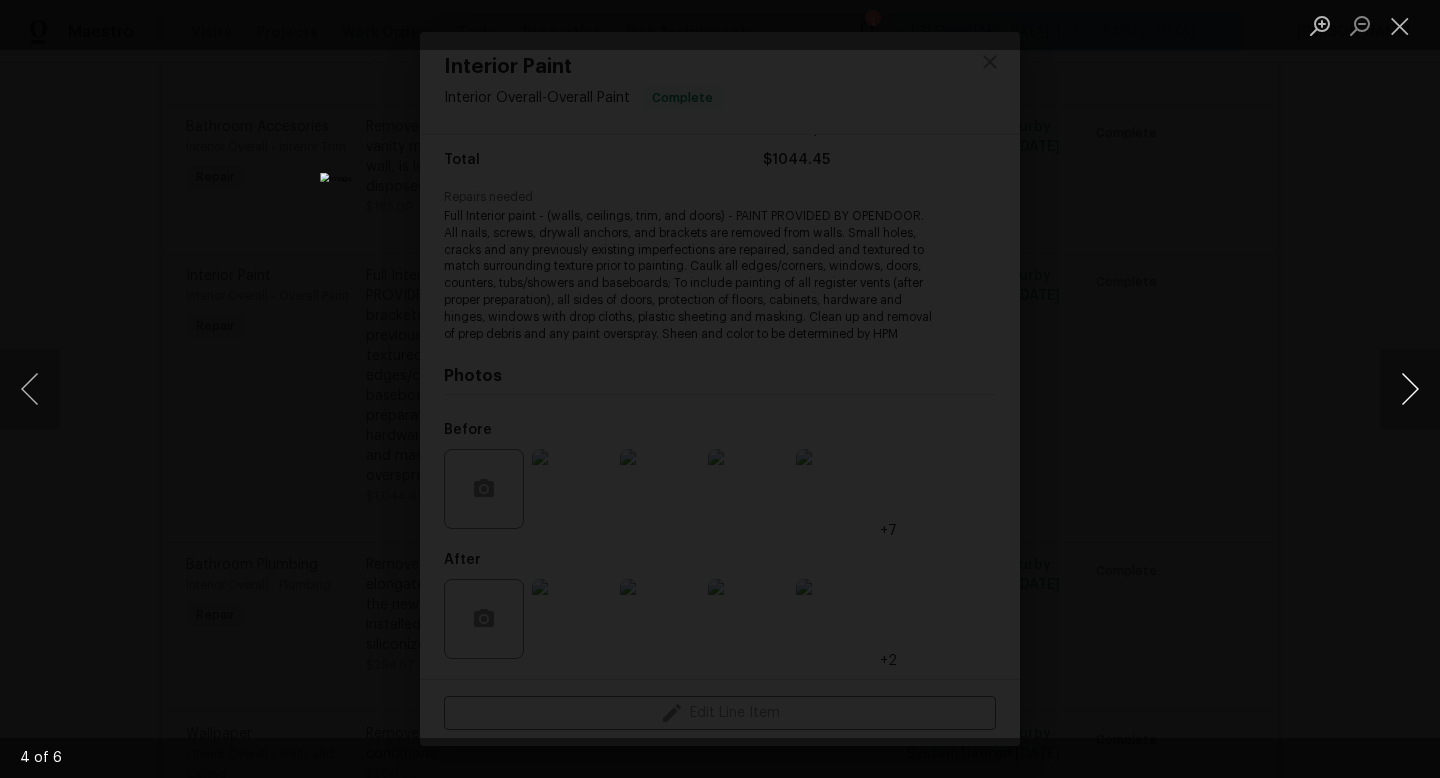 click at bounding box center [1410, 389] 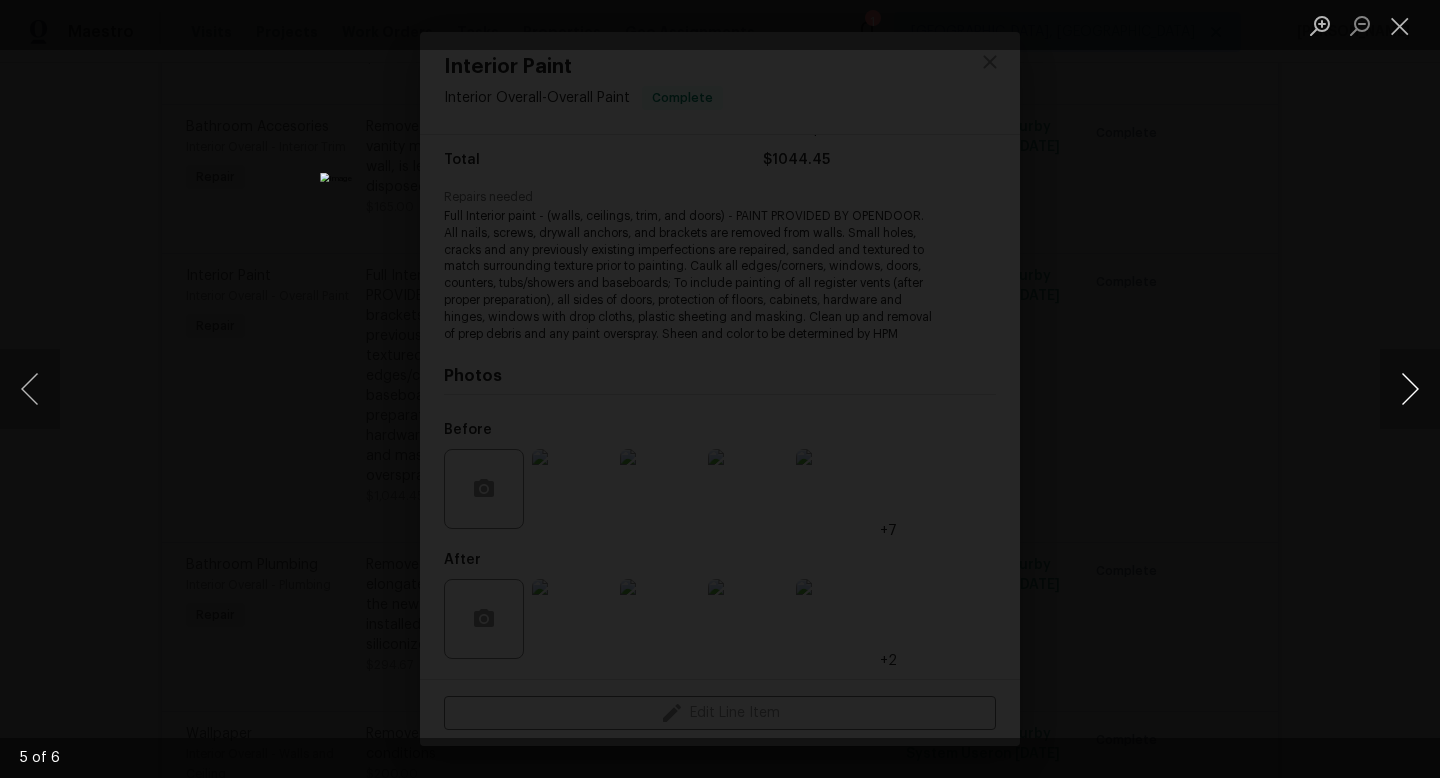 click at bounding box center [1410, 389] 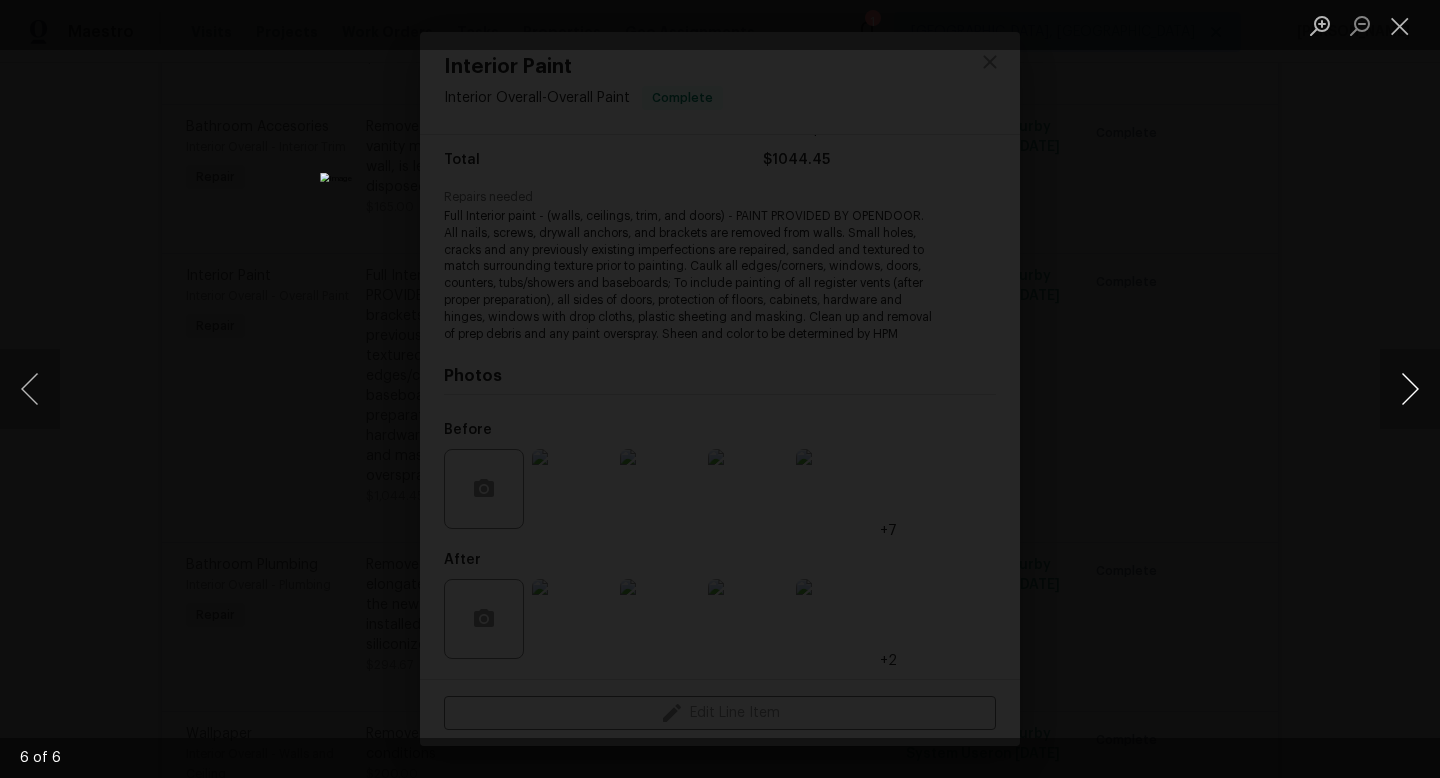 click at bounding box center (1410, 389) 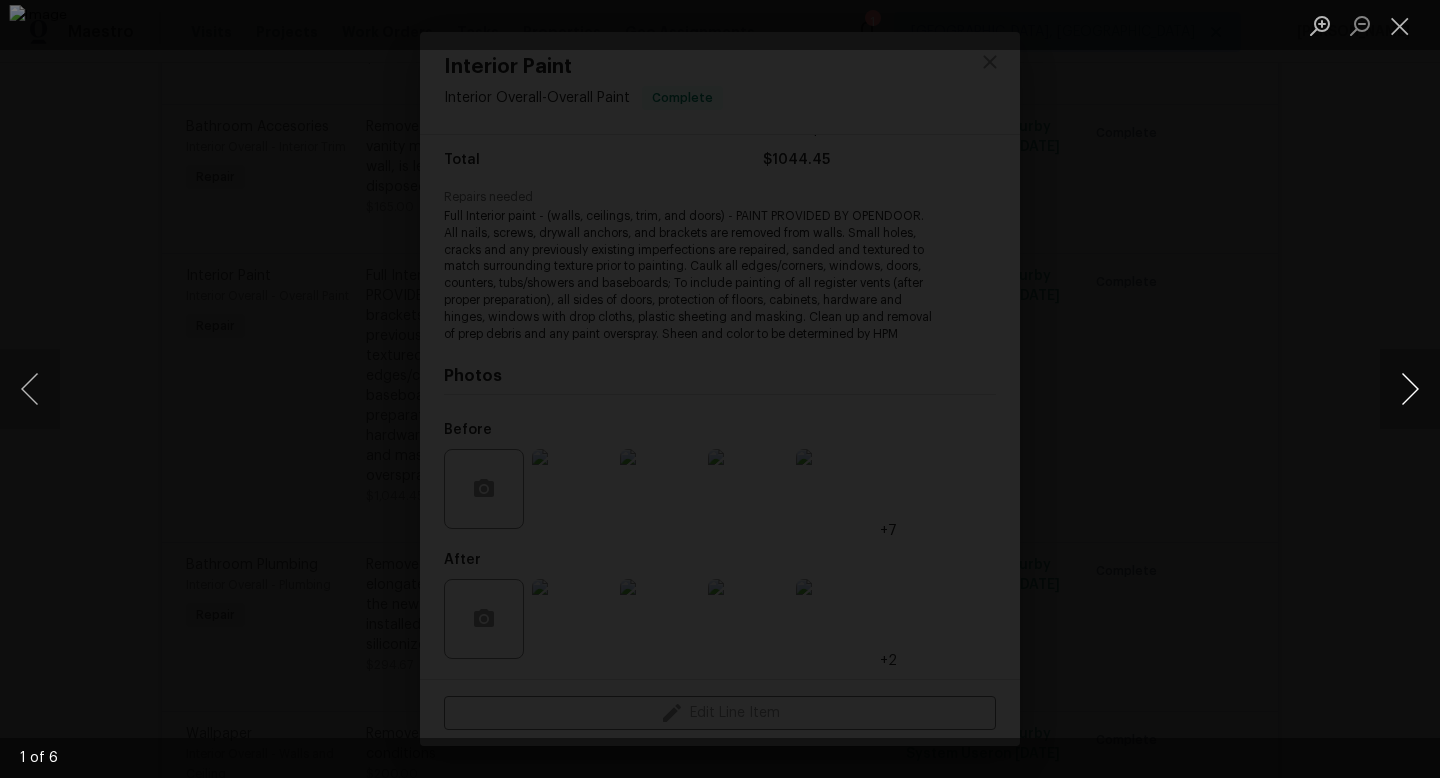 click at bounding box center [1410, 389] 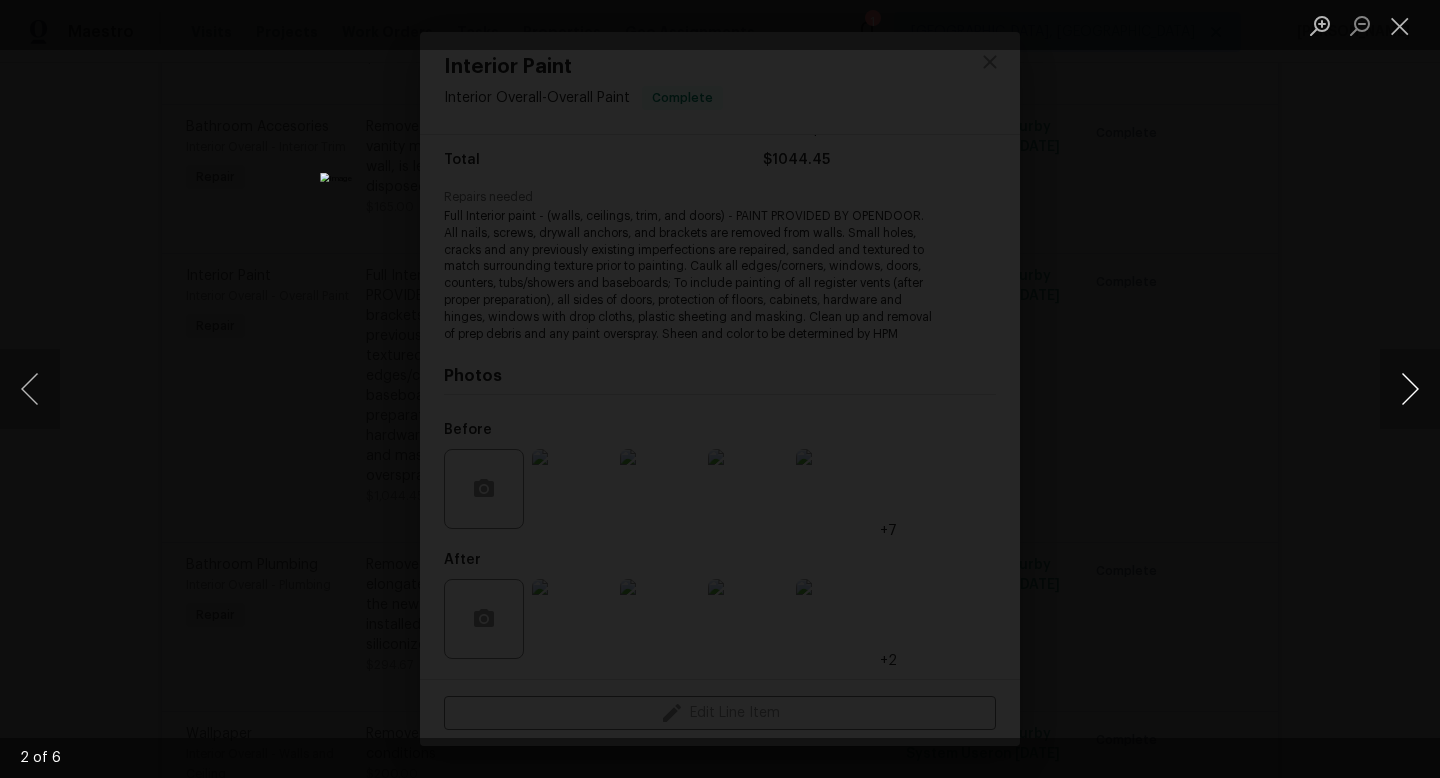 click at bounding box center (1410, 389) 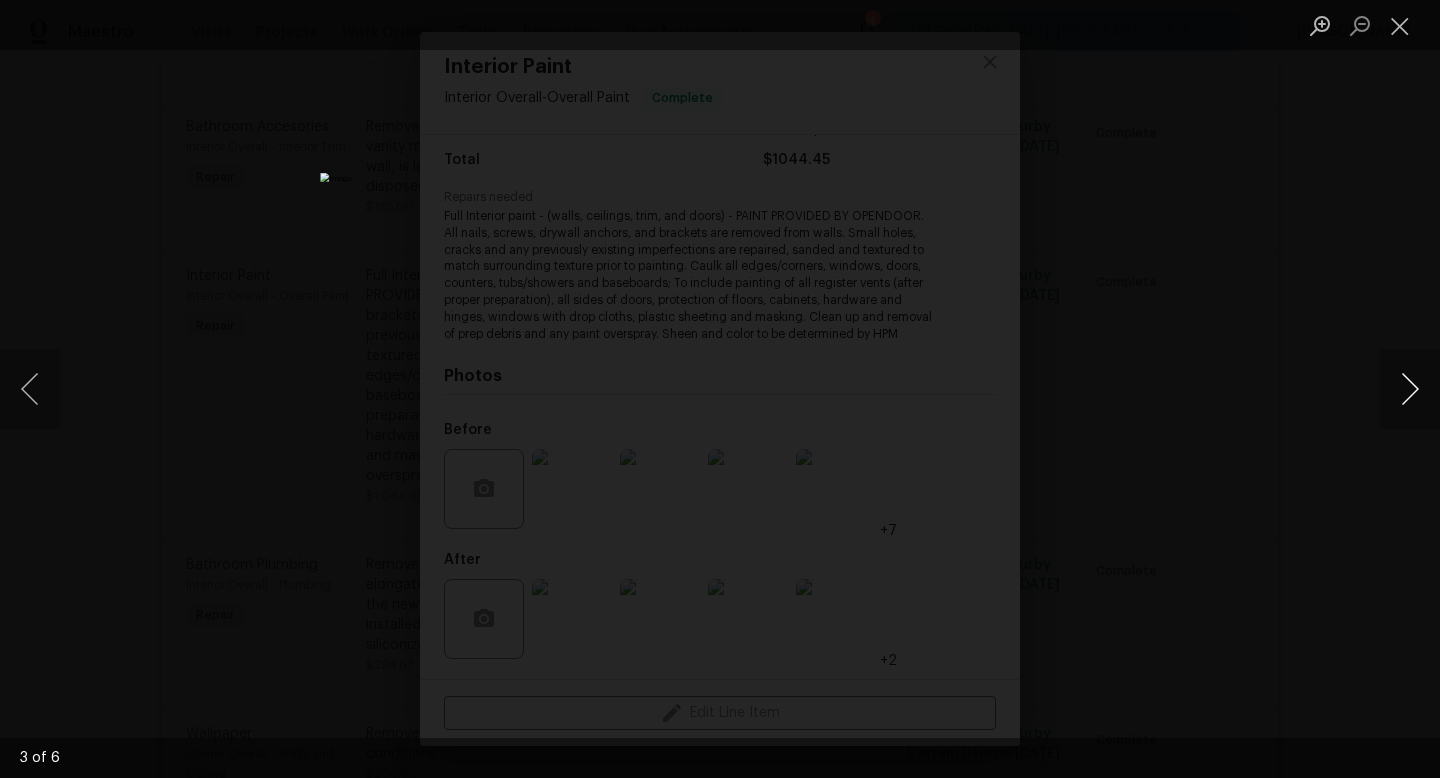 click at bounding box center [1410, 389] 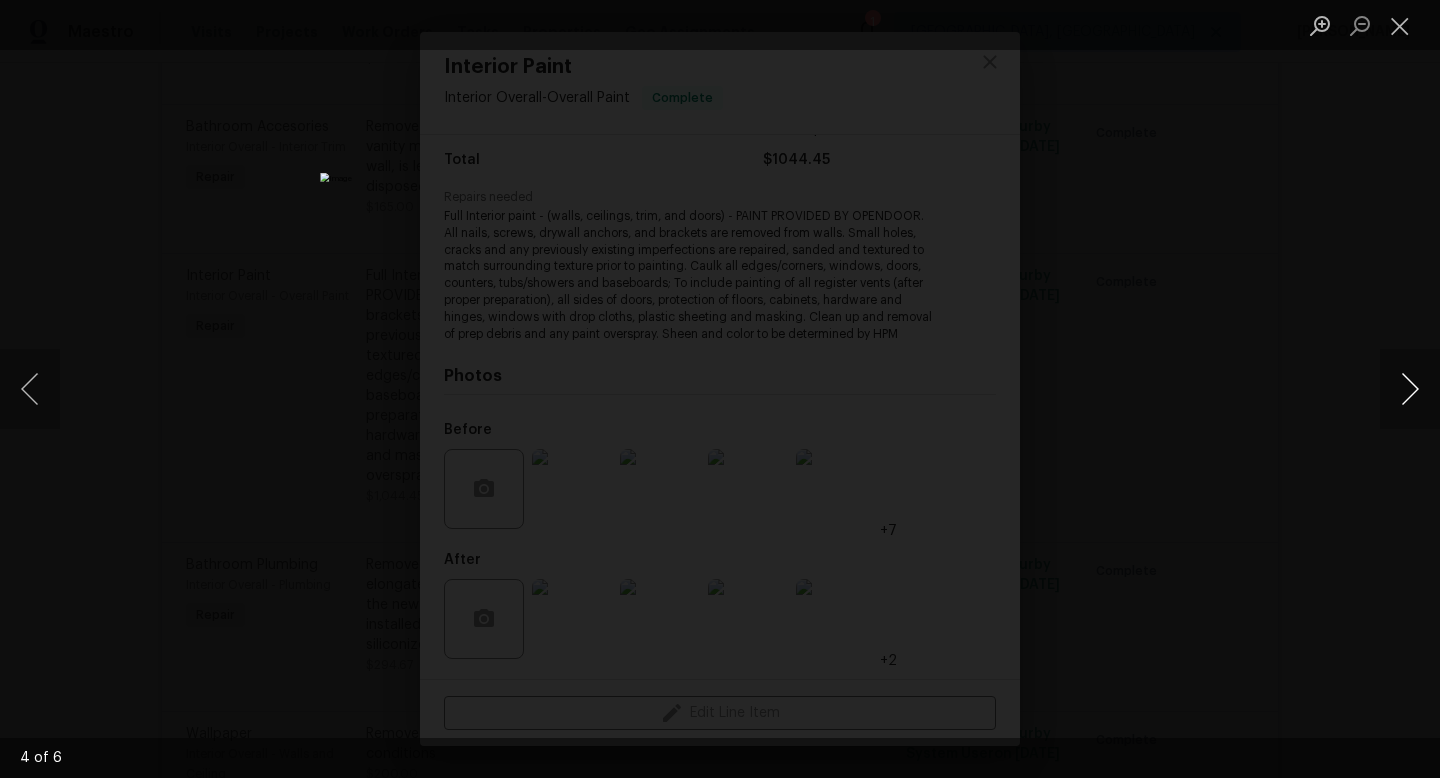 click at bounding box center (1410, 389) 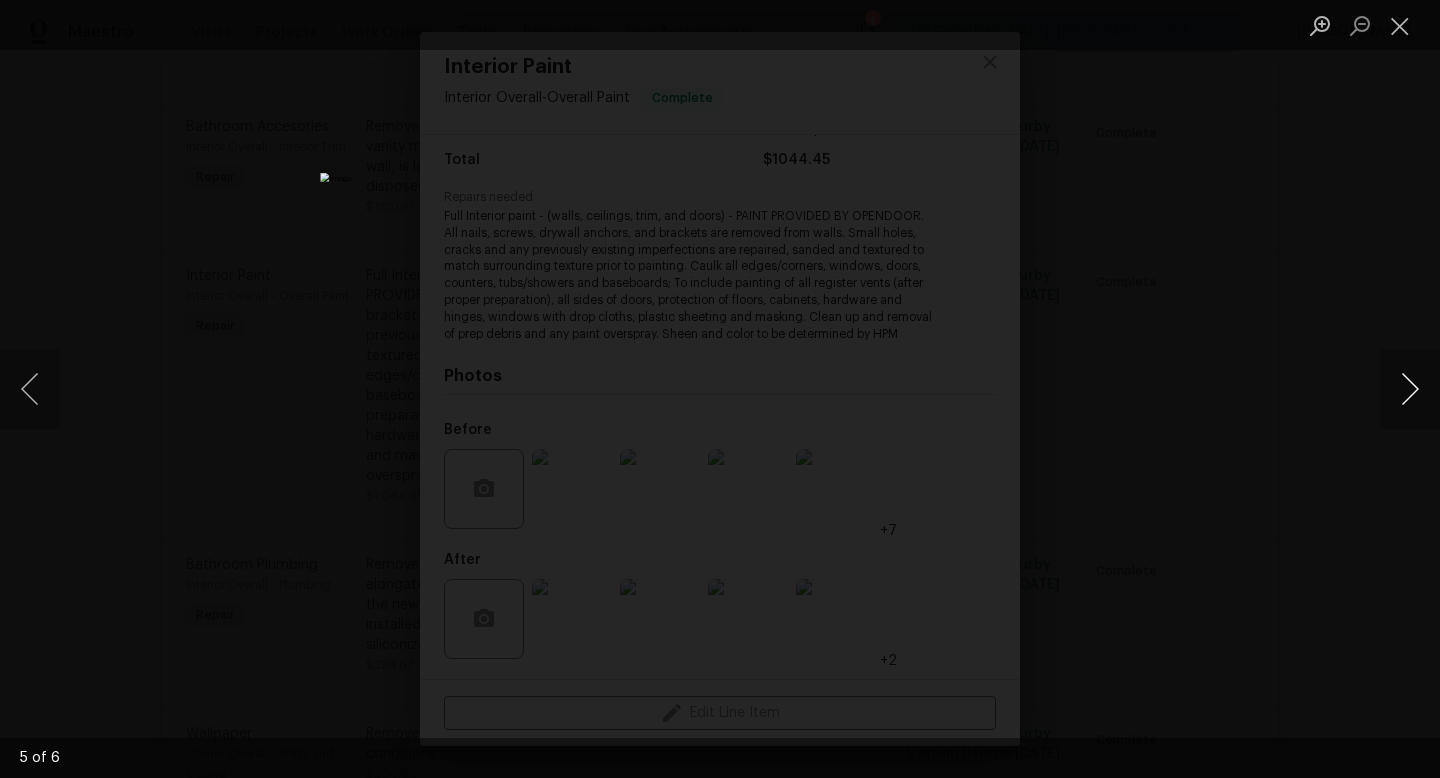 click at bounding box center [1410, 389] 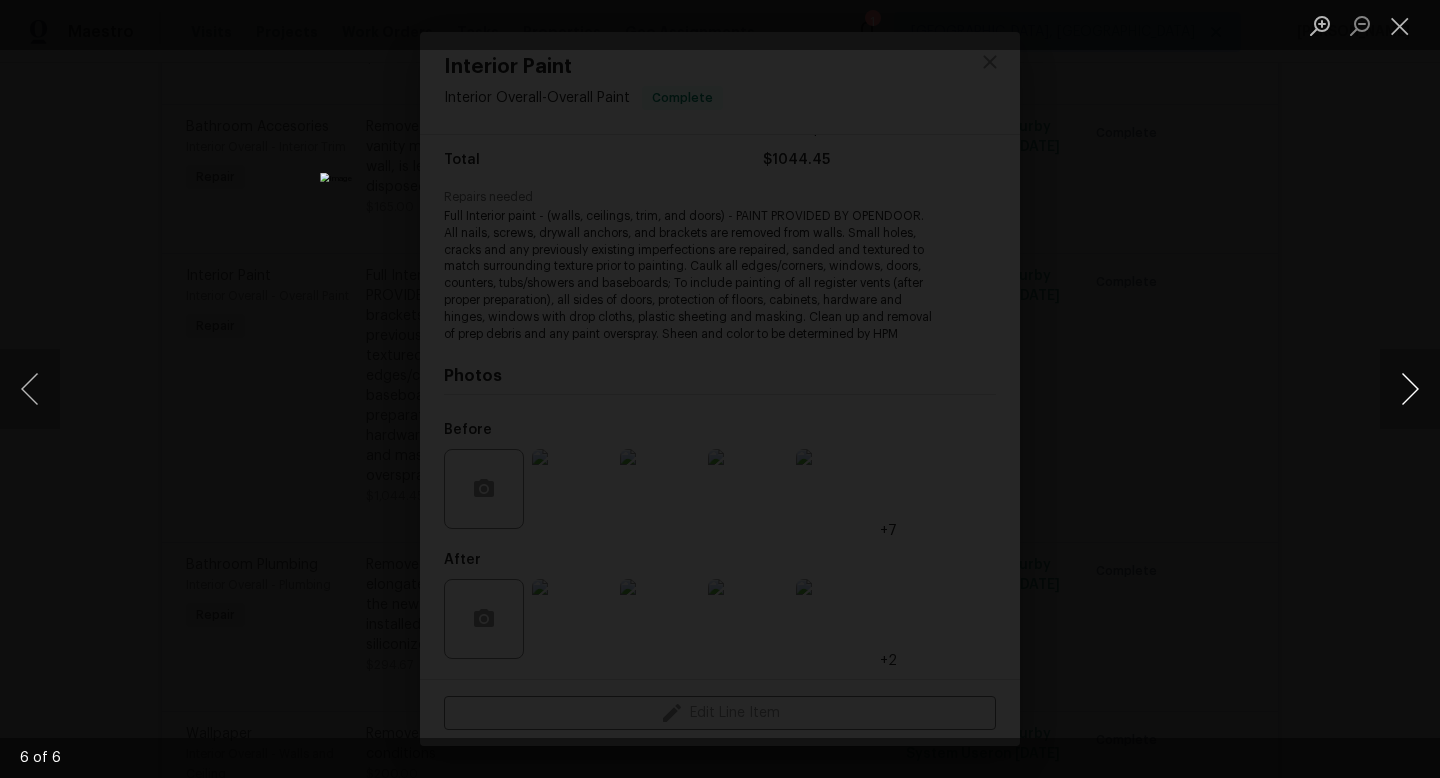 click at bounding box center (1410, 389) 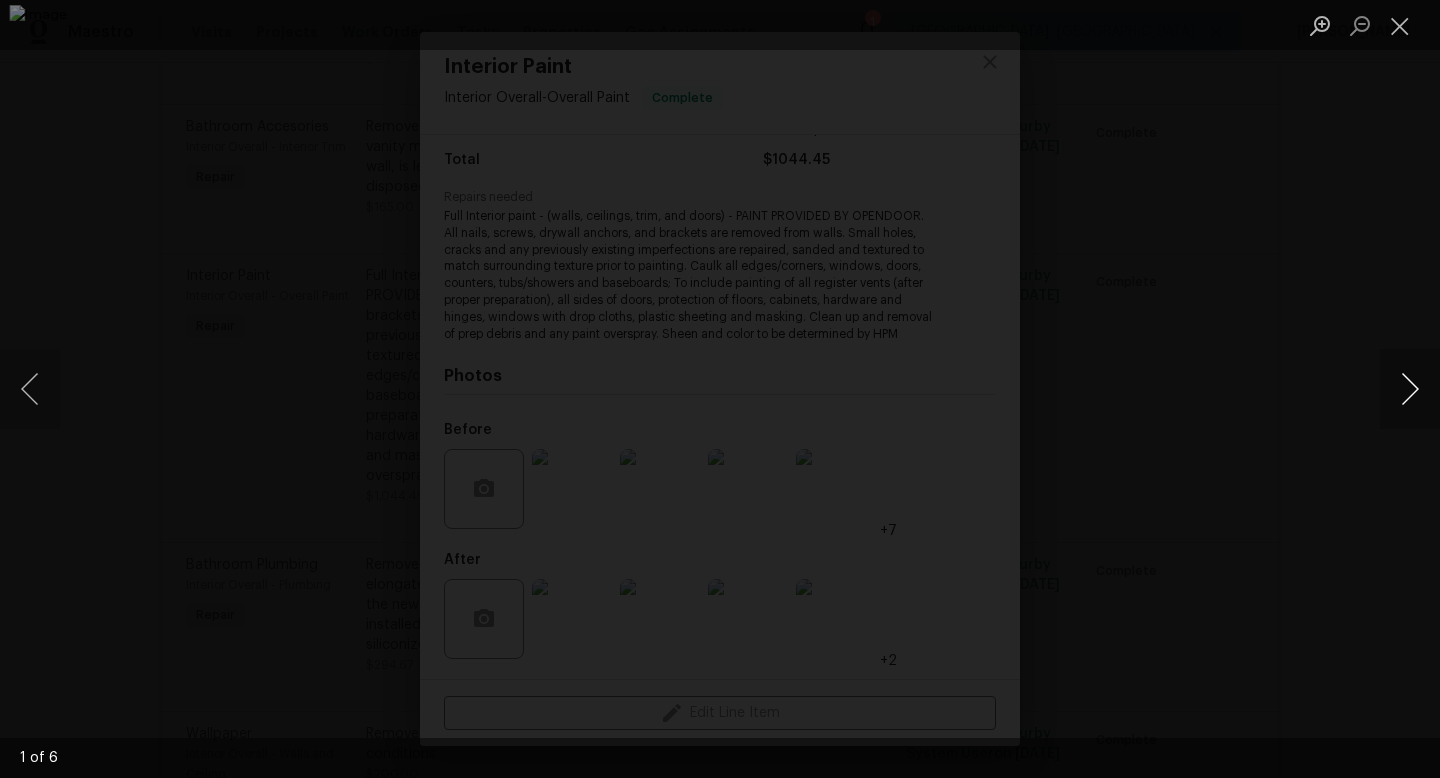 click at bounding box center (1410, 389) 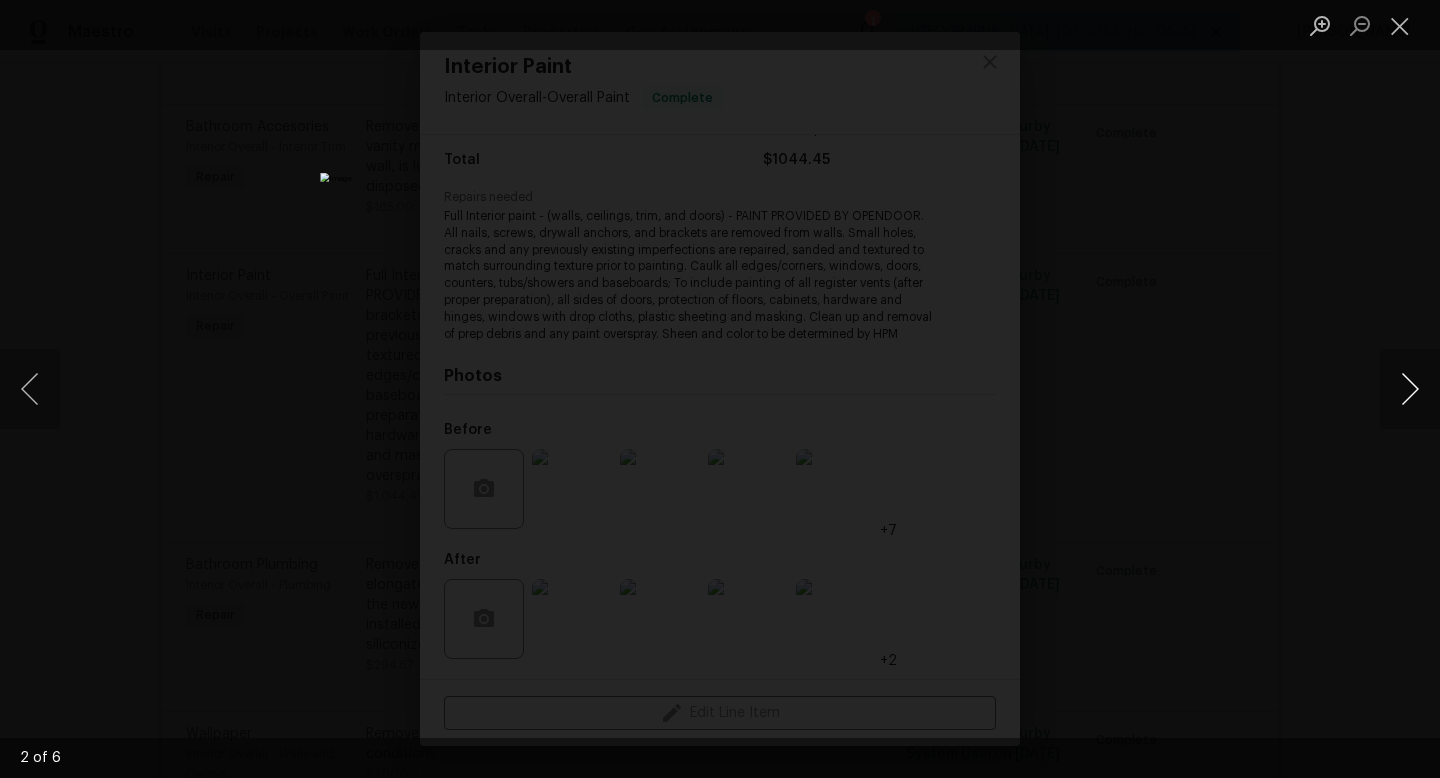 click at bounding box center (1410, 389) 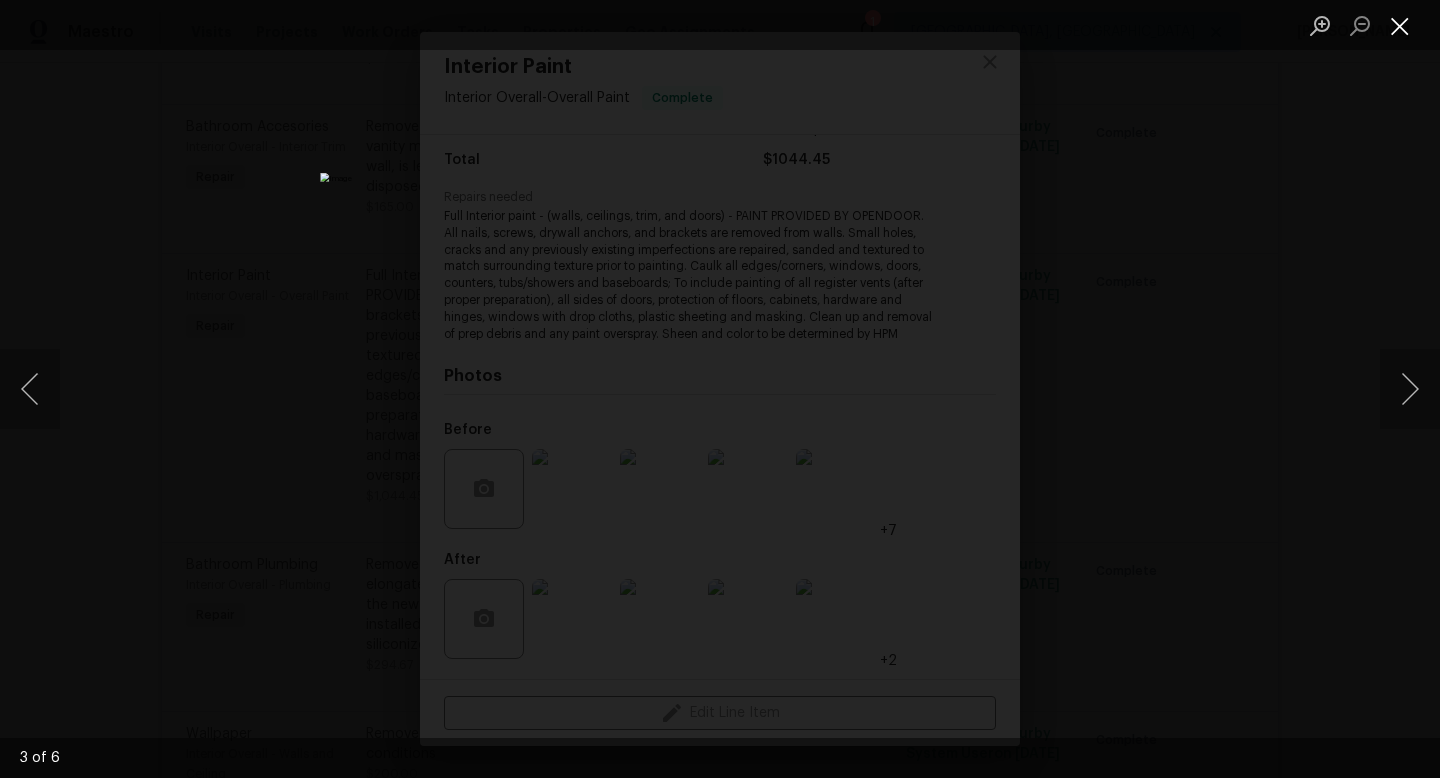 click at bounding box center [1400, 25] 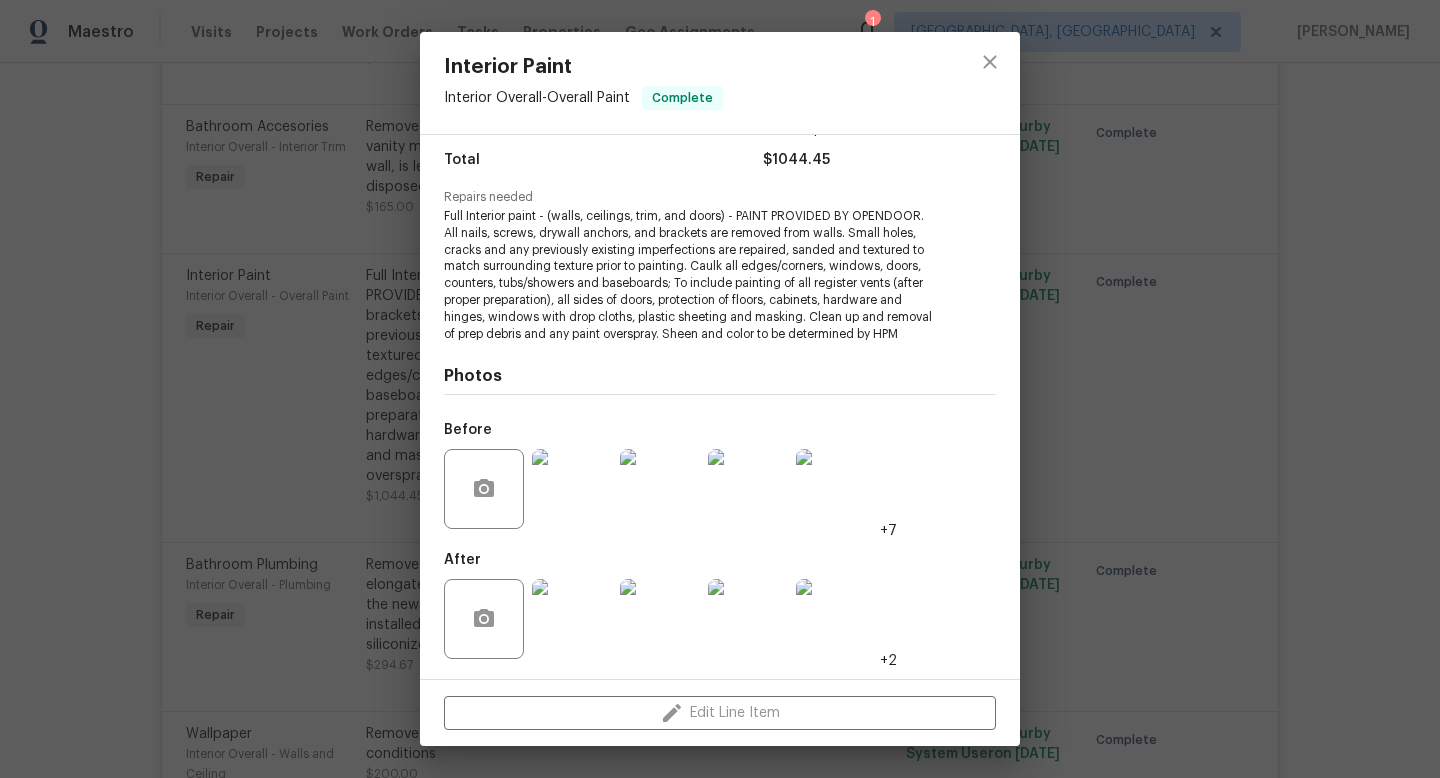 click on "Interior Paint Interior Overall  -  Overall Paint Complete Vendor Universal Construction & Tile Inc Account Category Repairs Cost $1.65 x 633 sqft $1044.45 Labor $0 Total $1044.45 Repairs needed Full Interior paint - (walls, ceilings, trim, and doors) - PAINT PROVIDED BY OPENDOOR. All nails, screws, drywall anchors, and brackets are removed from walls. Small holes, cracks and any previously existing imperfections are repaired, sanded and textured to match surrounding texture prior to painting. Caulk all edges/corners, windows, doors, counters, tubs/showers and baseboards; To include painting of all register vents (after proper preparation), all sides of doors, protection of floors, cabinets, hardware and hinges, windows with drop cloths, plastic sheeting and masking. Clean up and removal of prep debris and any paint overspray. Sheen and color to be determined by HPM Photos Before  +7 After  +2  Edit Line Item" at bounding box center [720, 389] 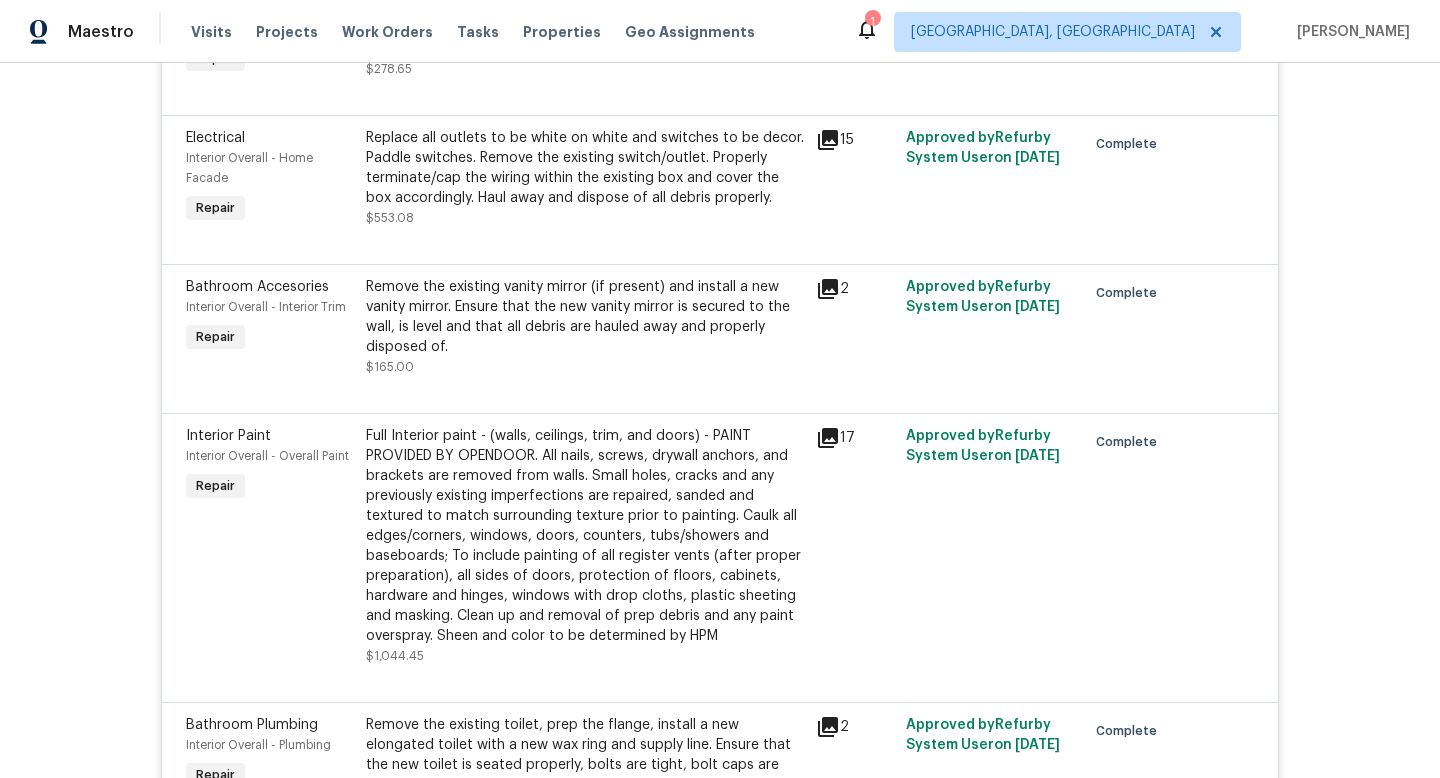 scroll, scrollTop: 1281, scrollLeft: 0, axis: vertical 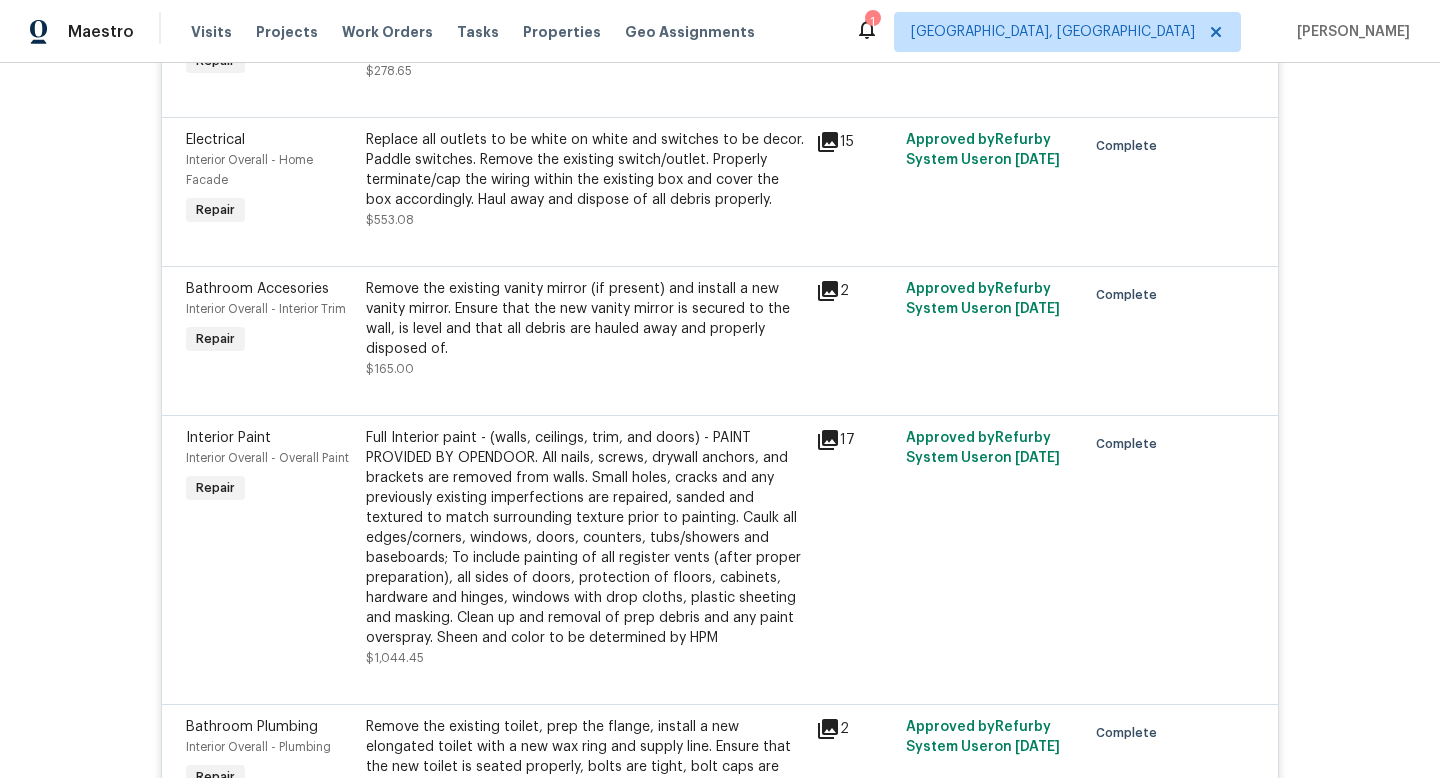 click on "Remove the existing vanity mirror (if present) and install a new vanity mirror. Ensure that the new vanity mirror is secured to the wall, is level and that all debris are hauled away and properly disposed of." at bounding box center (585, 319) 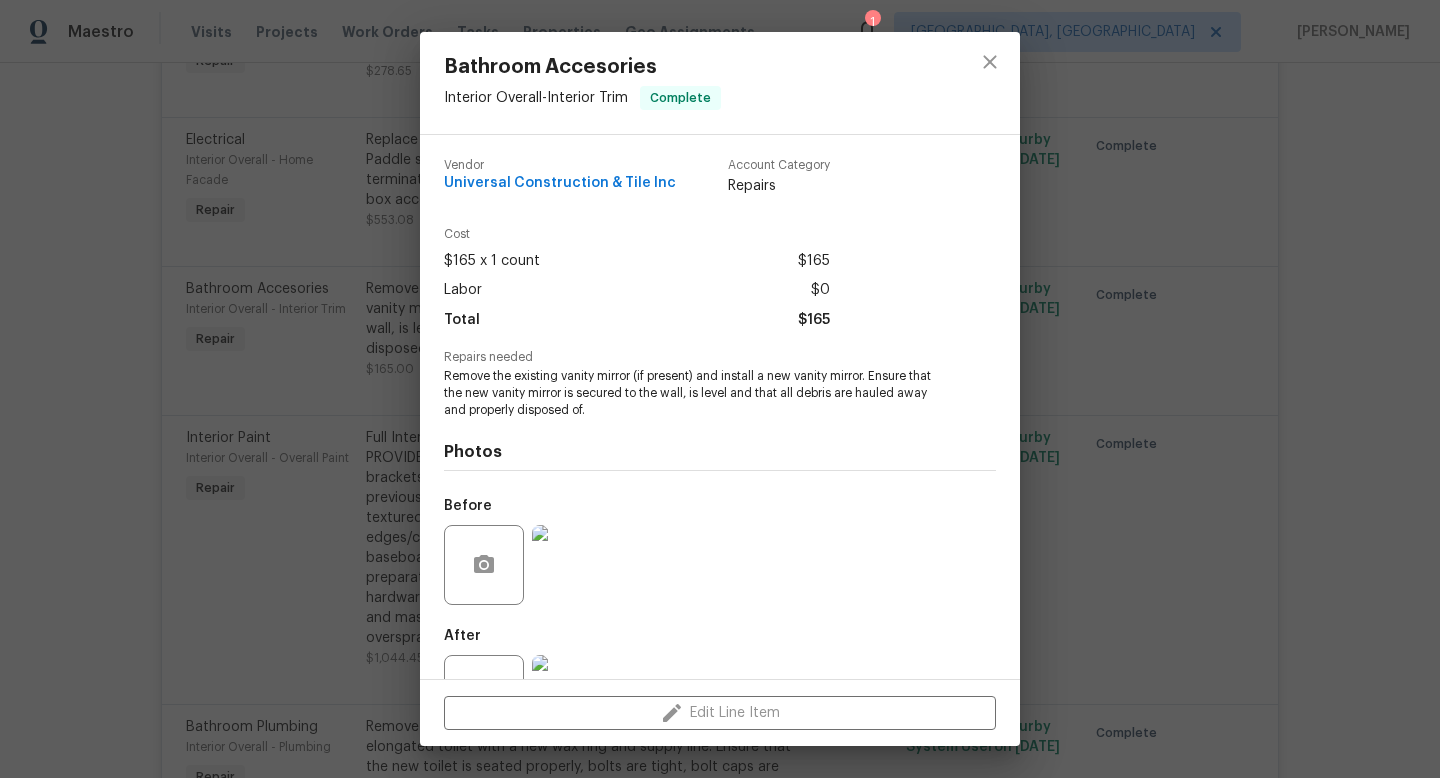 scroll, scrollTop: 76, scrollLeft: 0, axis: vertical 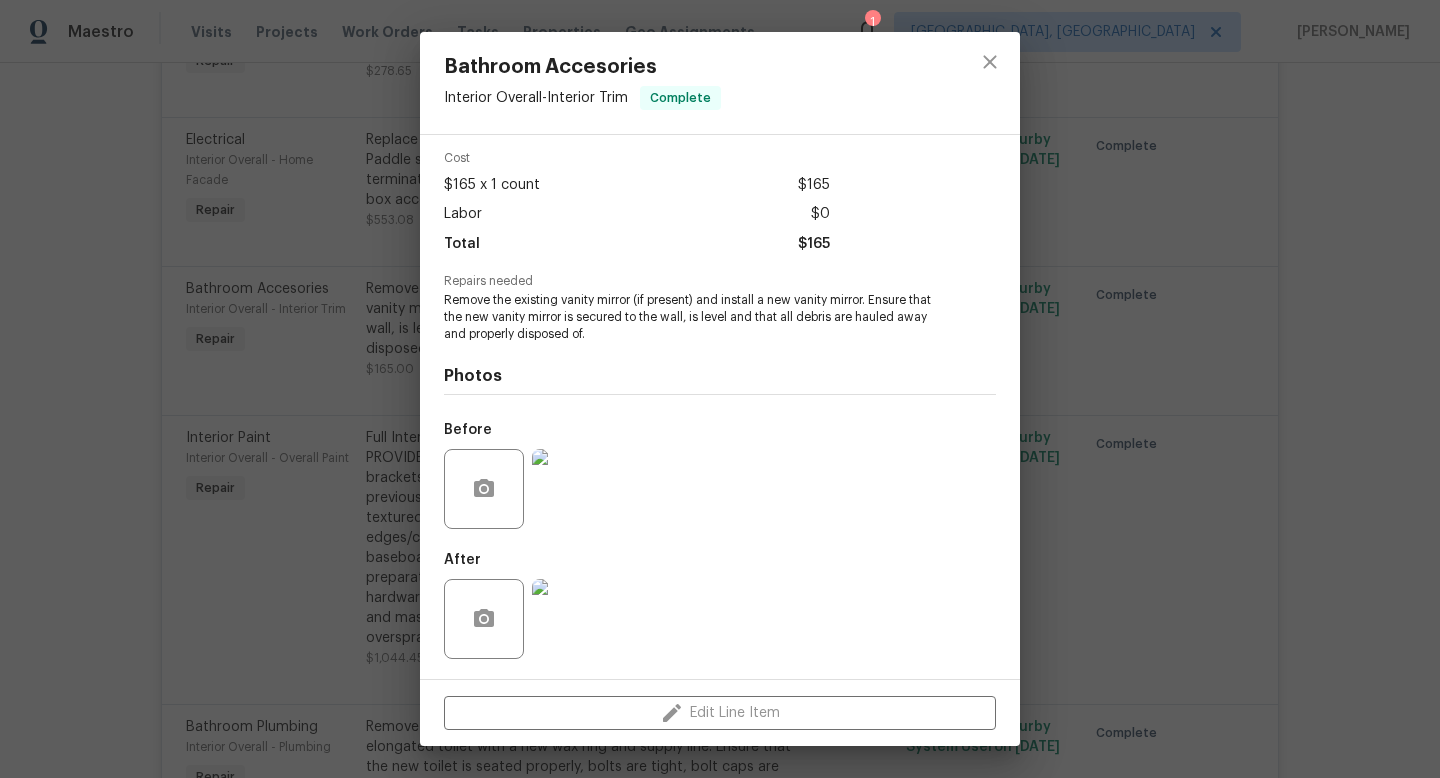 click on "Bathroom Accesories Interior Overall  -  Interior Trim Complete Vendor Universal Construction & Tile Inc Account Category Repairs Cost $165 x 1 count $165 Labor $0 Total $165 Repairs needed Remove the existing vanity mirror (if present) and install a new vanity mirror. Ensure that the new vanity mirror is secured to the wall, is level and that all debris are hauled away and properly disposed of. Photos Before After  Edit Line Item" at bounding box center [720, 389] 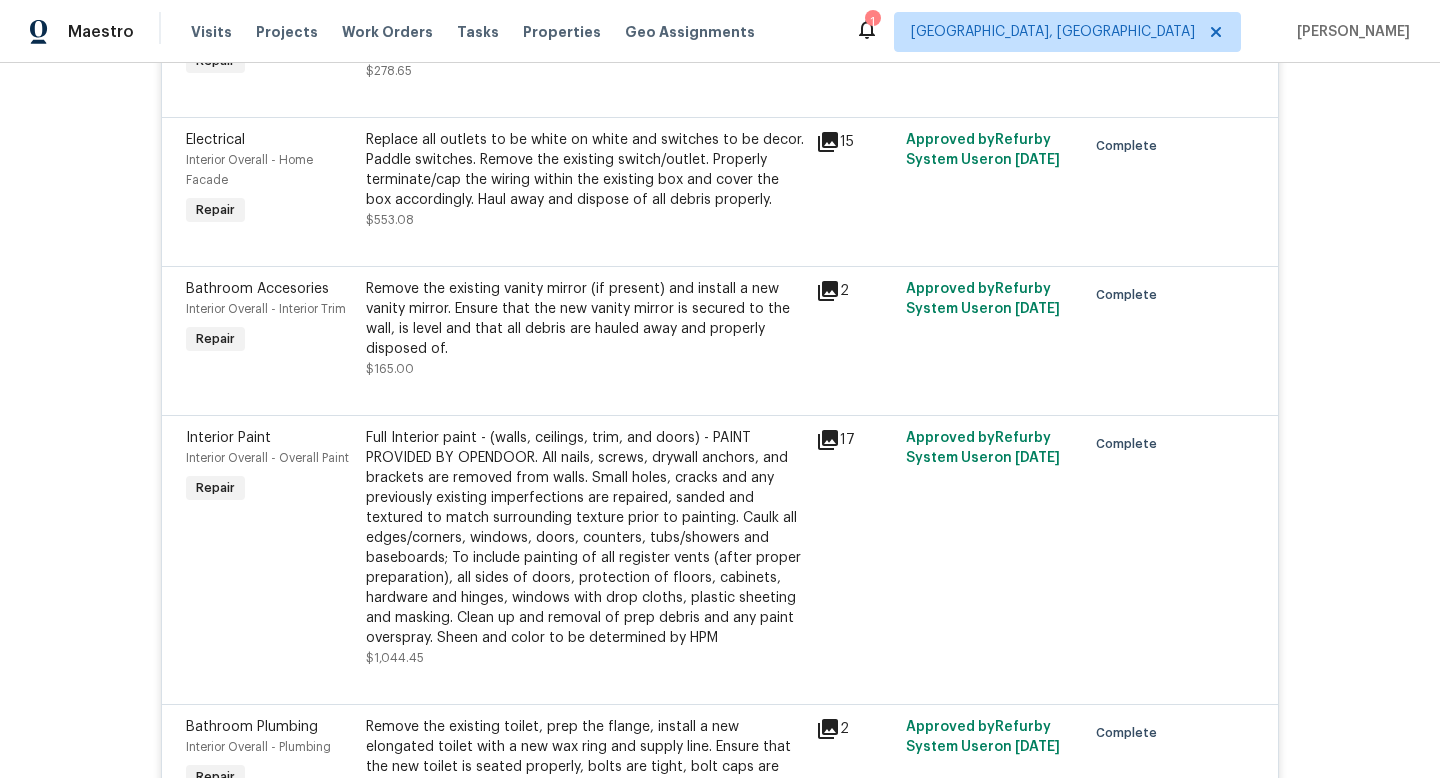 scroll, scrollTop: 1022, scrollLeft: 0, axis: vertical 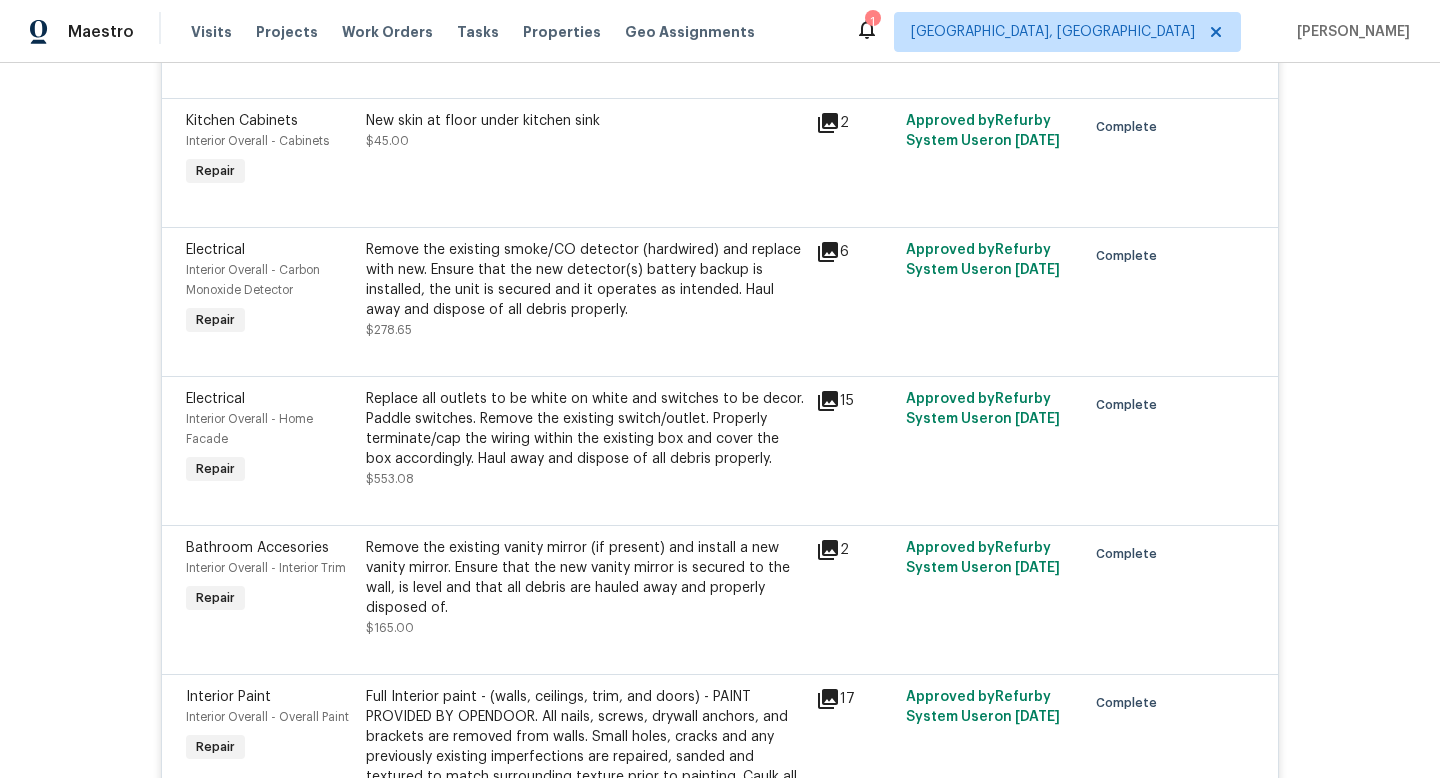 click on "Replace all outlets to be white on white and switches to be decor. Paddle switches.
Remove the existing switch/outlet. Properly terminate/cap the wiring within the existing box and cover the box accordingly. Haul away and dispose of all debris properly." at bounding box center (585, 429) 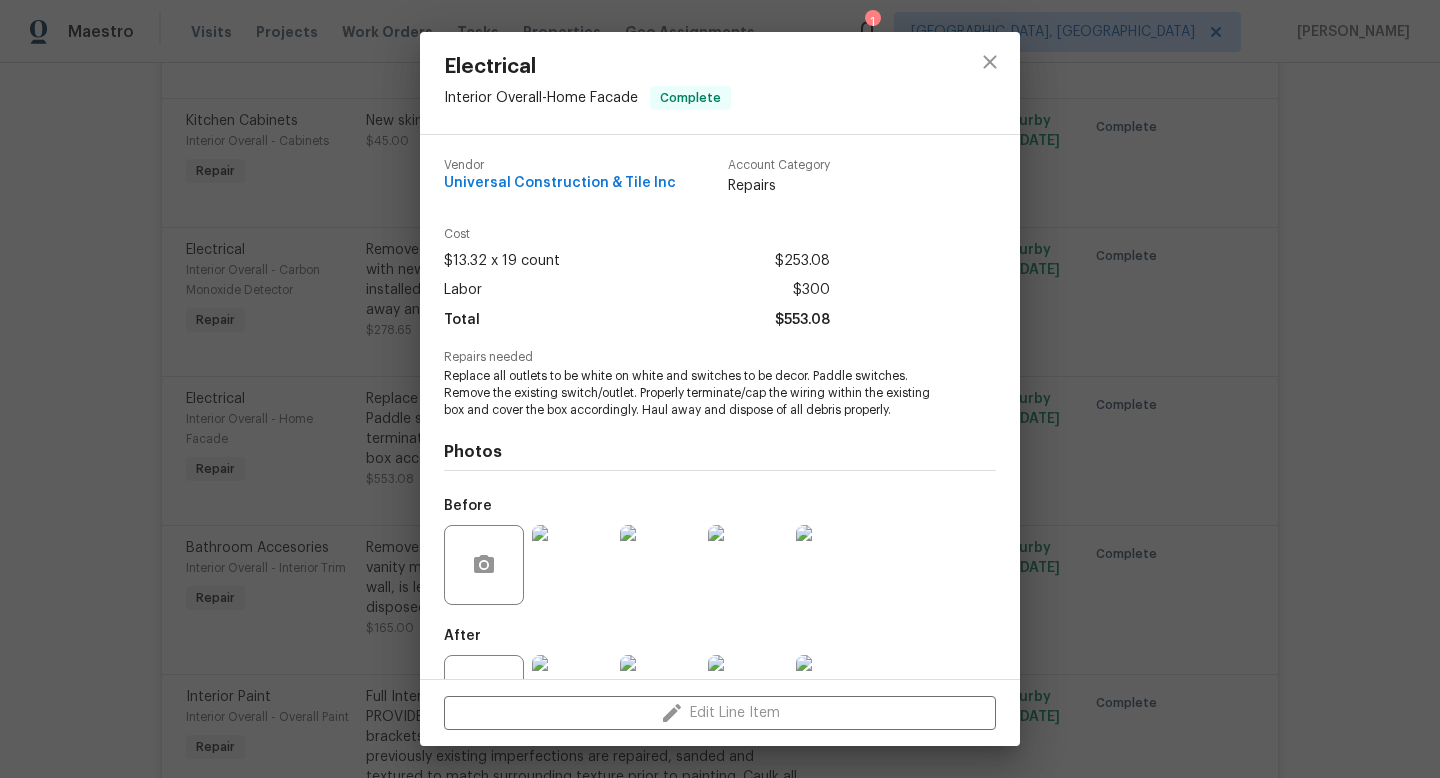 scroll, scrollTop: 76, scrollLeft: 0, axis: vertical 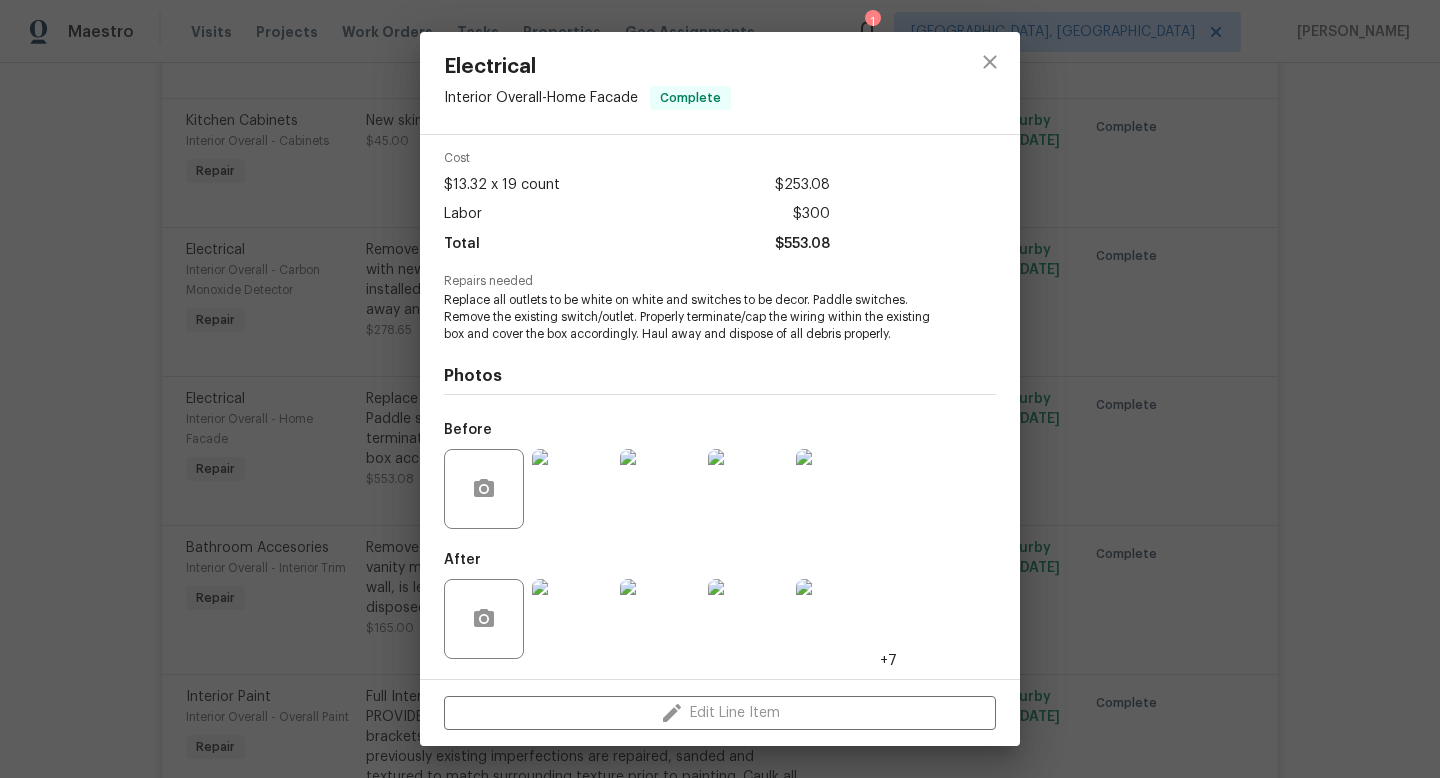 click at bounding box center (572, 619) 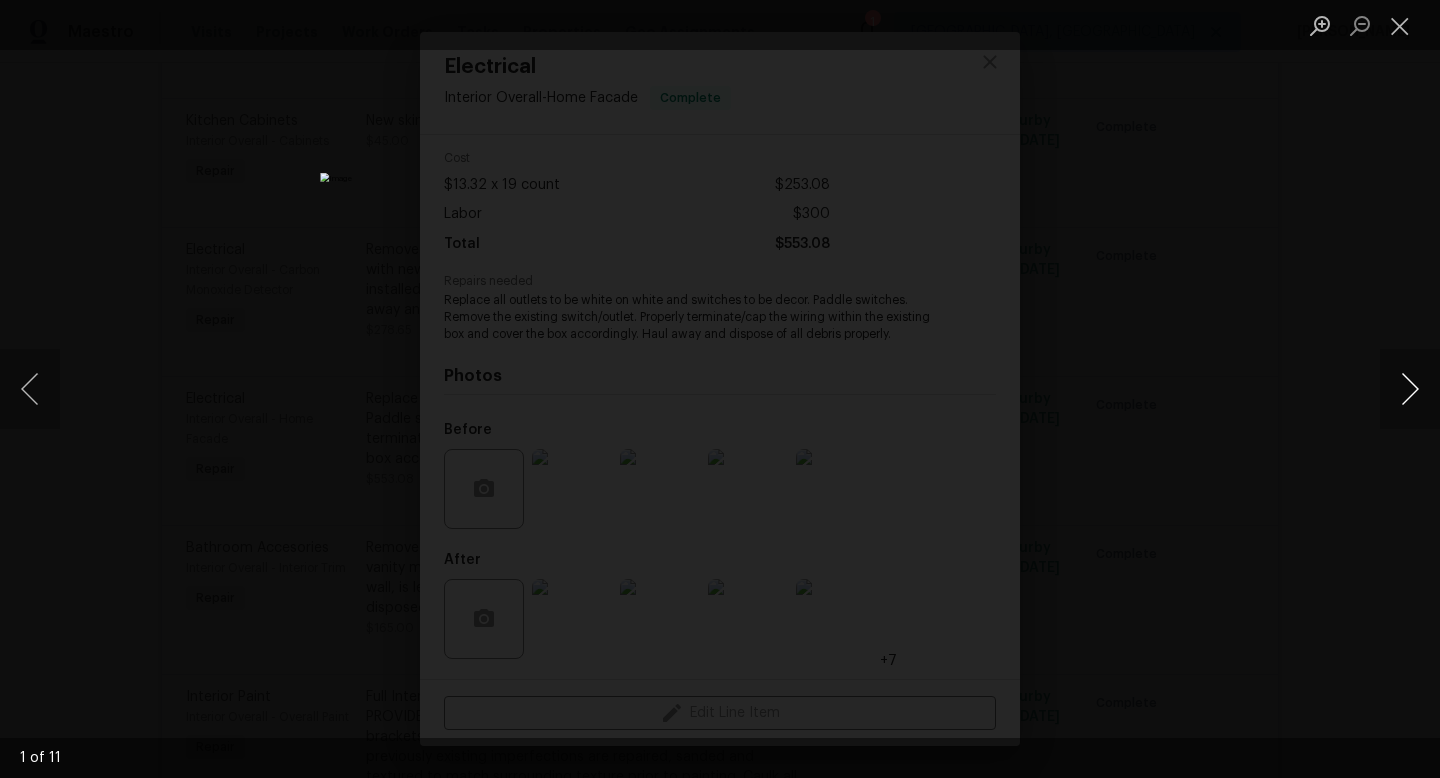click at bounding box center [1410, 389] 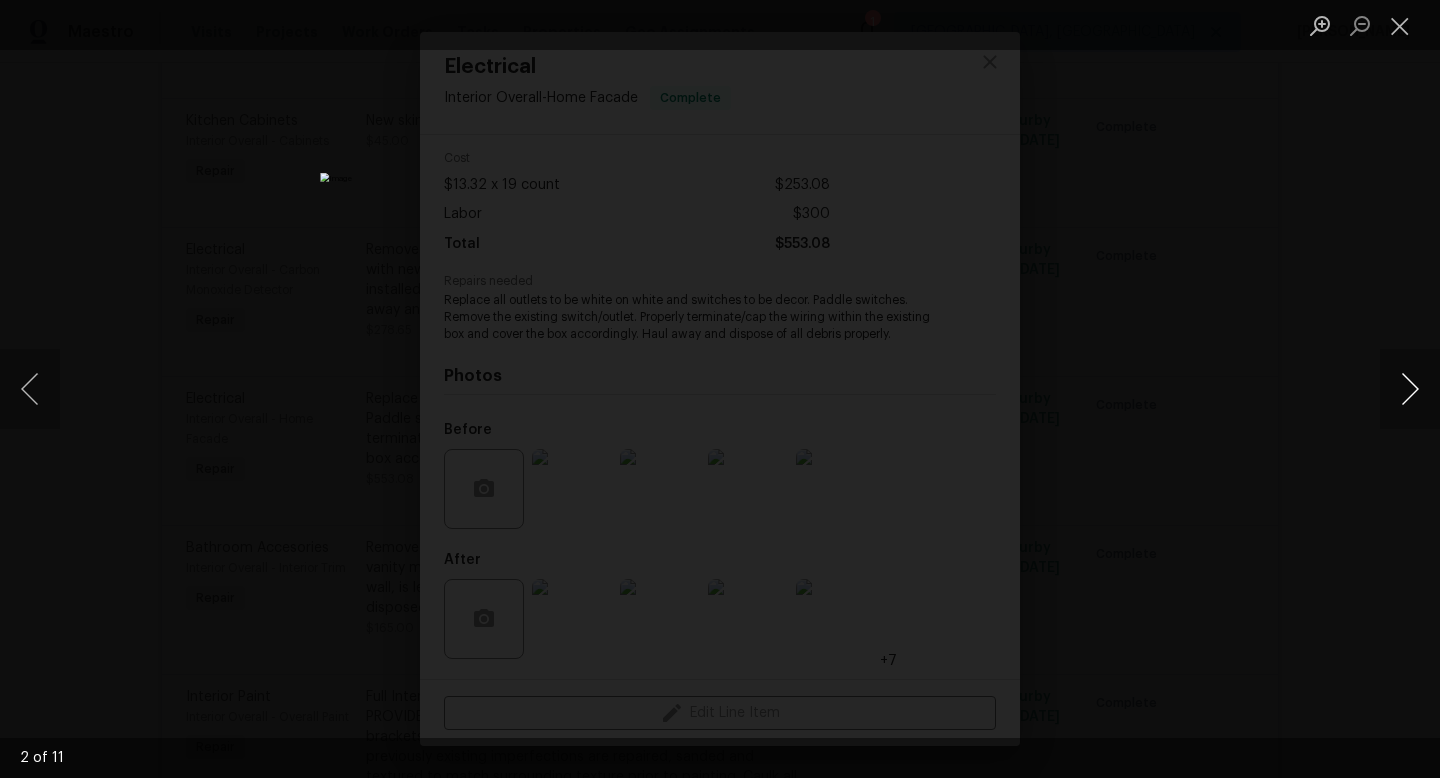click at bounding box center [1410, 389] 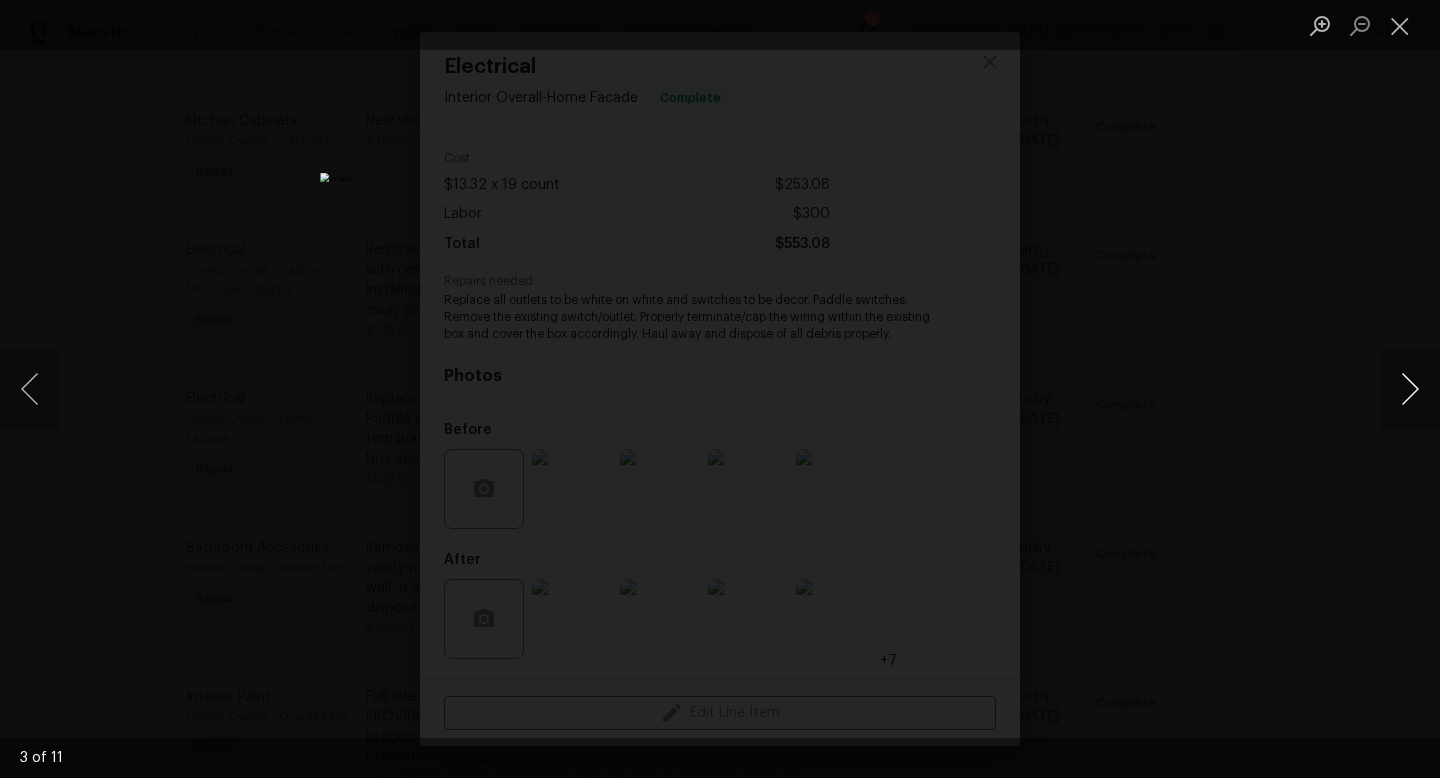 click at bounding box center (1410, 389) 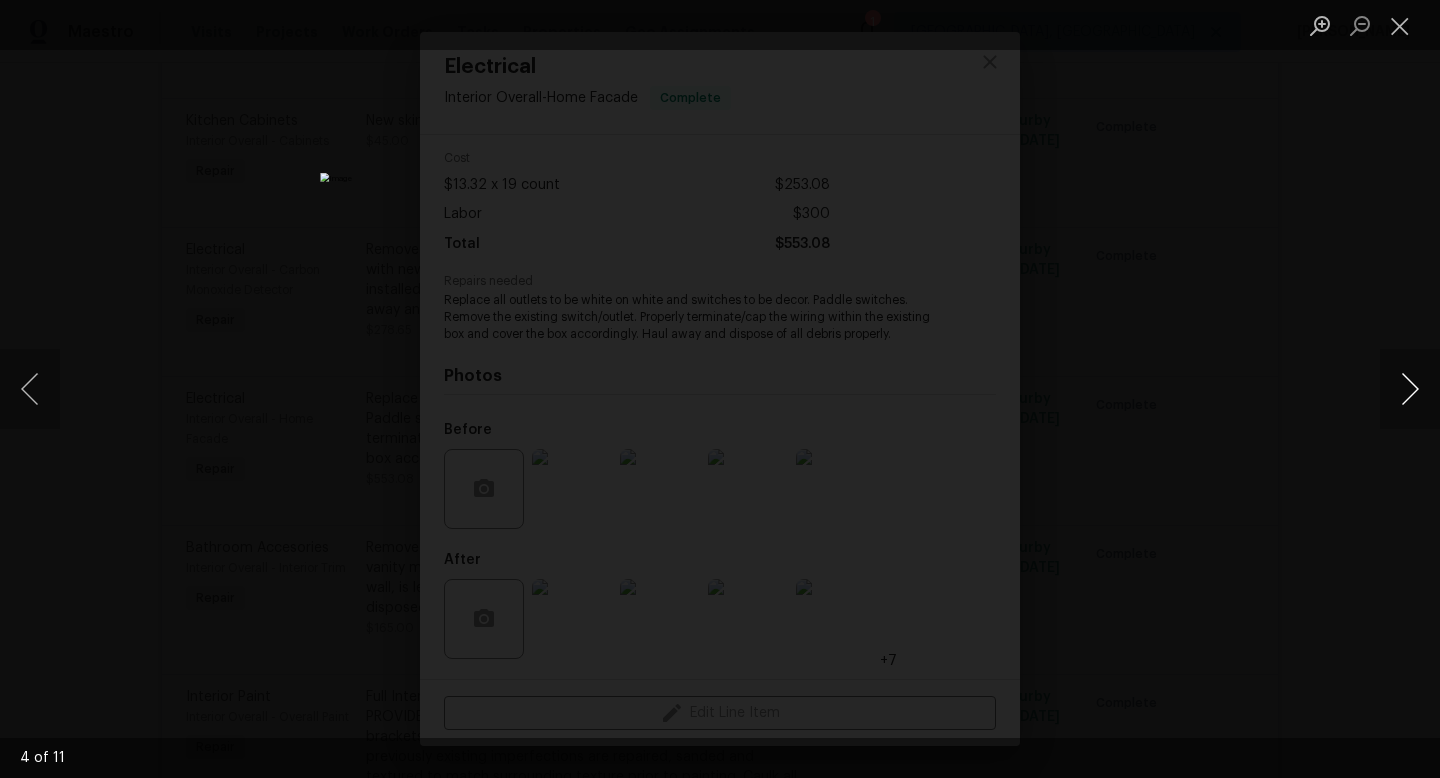 click at bounding box center [1410, 389] 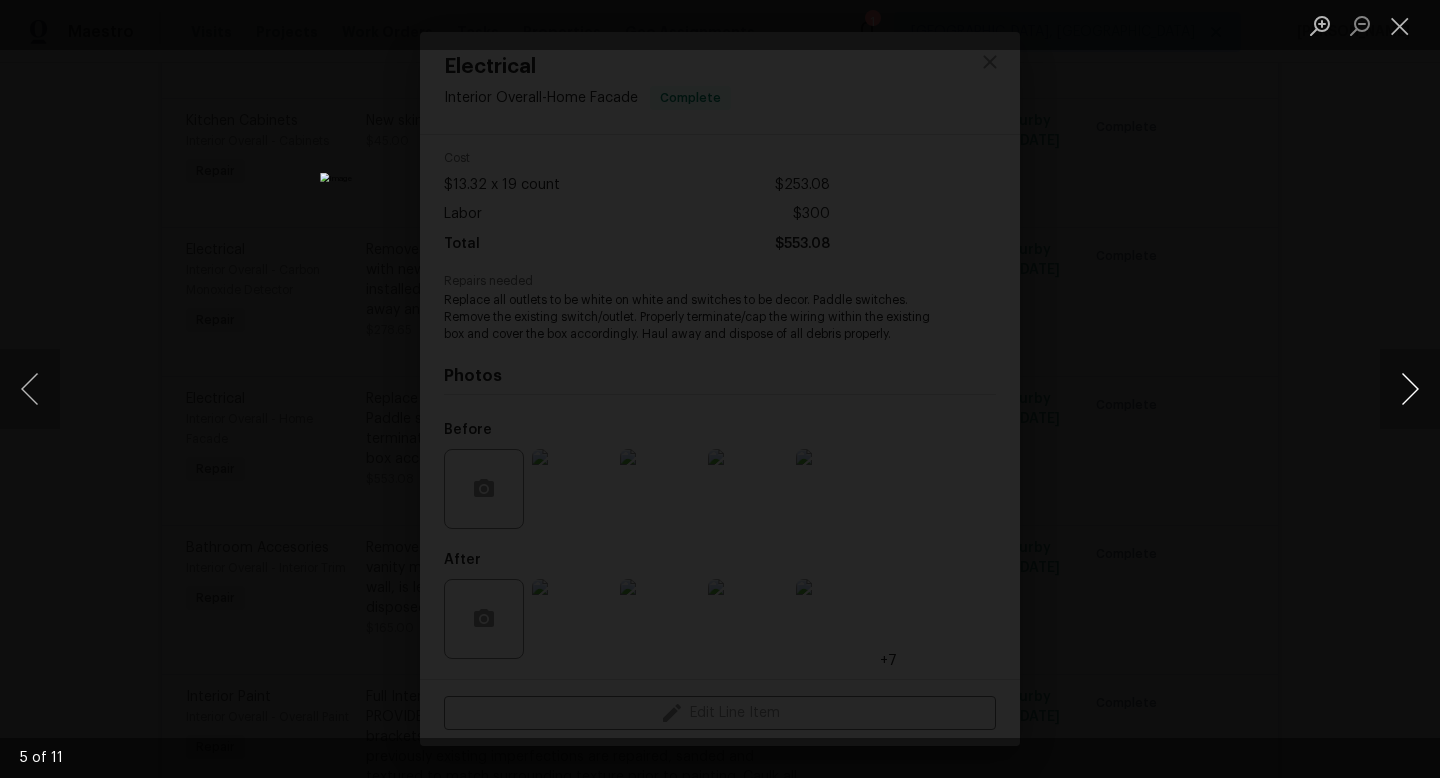 click at bounding box center [1410, 389] 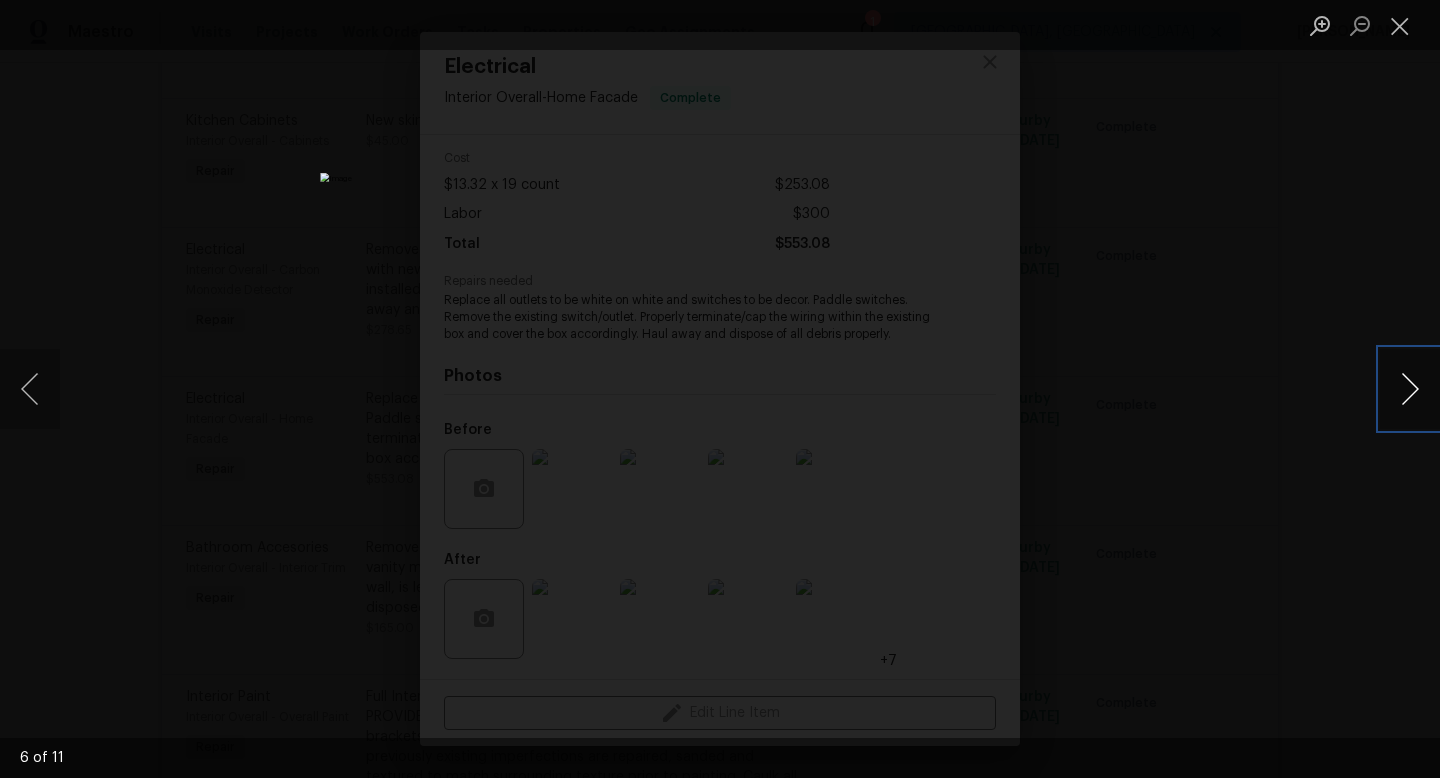 click at bounding box center (1410, 389) 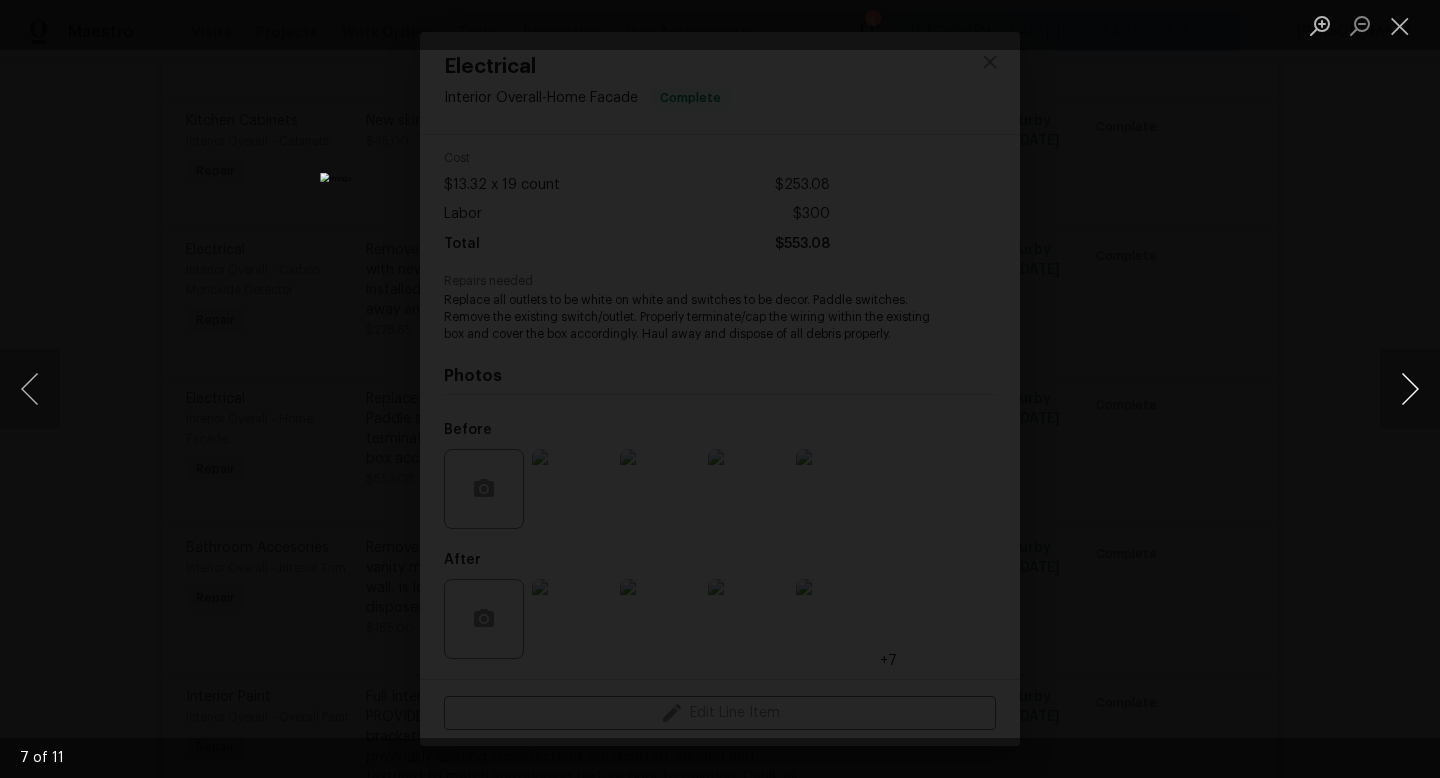 click at bounding box center (1410, 389) 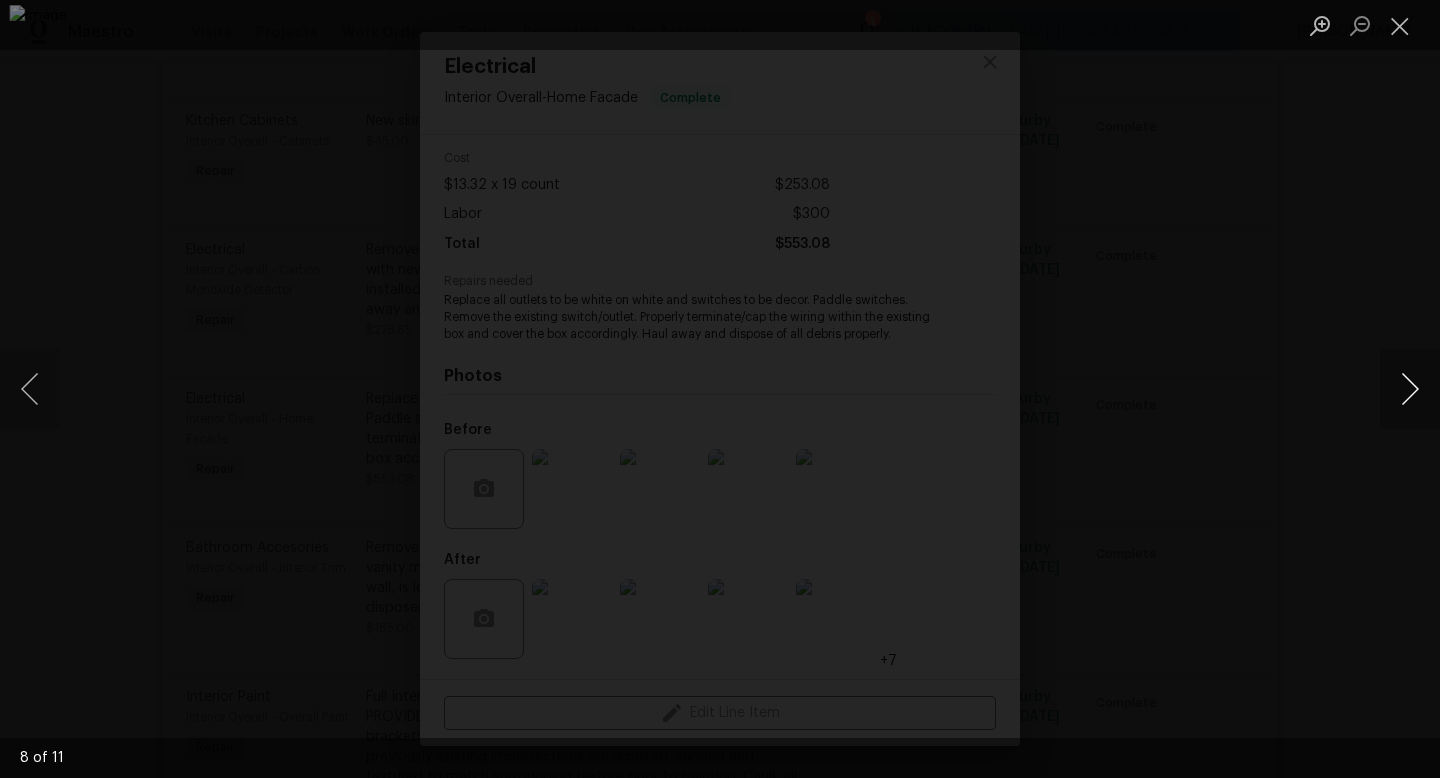 click at bounding box center [1410, 389] 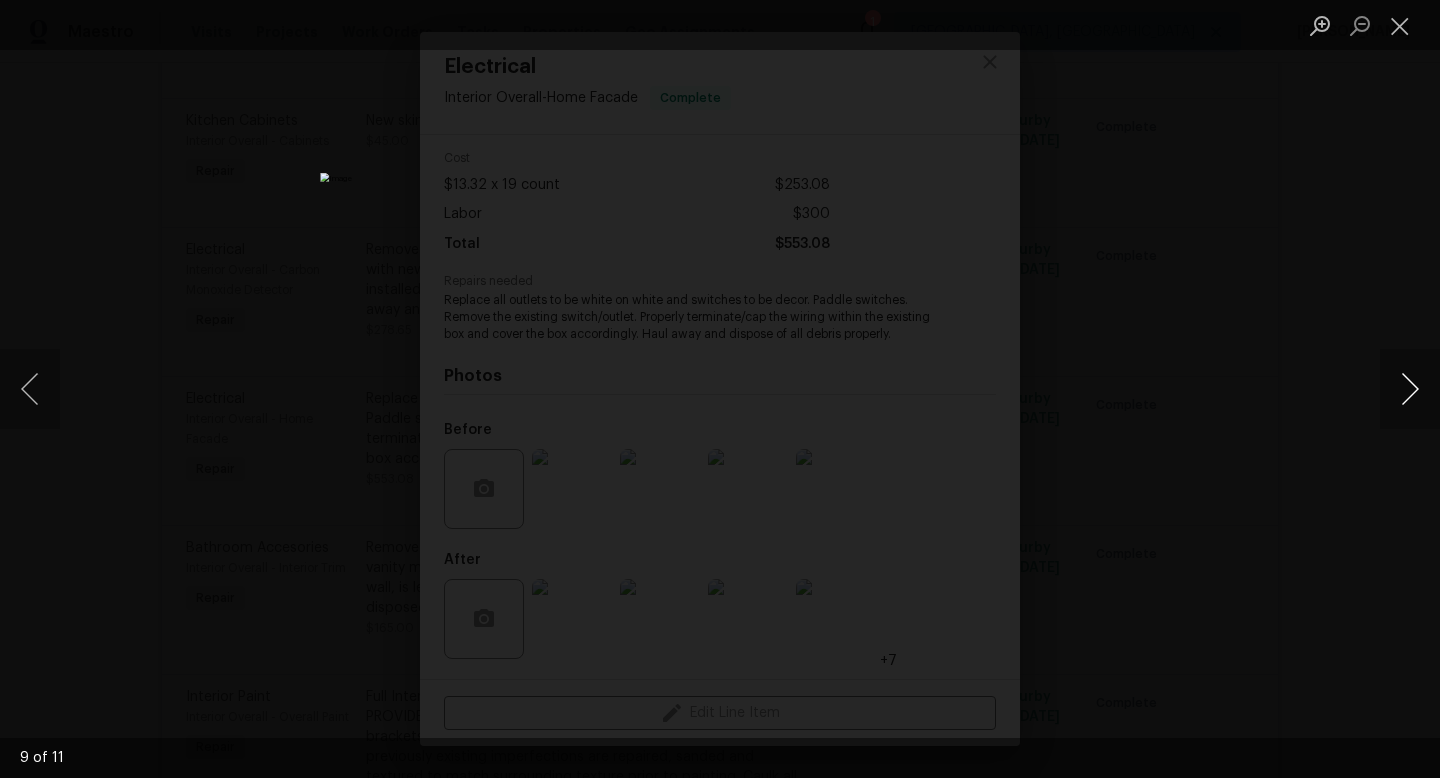 click at bounding box center (1410, 389) 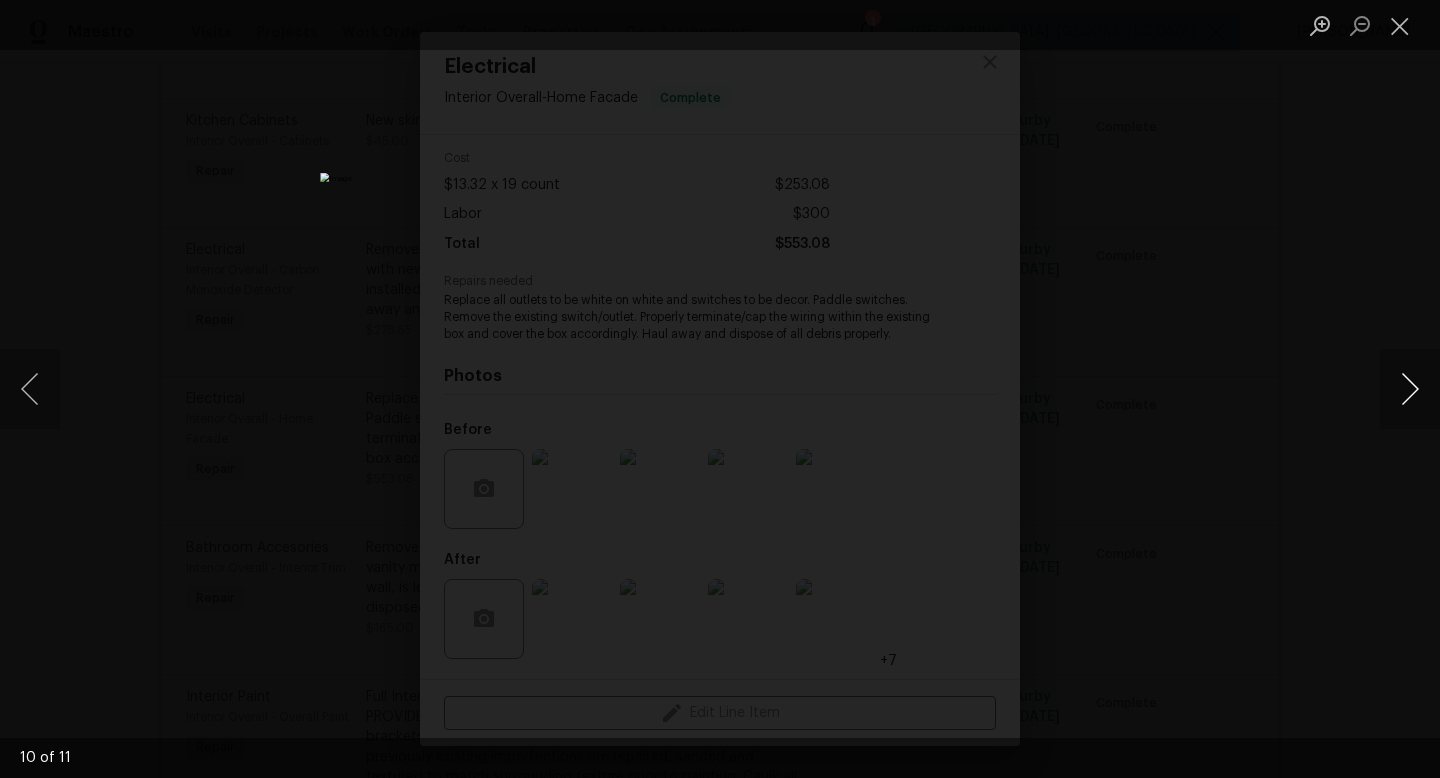 click at bounding box center [1410, 389] 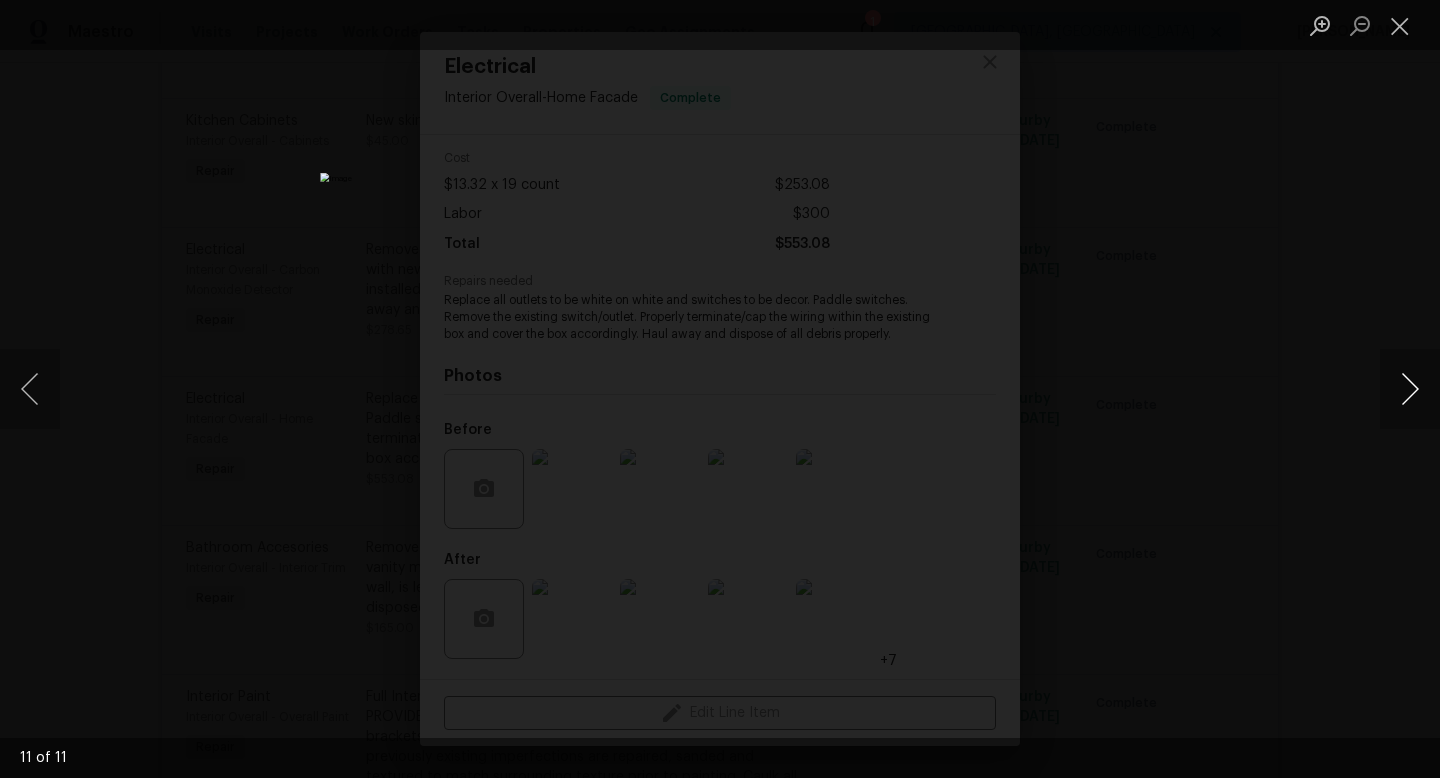 click at bounding box center [1410, 389] 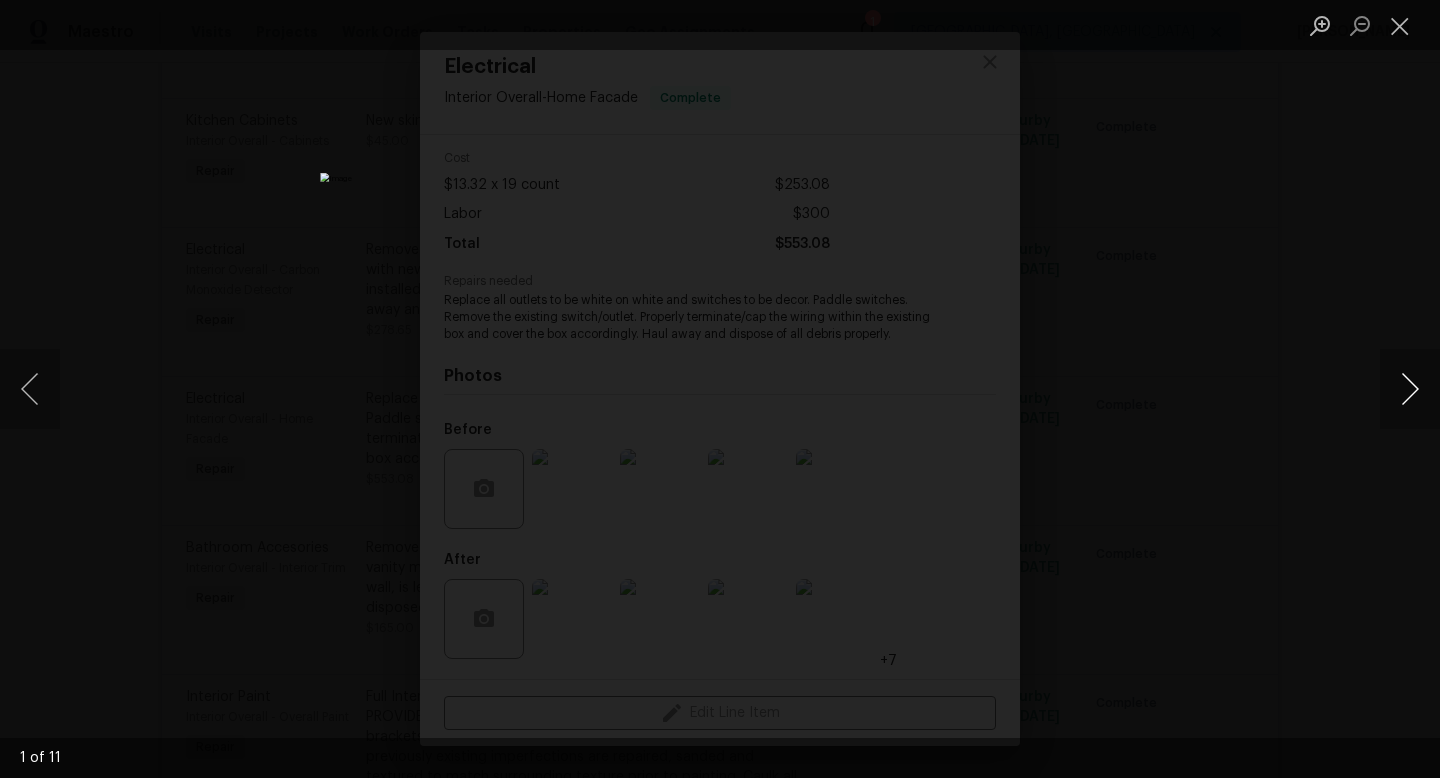 click at bounding box center [1410, 389] 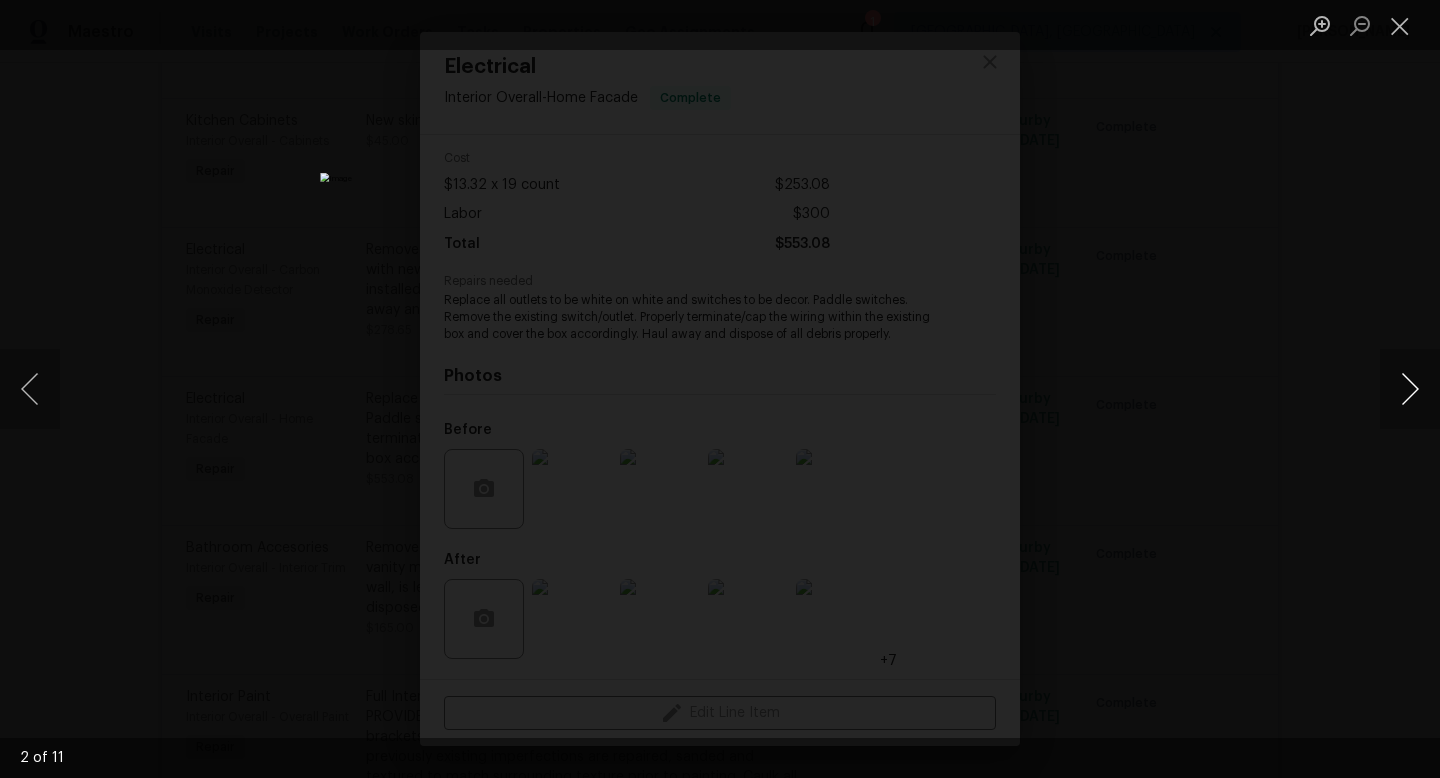 click at bounding box center (1410, 389) 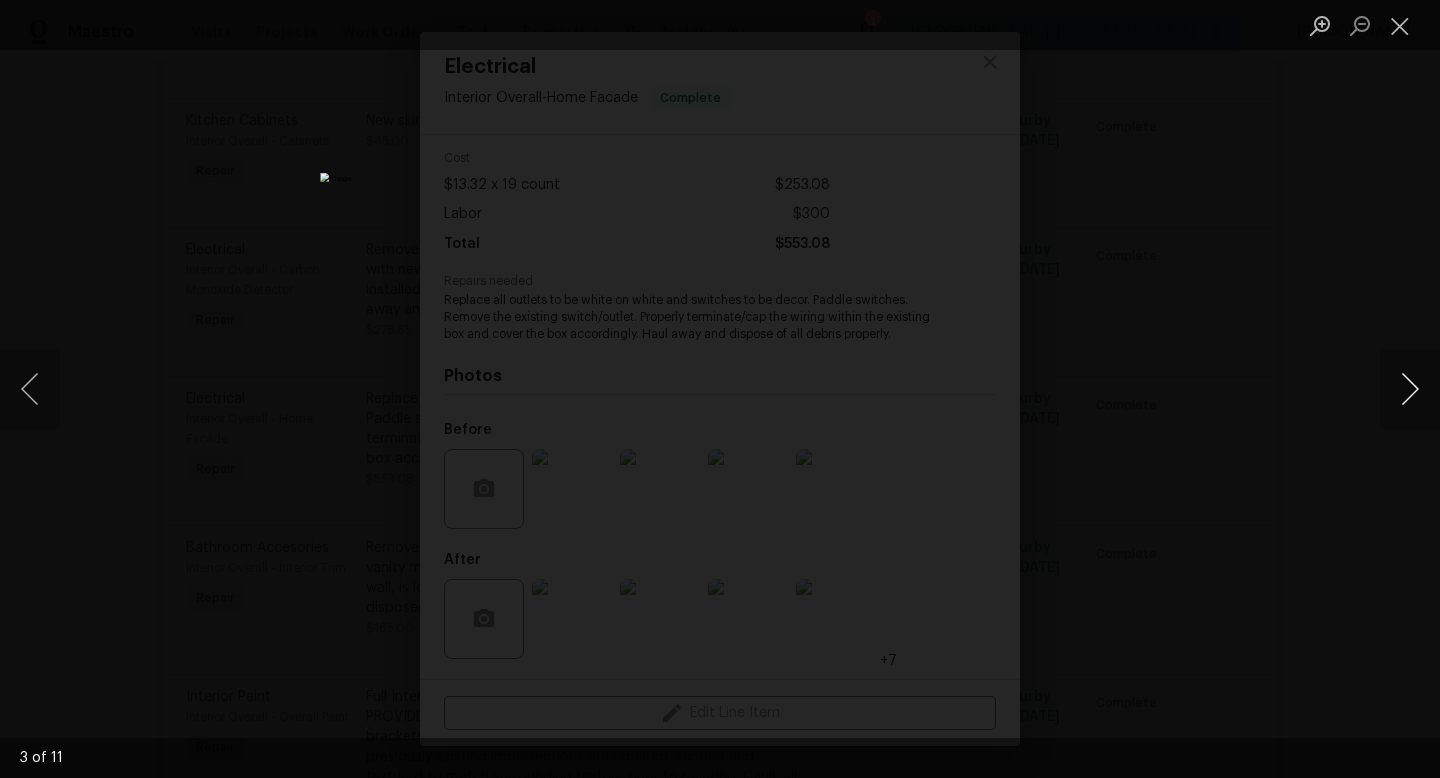 click at bounding box center [1410, 389] 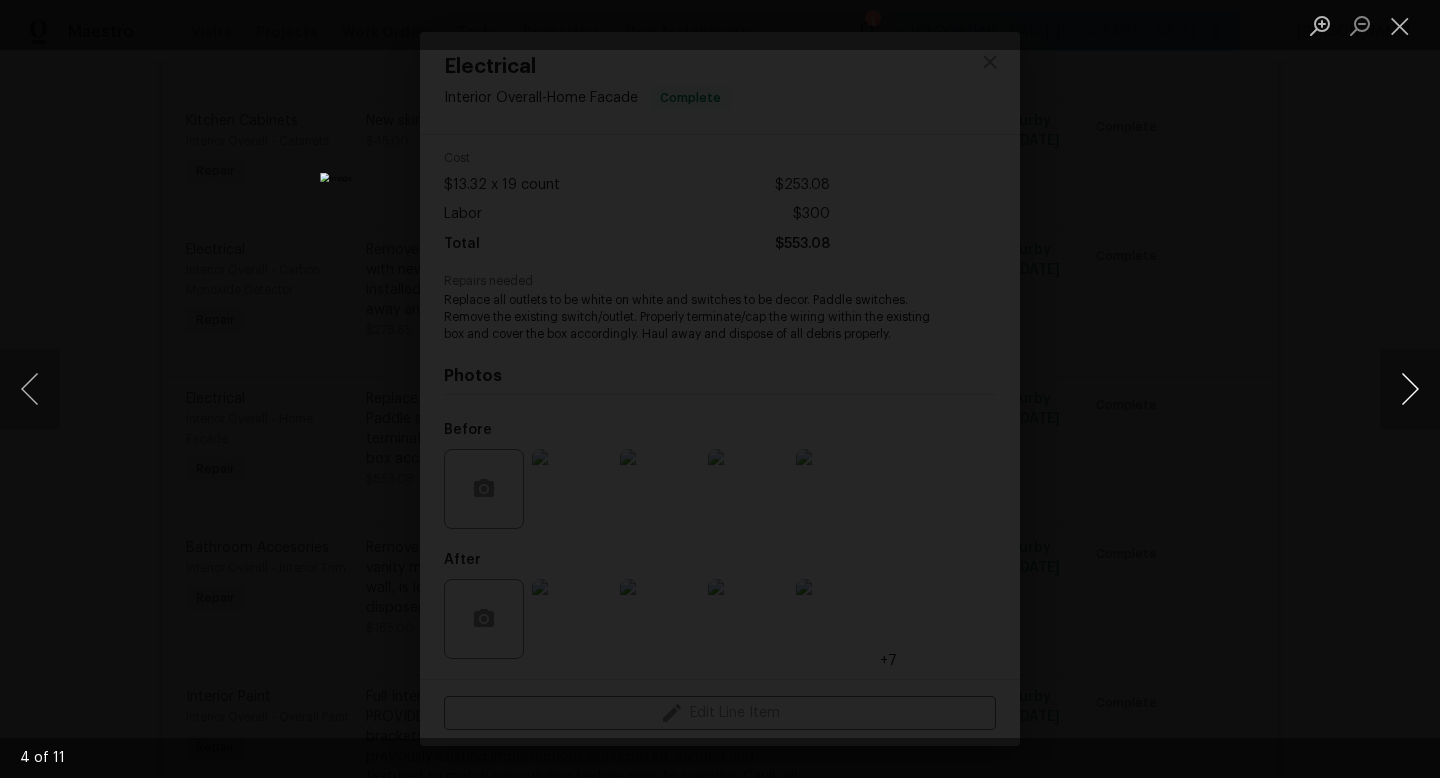 click at bounding box center [1410, 389] 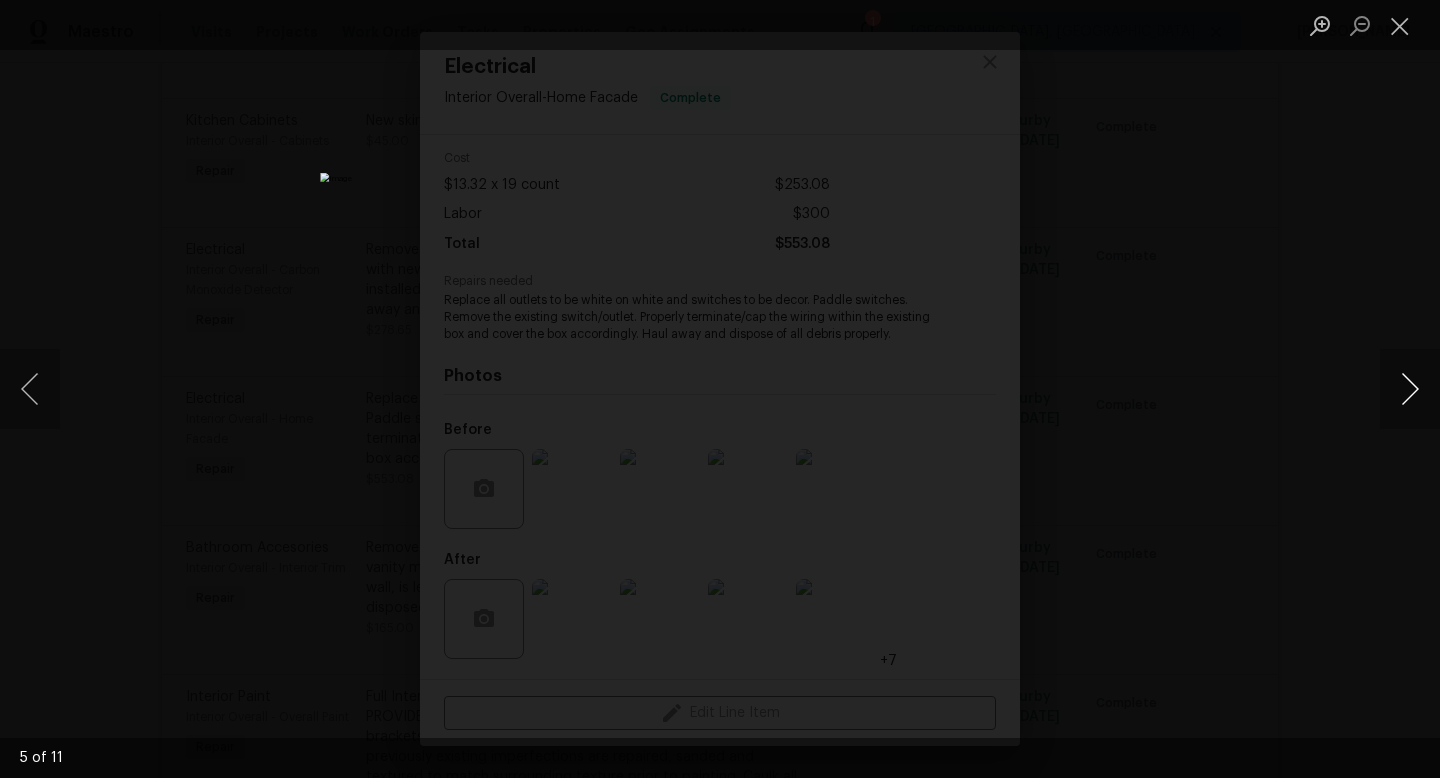 click at bounding box center (1410, 389) 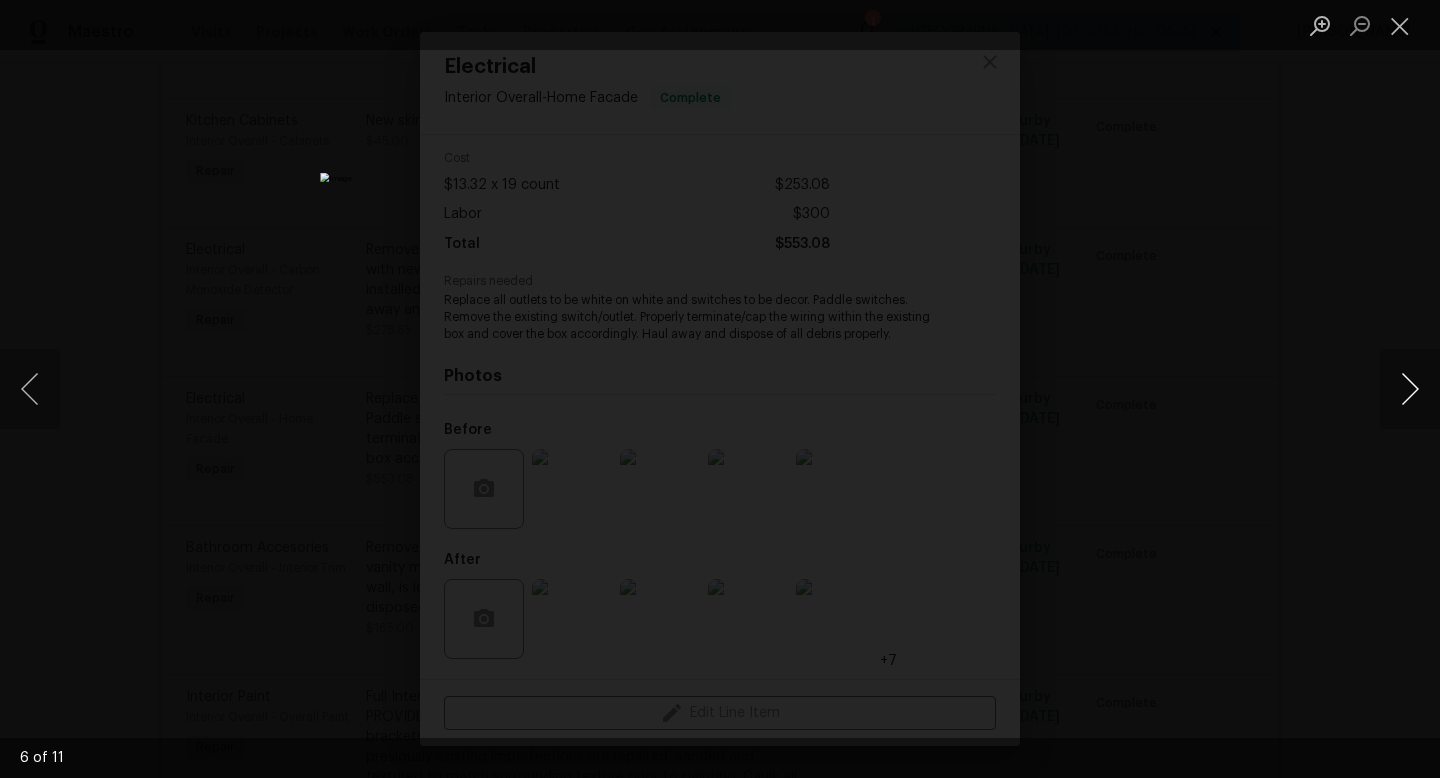 click at bounding box center (1410, 389) 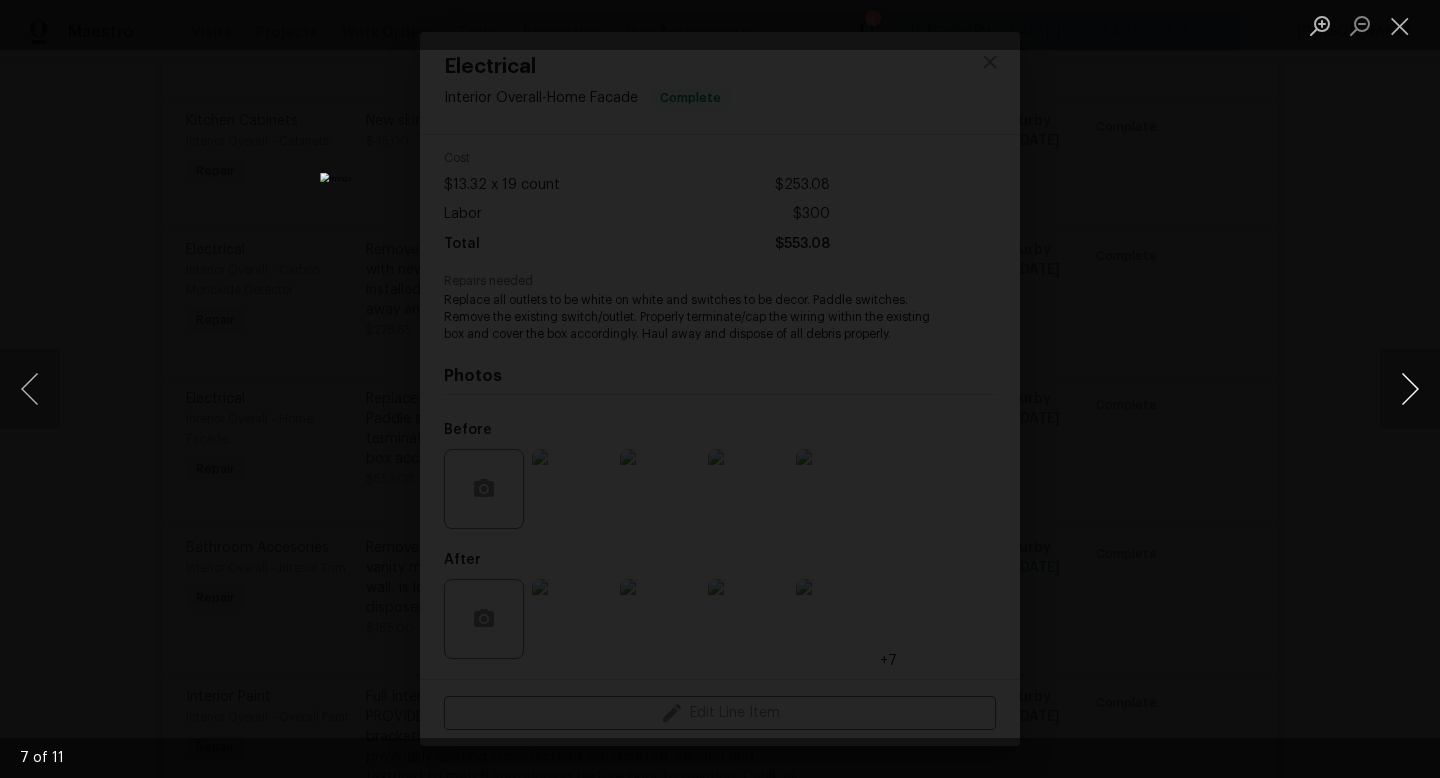 click at bounding box center (1410, 389) 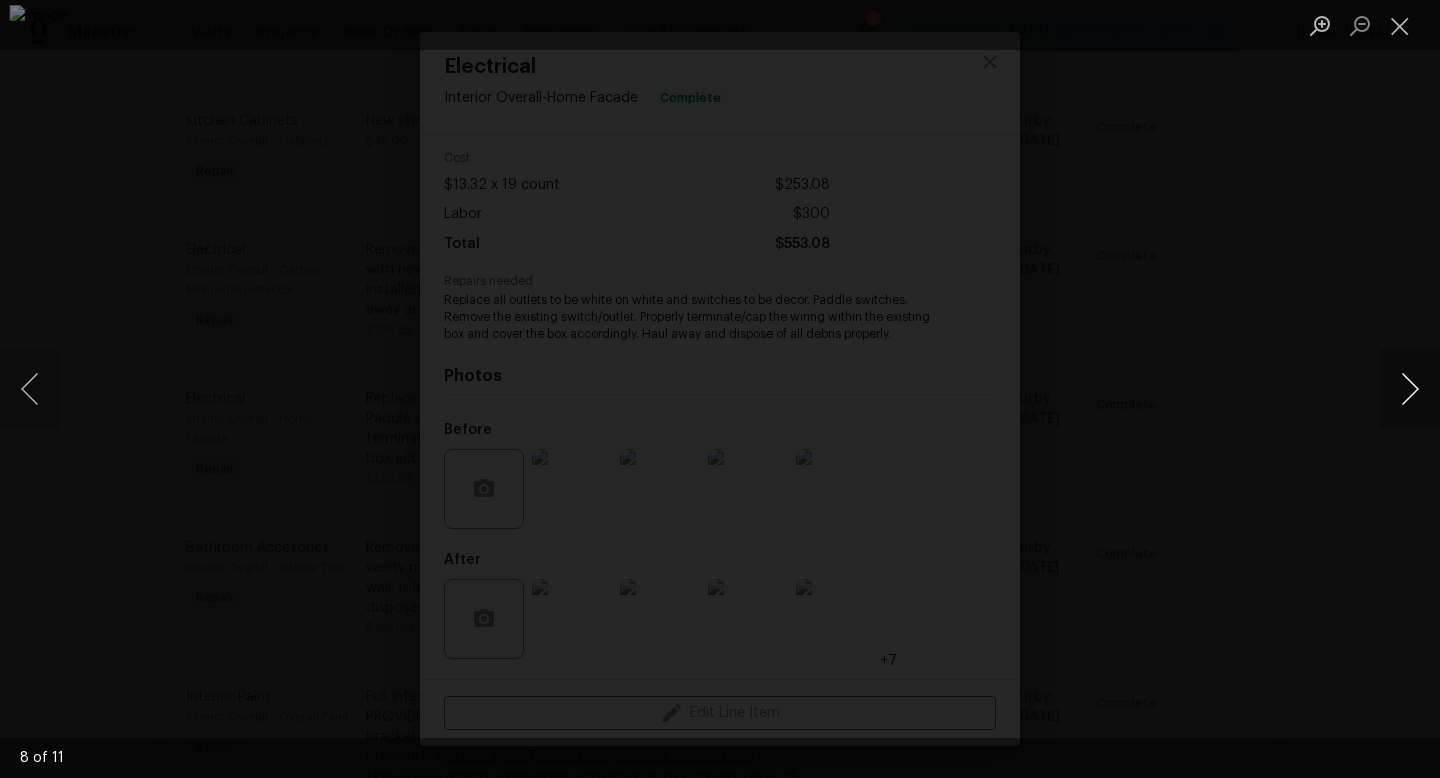click at bounding box center [1410, 389] 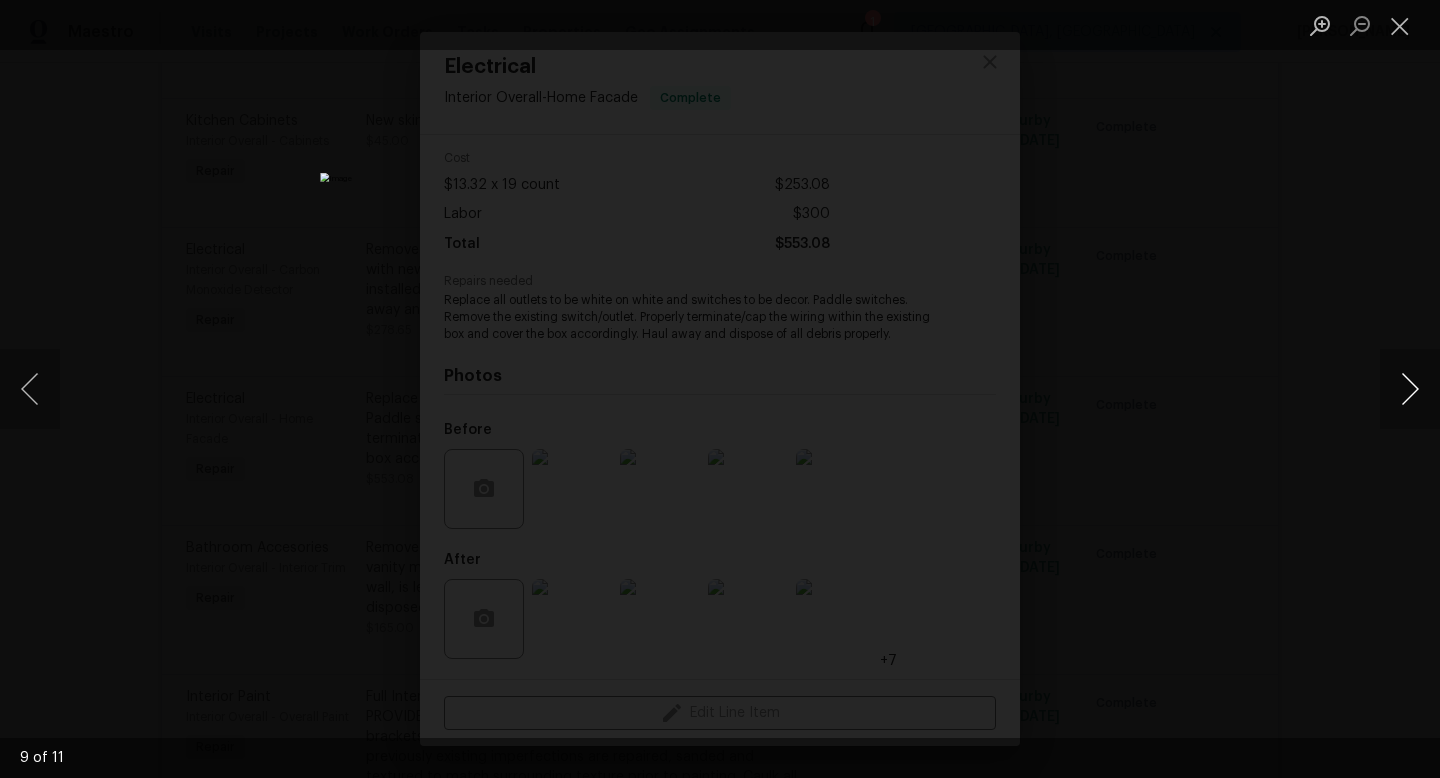 click at bounding box center (1410, 389) 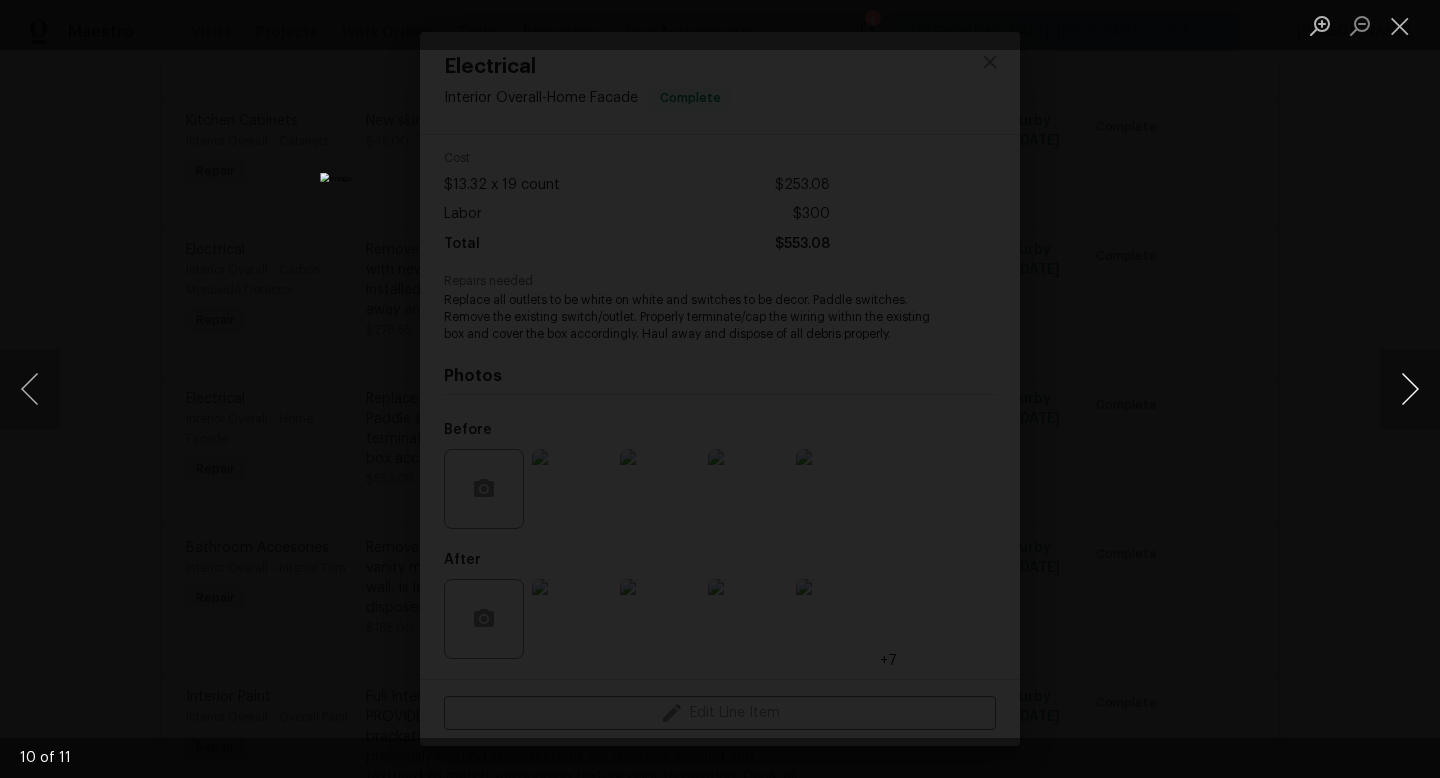 click at bounding box center (1410, 389) 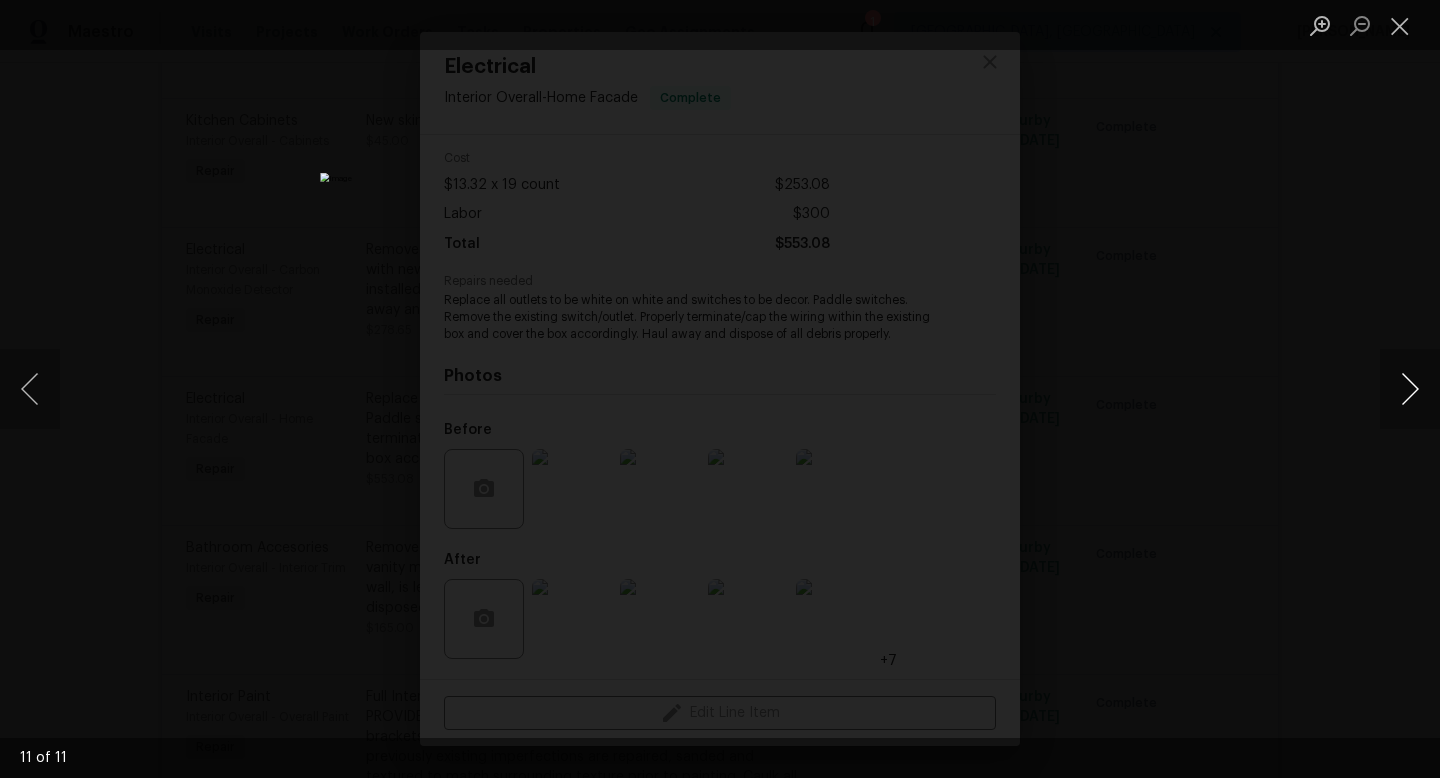 click at bounding box center [1410, 389] 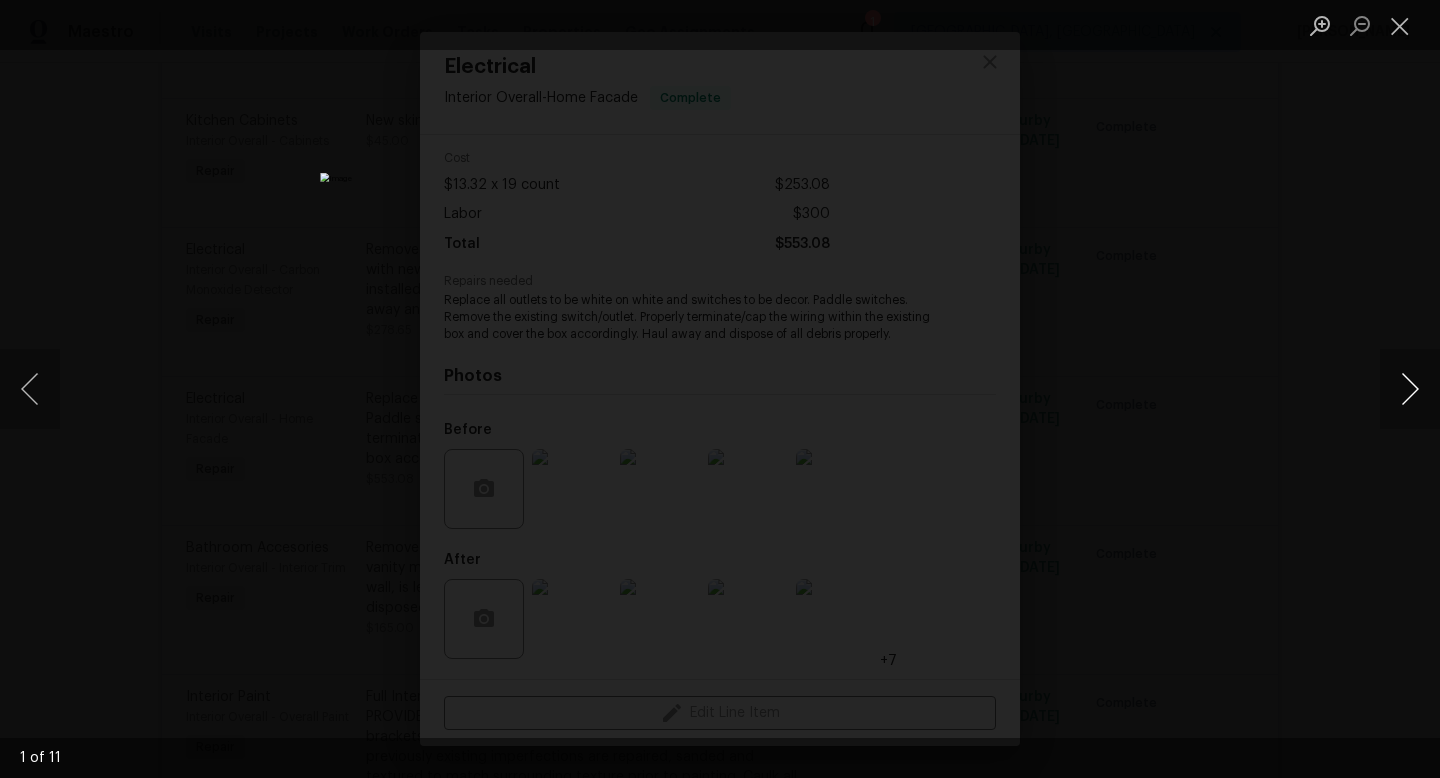 click at bounding box center (1410, 389) 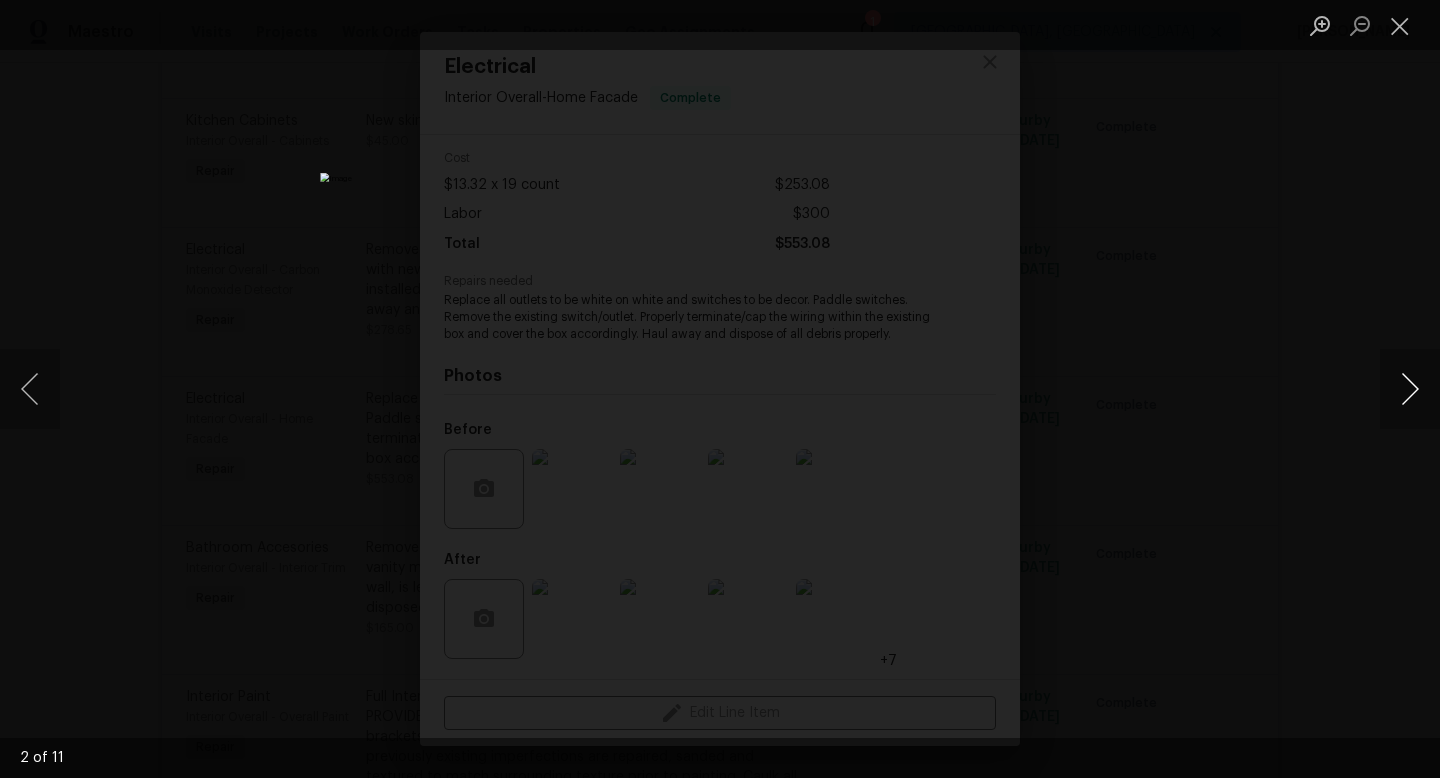 click at bounding box center (1410, 389) 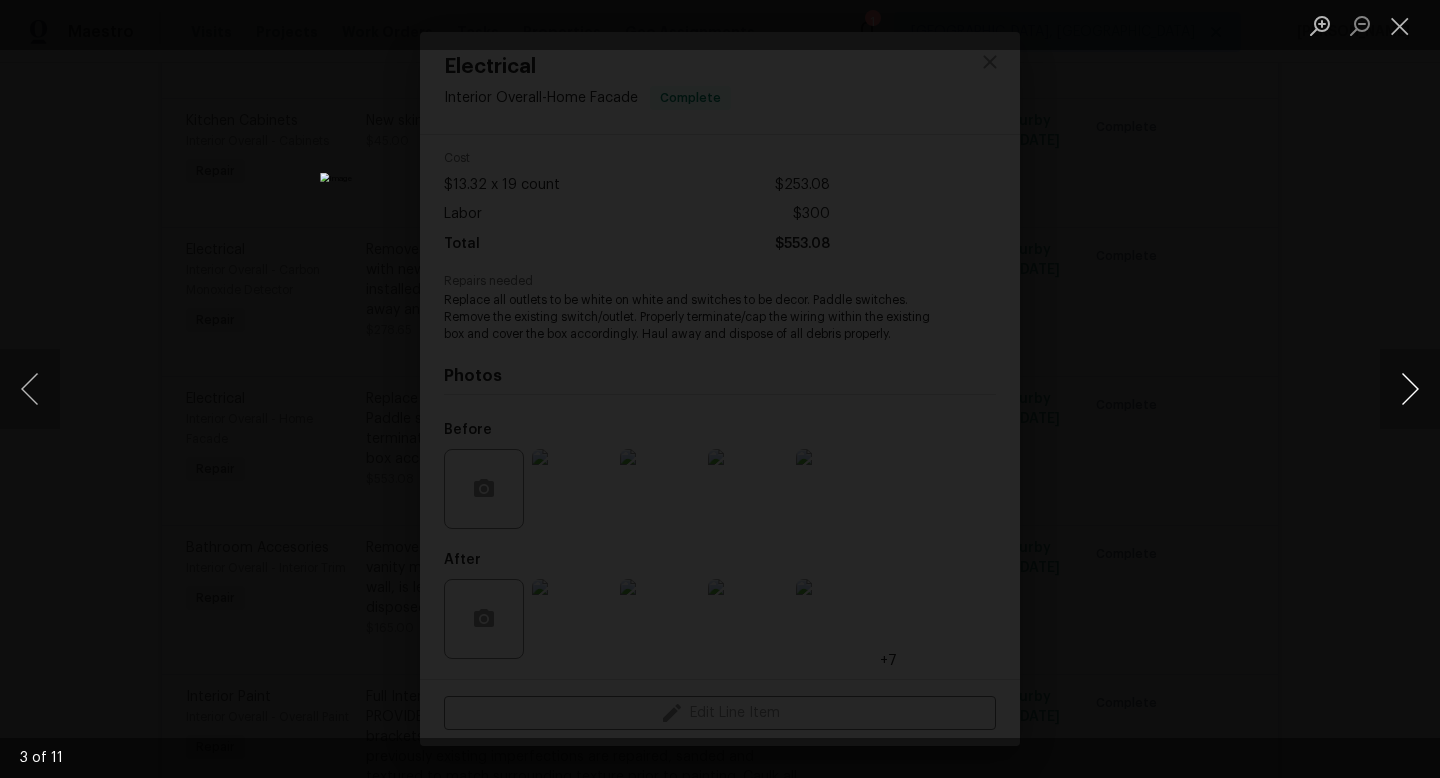 click at bounding box center (1410, 389) 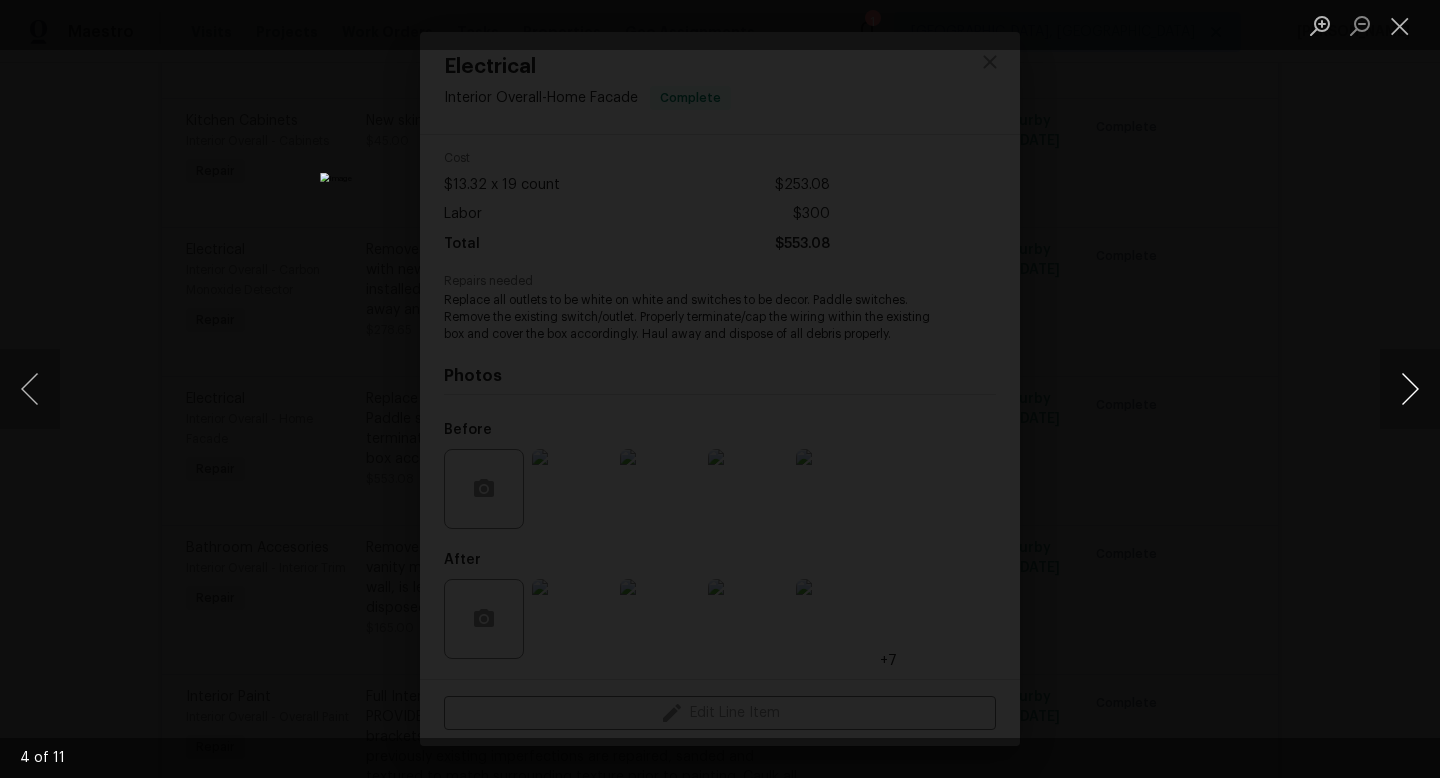 click at bounding box center [1410, 389] 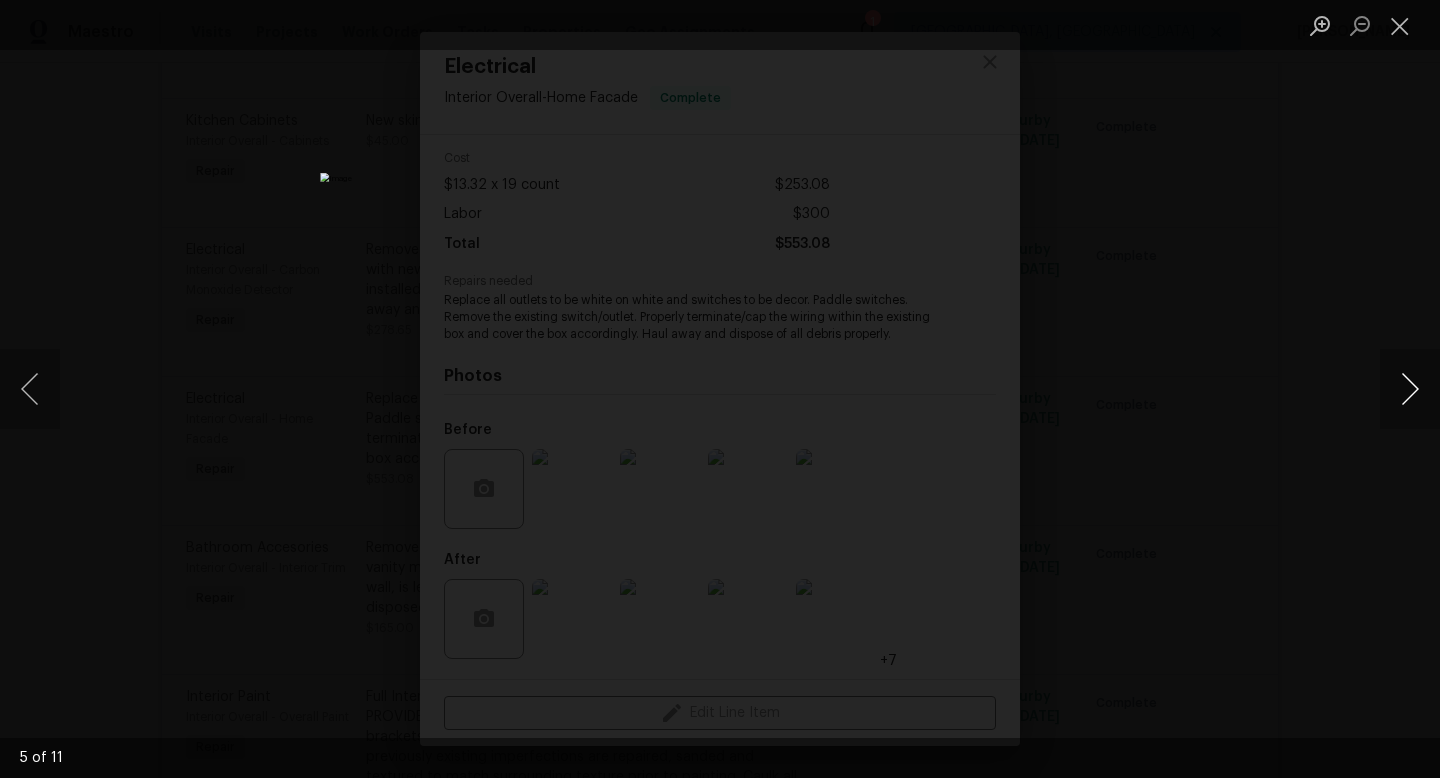 click at bounding box center [1410, 389] 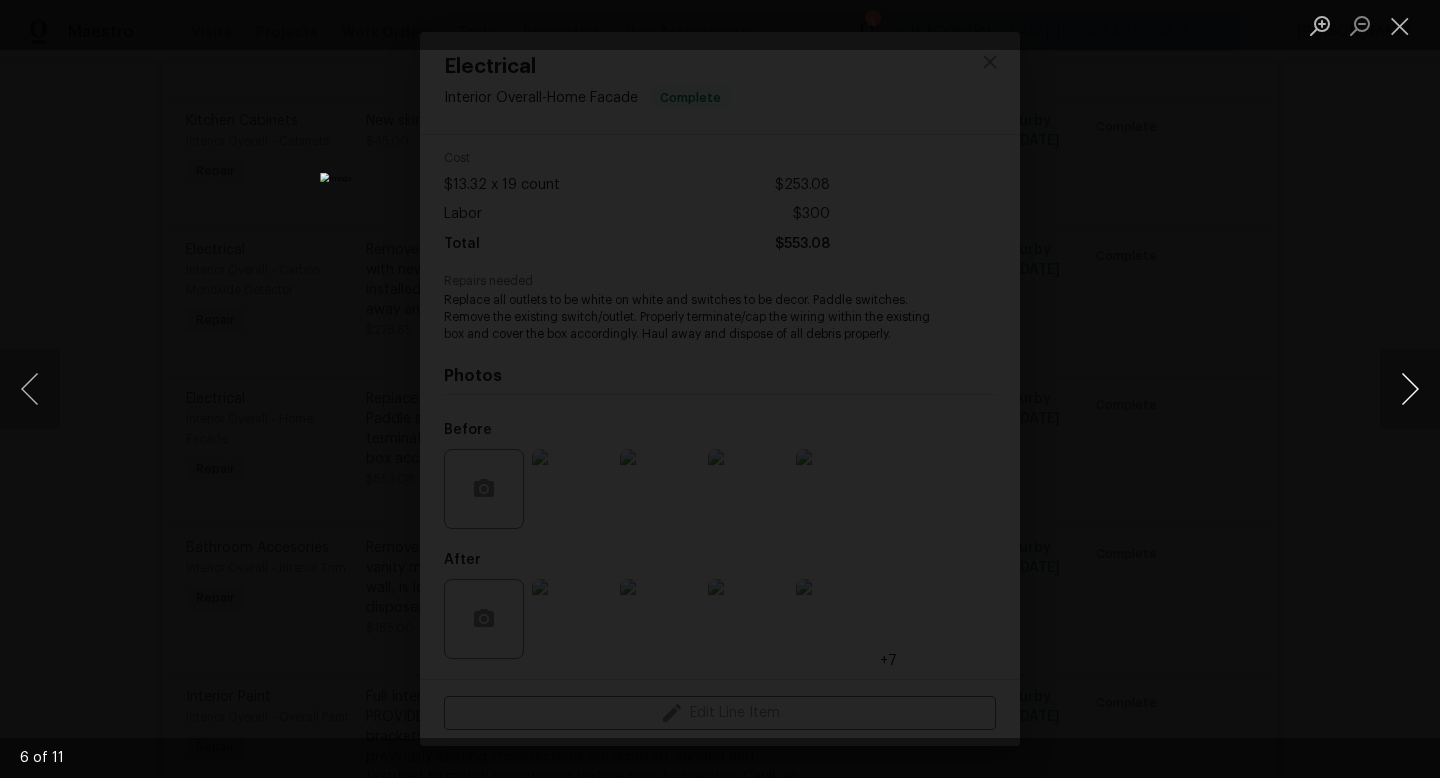 click at bounding box center [1410, 389] 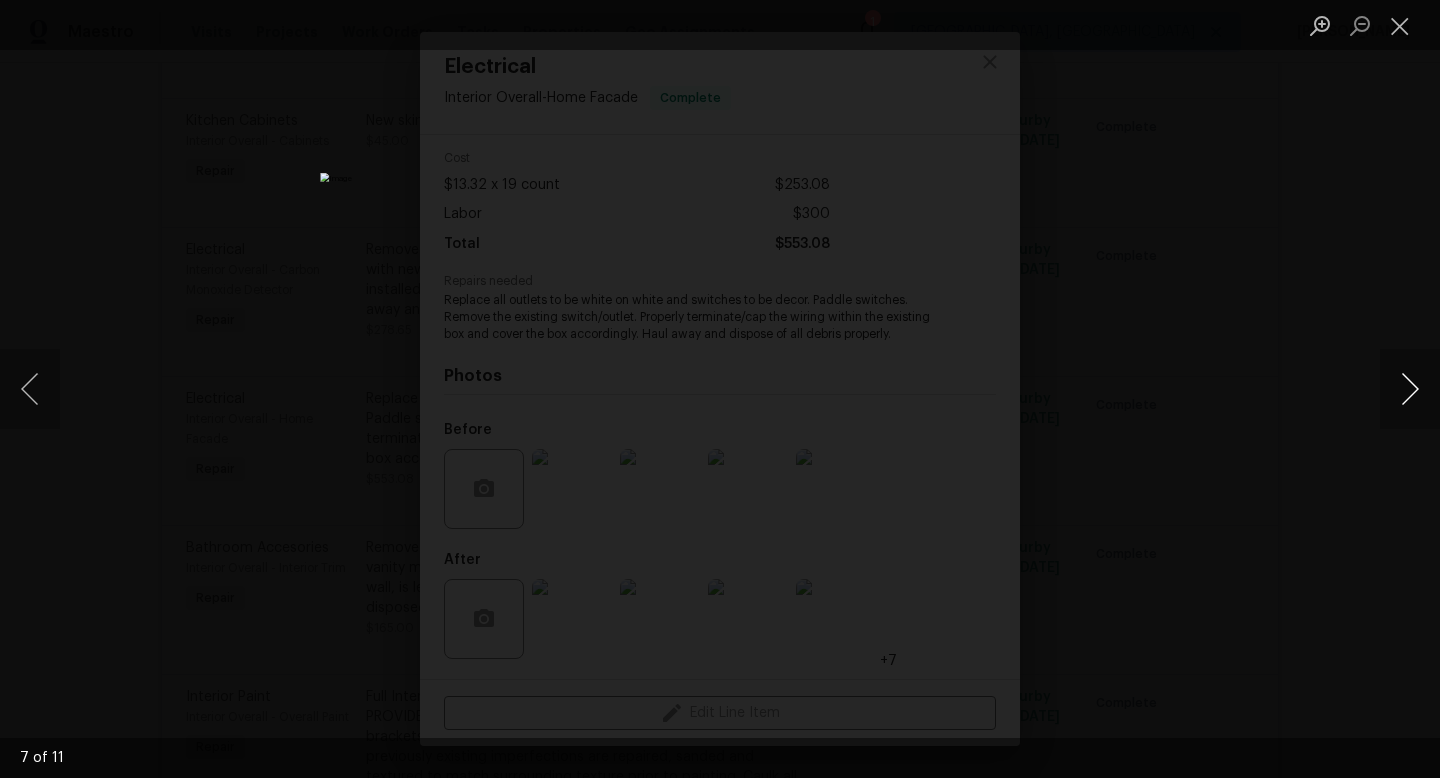 click at bounding box center [1410, 389] 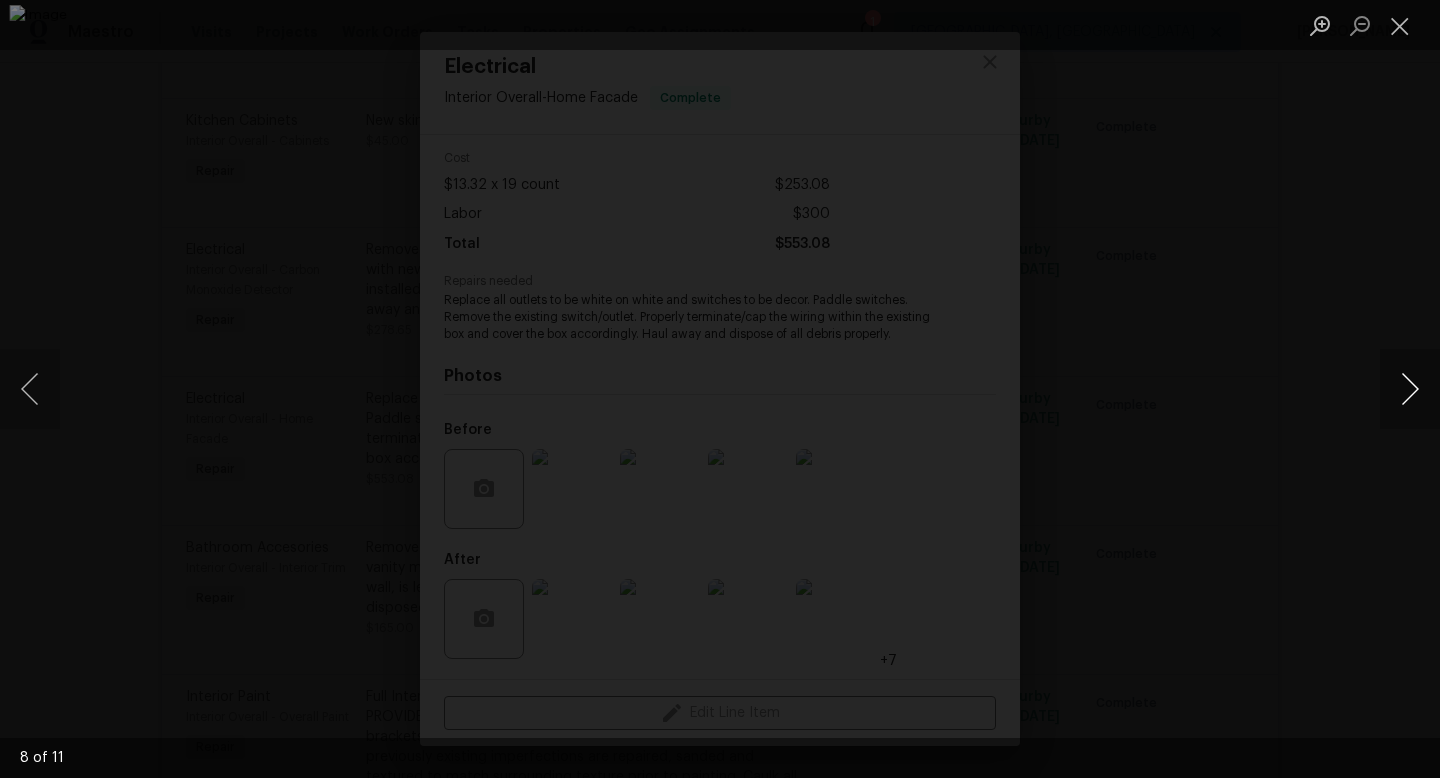 click at bounding box center [1410, 389] 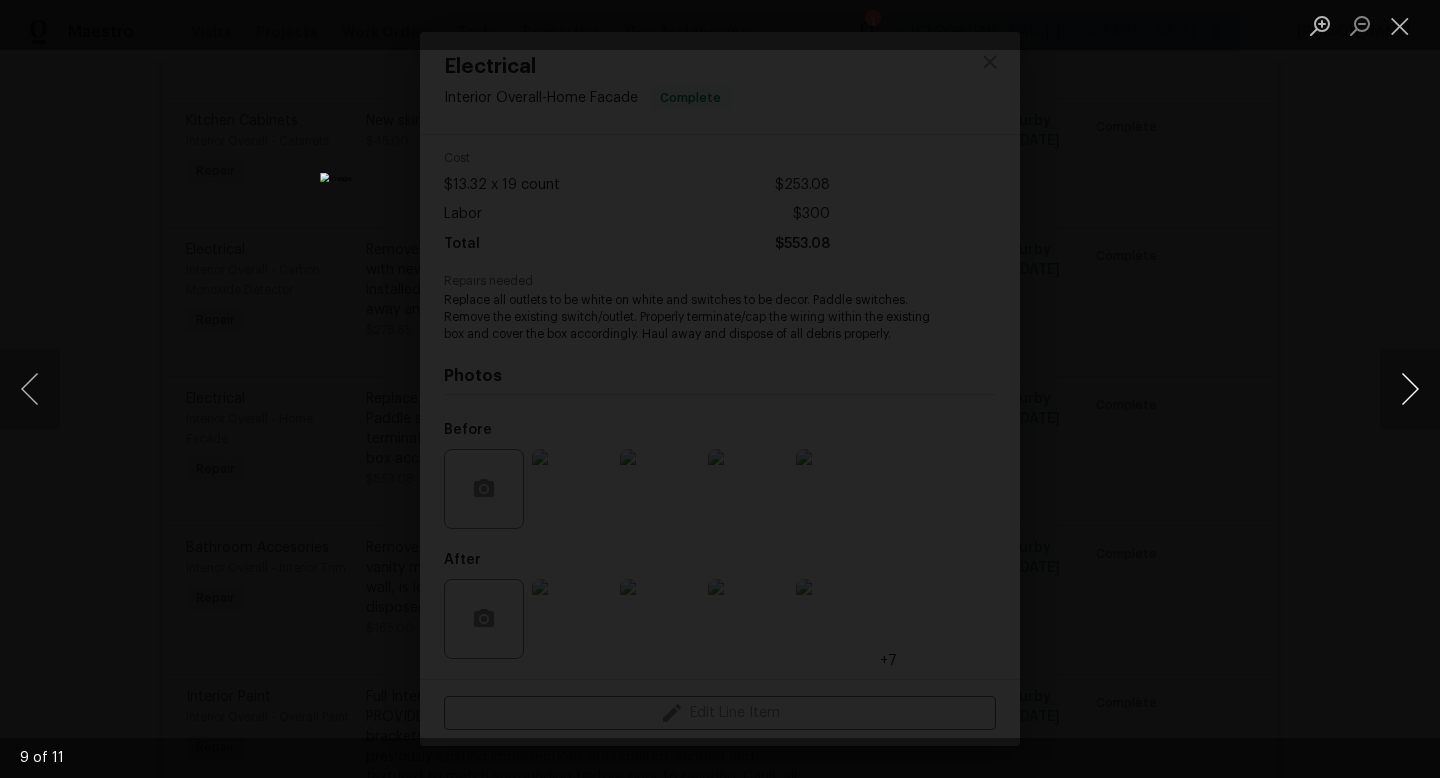 click at bounding box center [1410, 389] 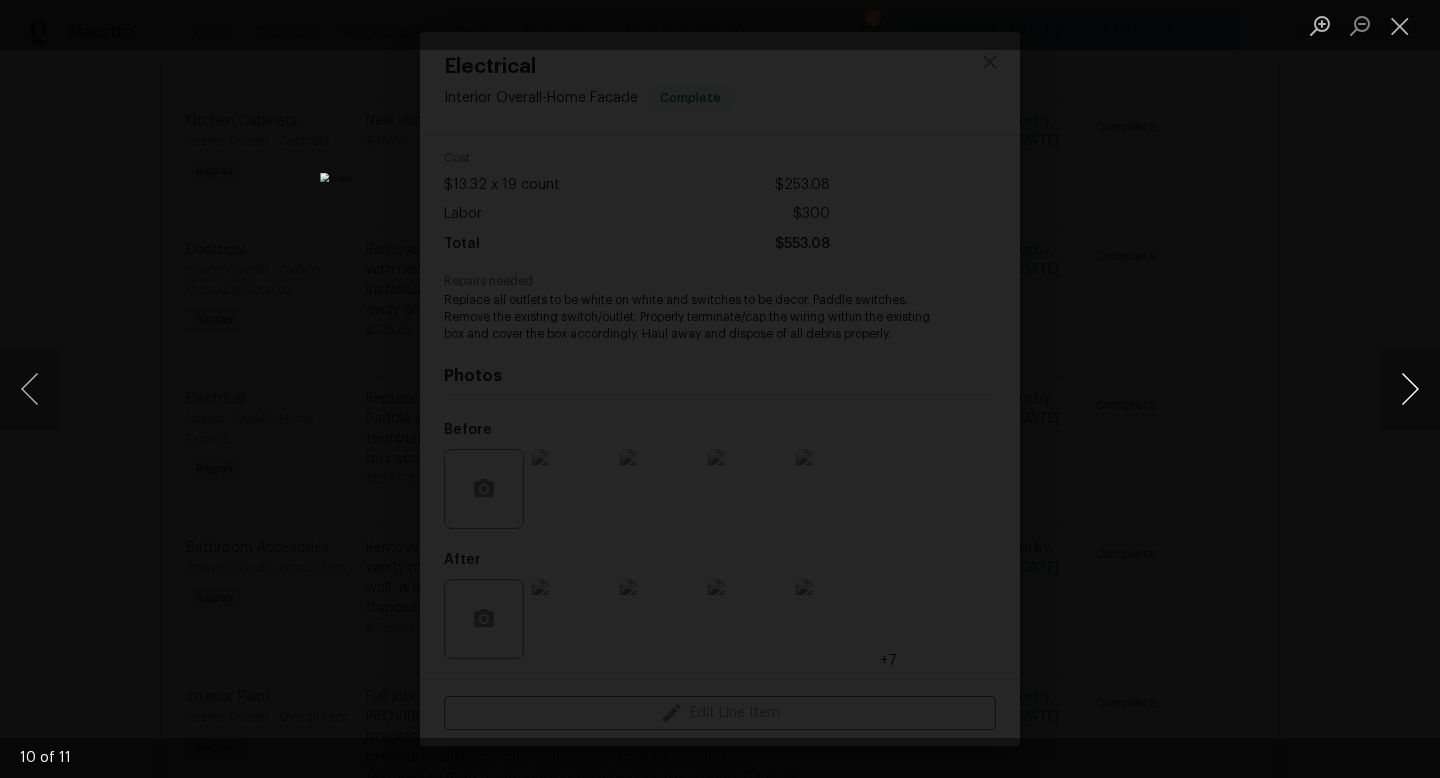 click at bounding box center (1410, 389) 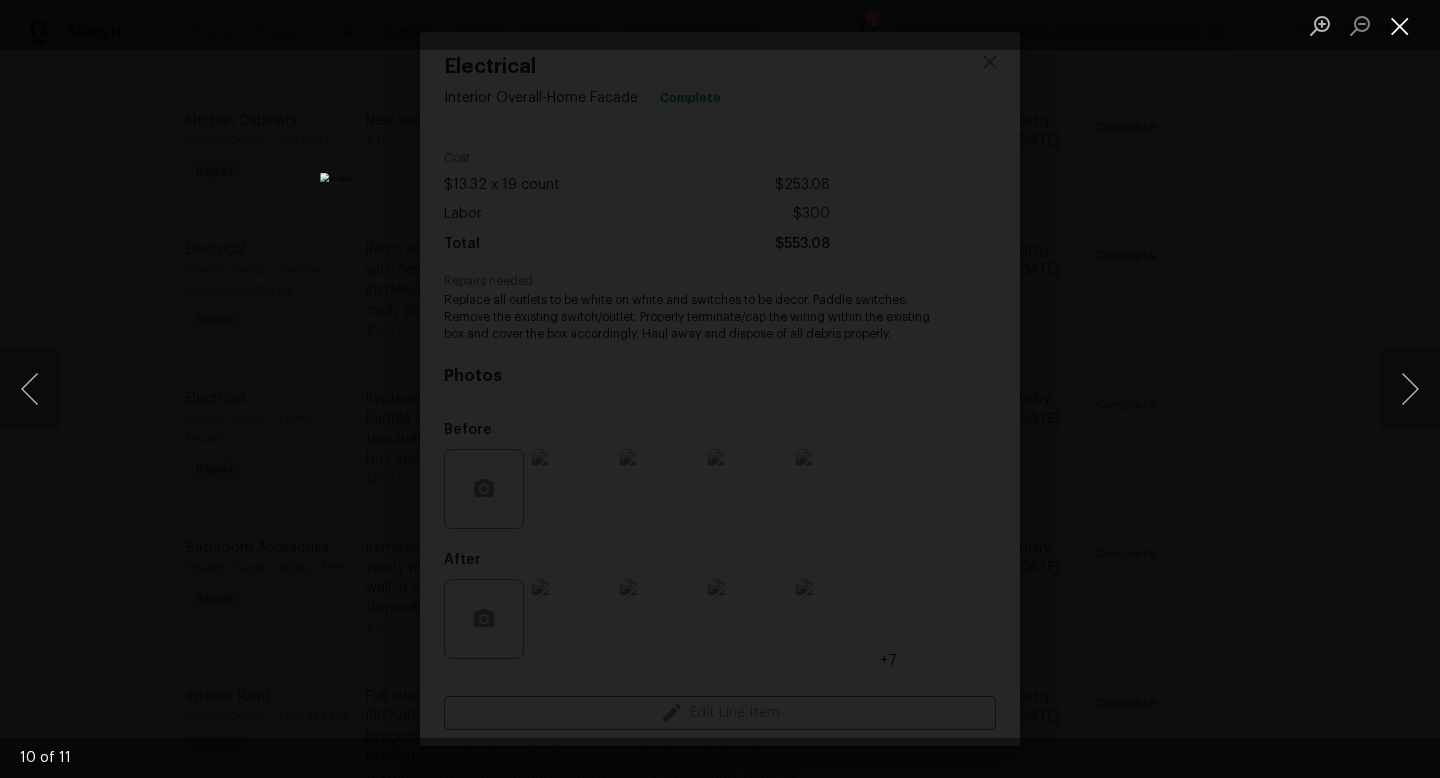 click at bounding box center [1400, 25] 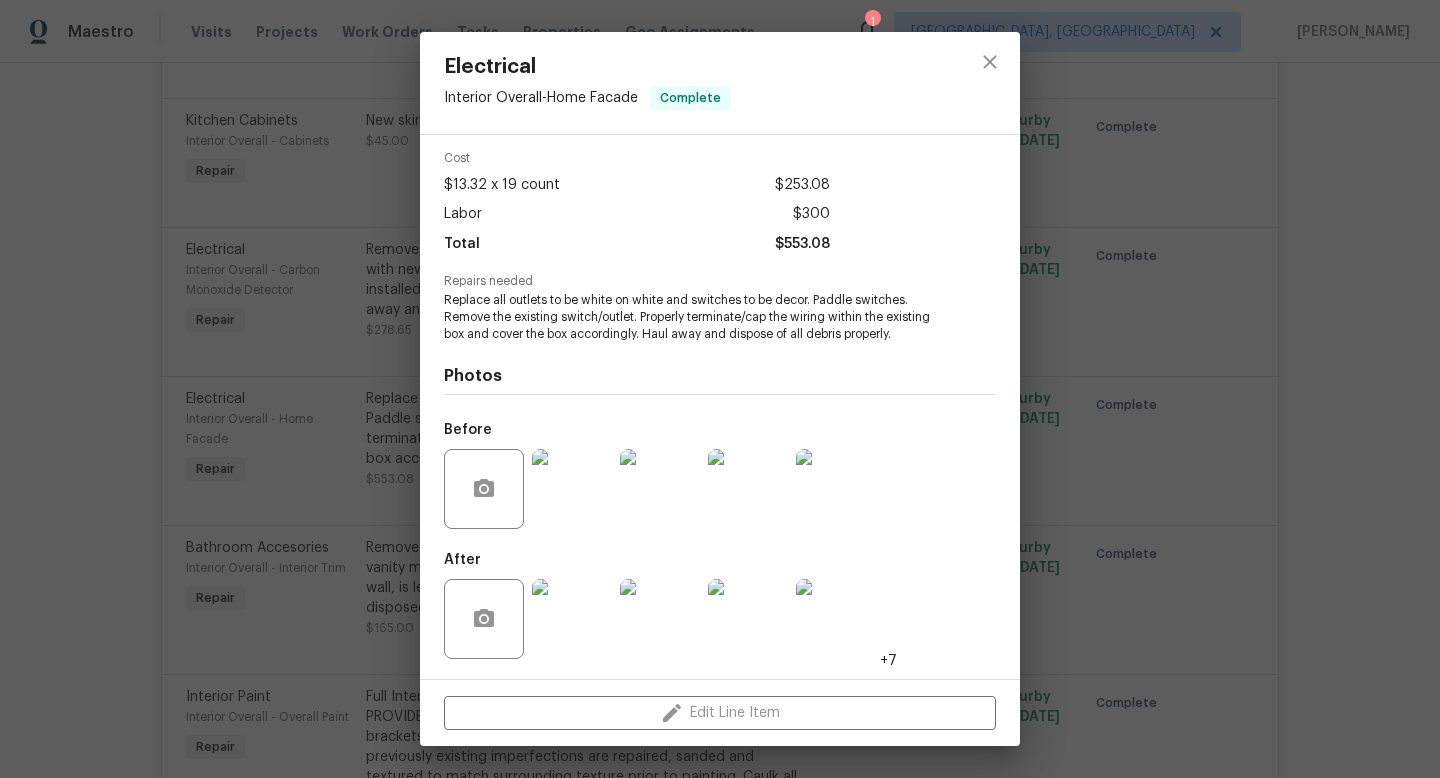 click on "Electrical Interior Overall  -  Home Facade Complete Vendor Universal Construction & Tile Inc Account Category Repairs Cost $13.32 x 19 count $253.08 Labor $300 Total $553.08 Repairs needed Replace all outlets to be white on white and switches to be decor. Paddle switches.
Remove the existing switch/outlet. Properly terminate/cap the wiring within the existing box and cover the box accordingly. Haul away and dispose of all debris properly. Photos Before After  +7  Edit Line Item" at bounding box center [720, 389] 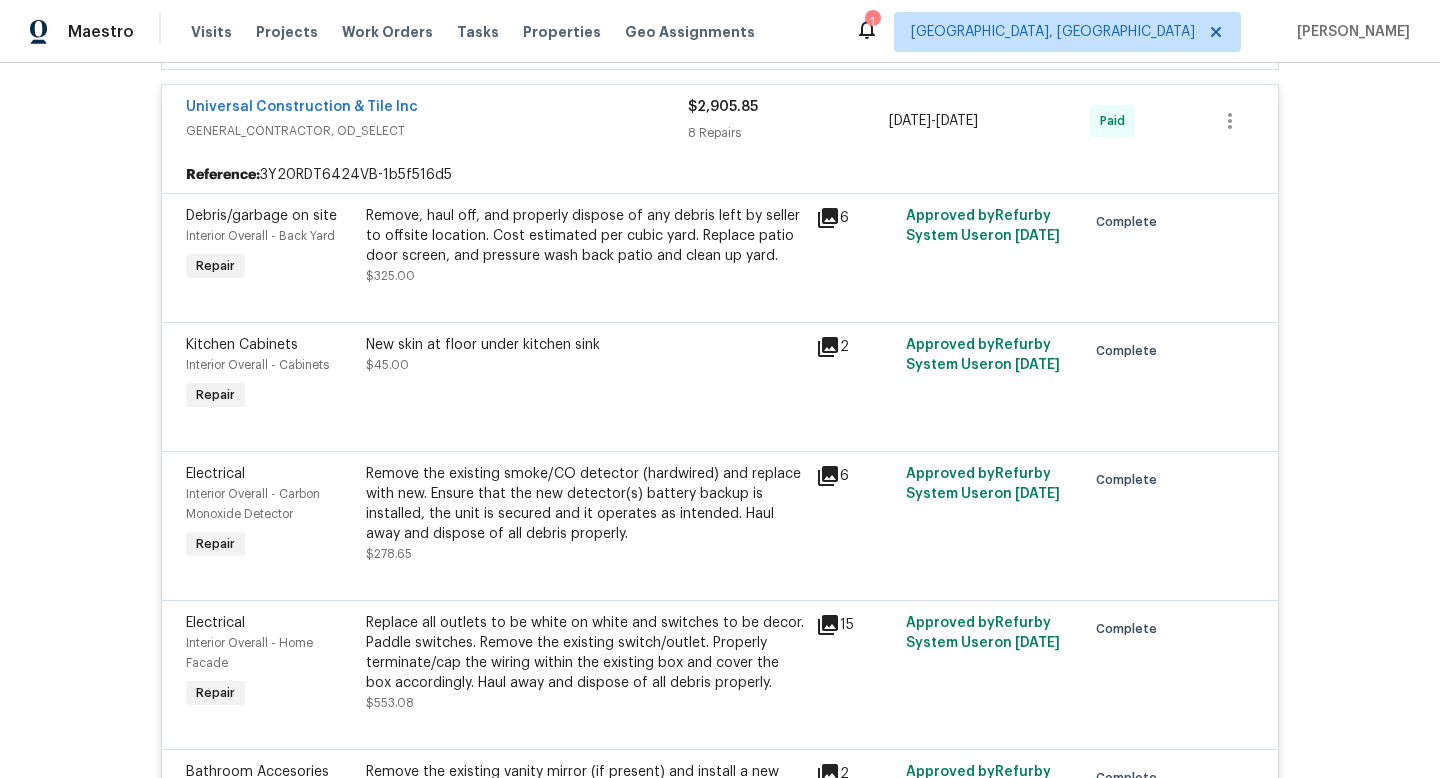 scroll, scrollTop: 797, scrollLeft: 0, axis: vertical 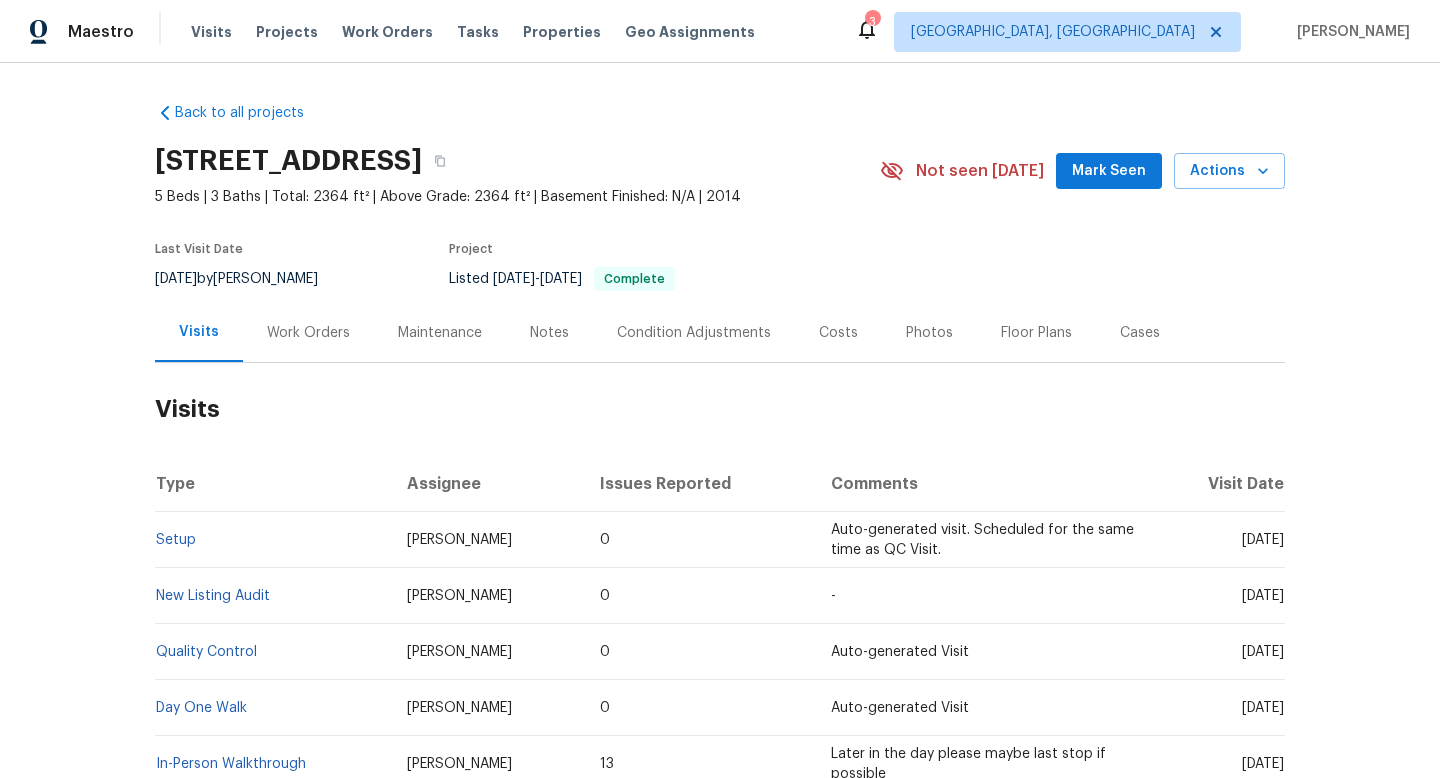 click on "Work Orders" at bounding box center (308, 333) 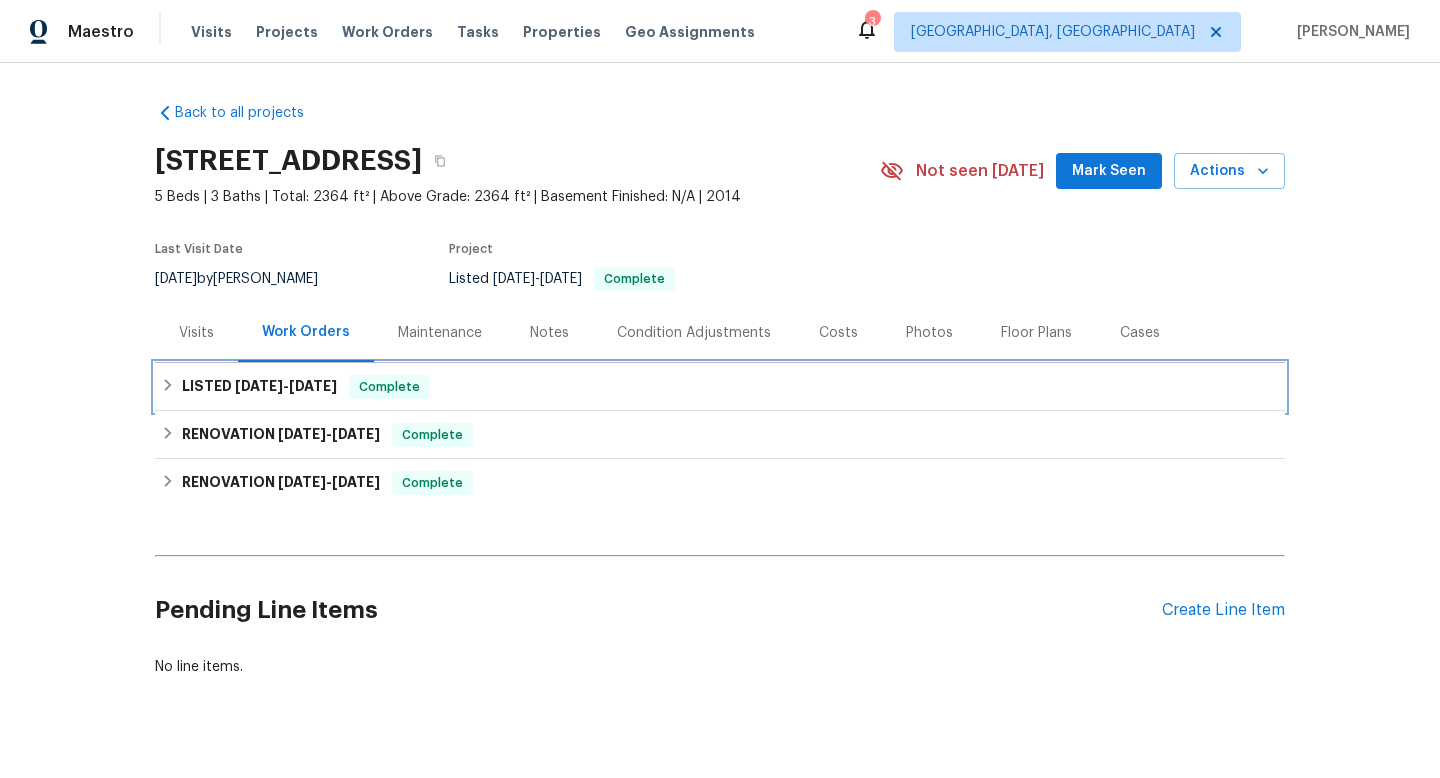 click on "[DATE]  -  [DATE]" at bounding box center (286, 386) 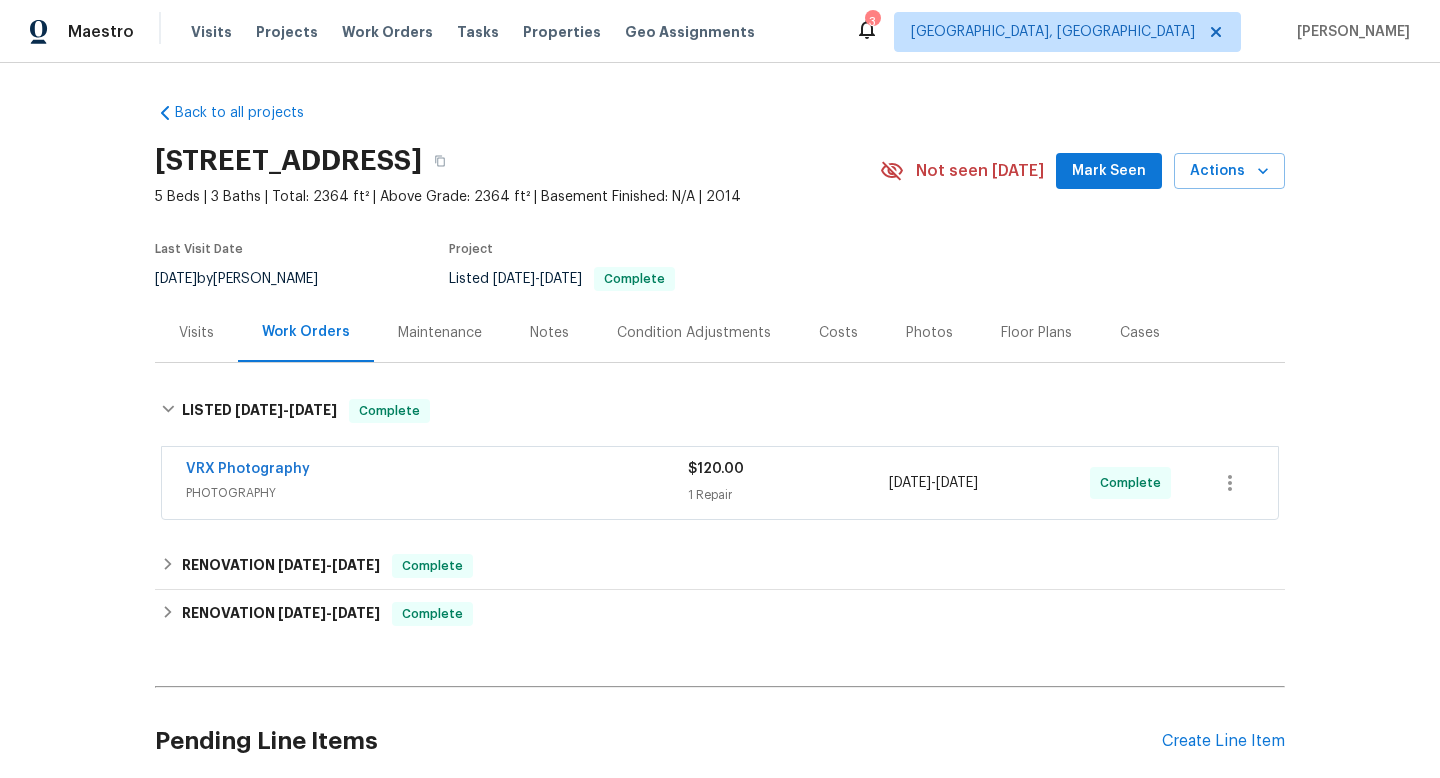 click on "Visits" at bounding box center (196, 333) 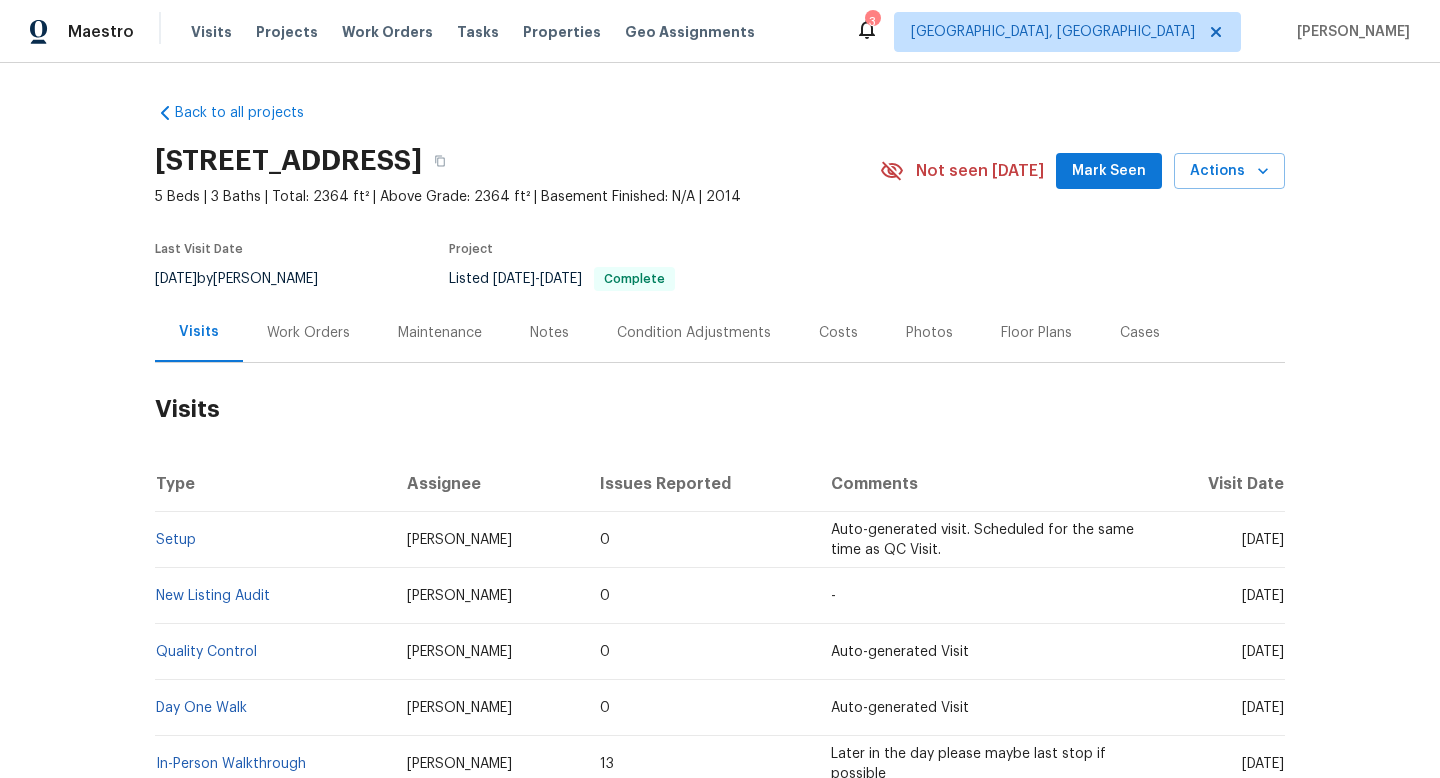 click on "[DATE]  by  [PERSON_NAME]" at bounding box center [248, 279] 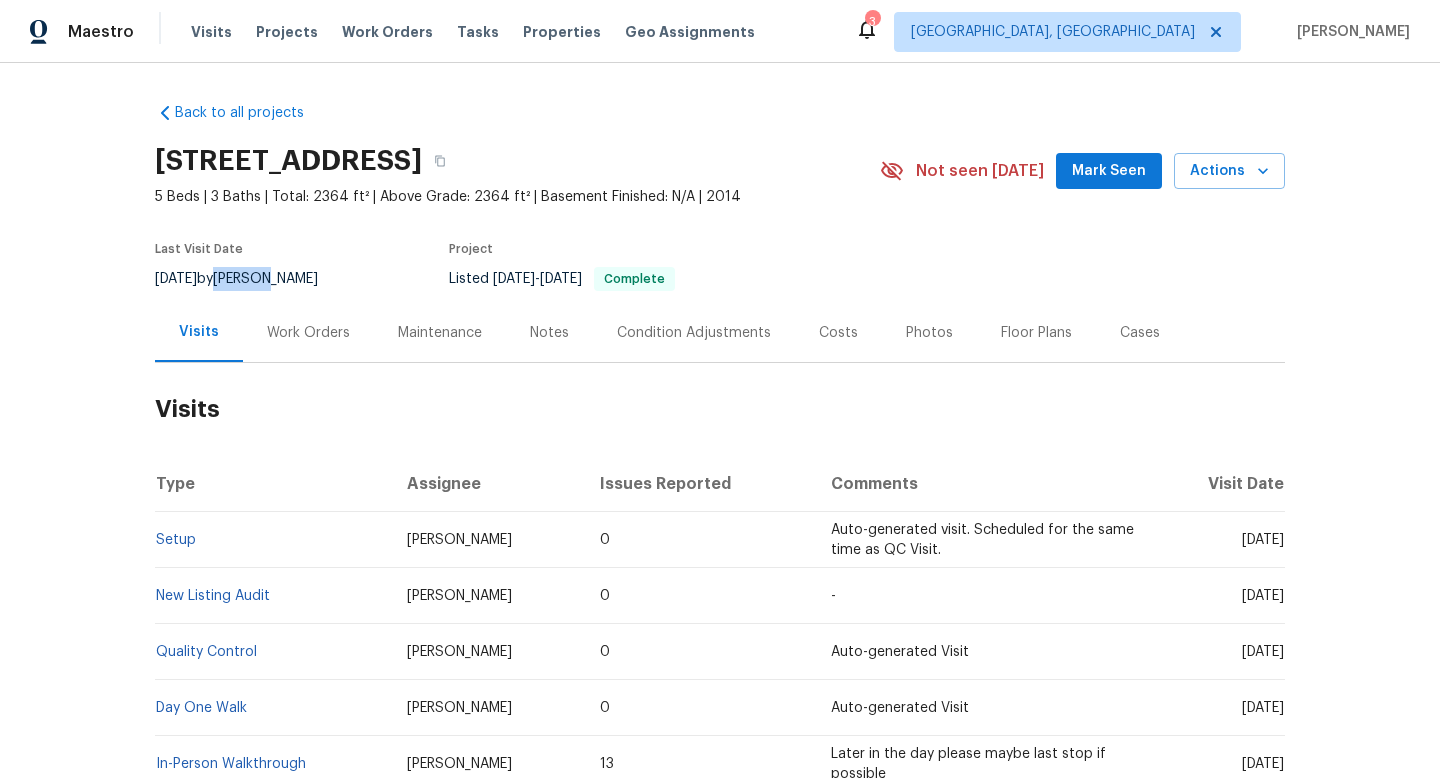 click on "[DATE]  by  [PERSON_NAME]" at bounding box center [248, 279] 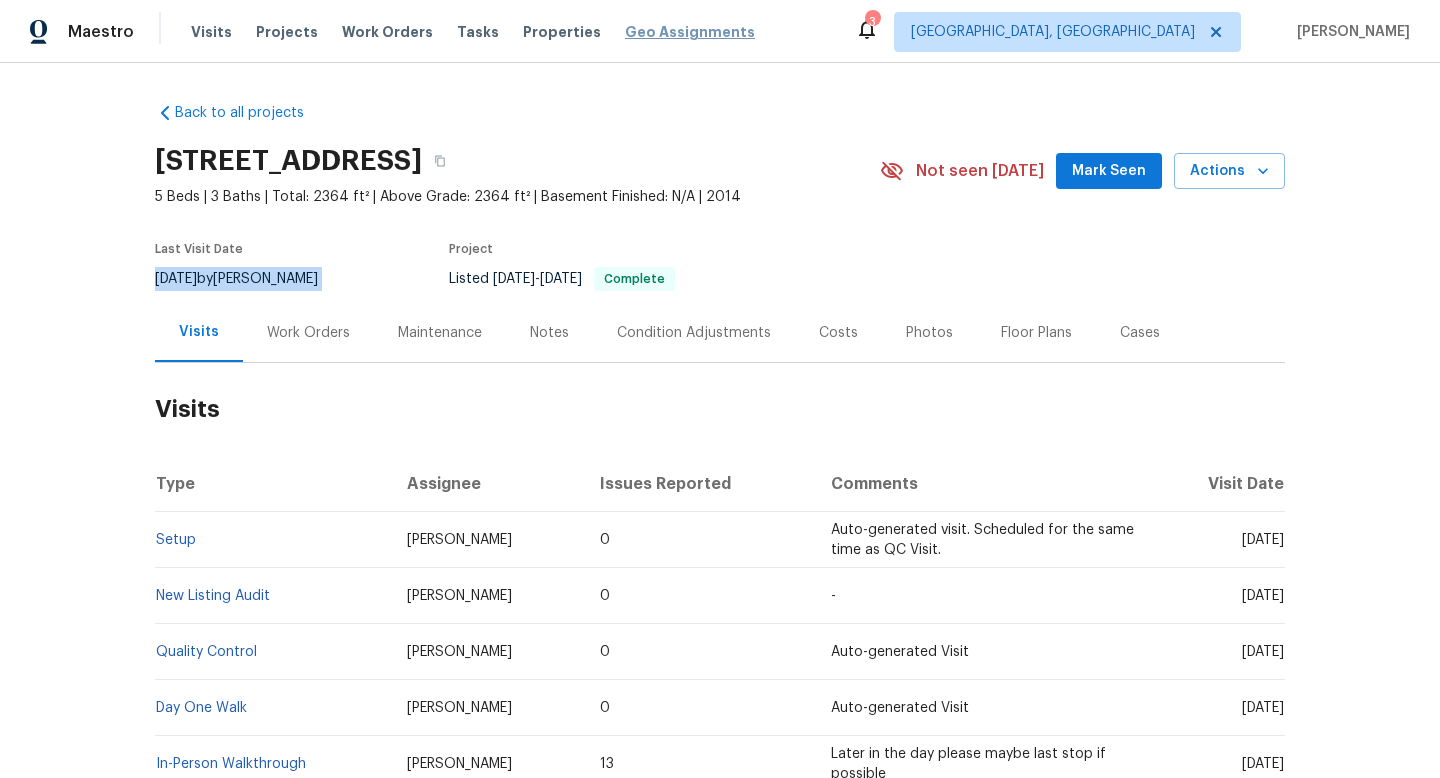 copy on "[DATE]  by  [PERSON_NAME]" 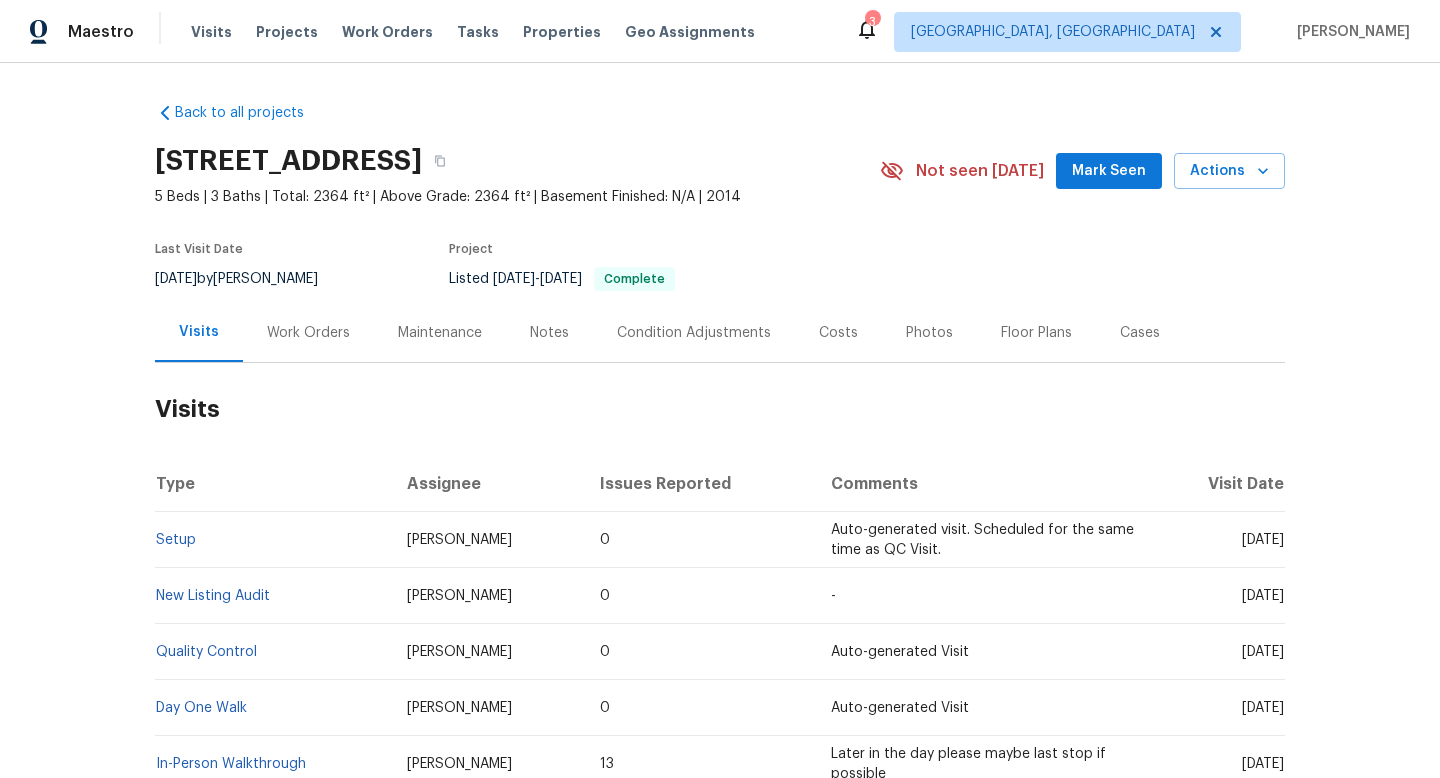 click on "Work Orders" at bounding box center (308, 333) 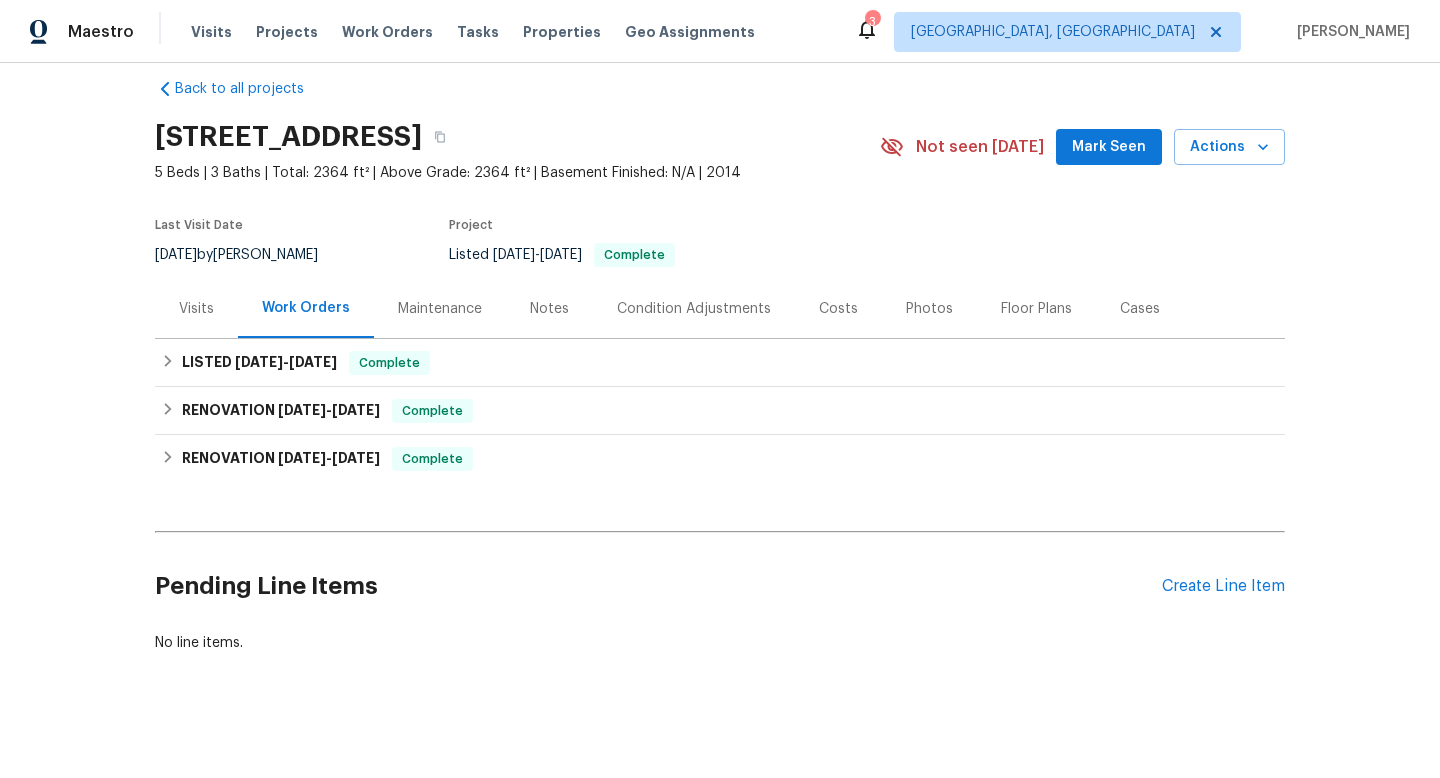 scroll, scrollTop: 35, scrollLeft: 0, axis: vertical 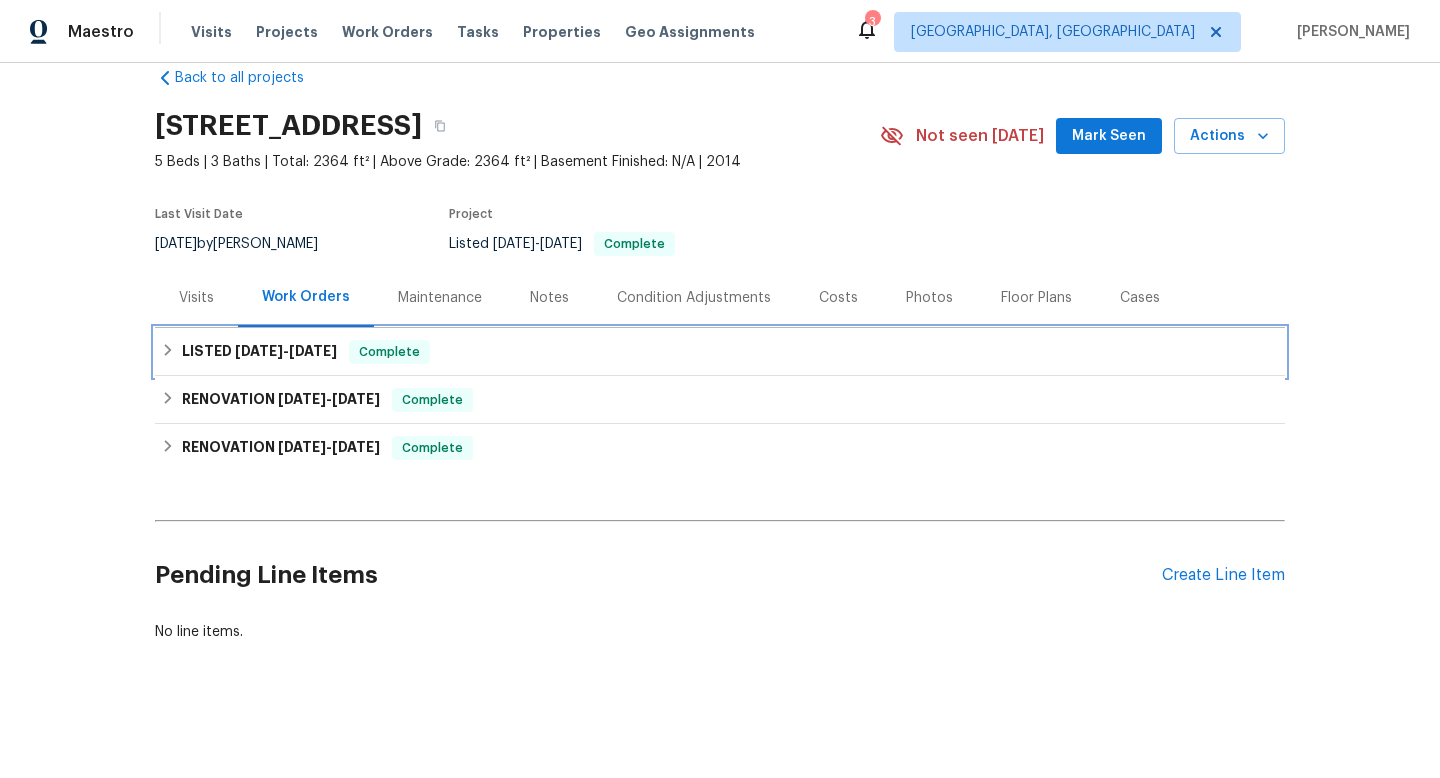 click on "LISTED   7/9/25  -  7/10/25" at bounding box center (259, 352) 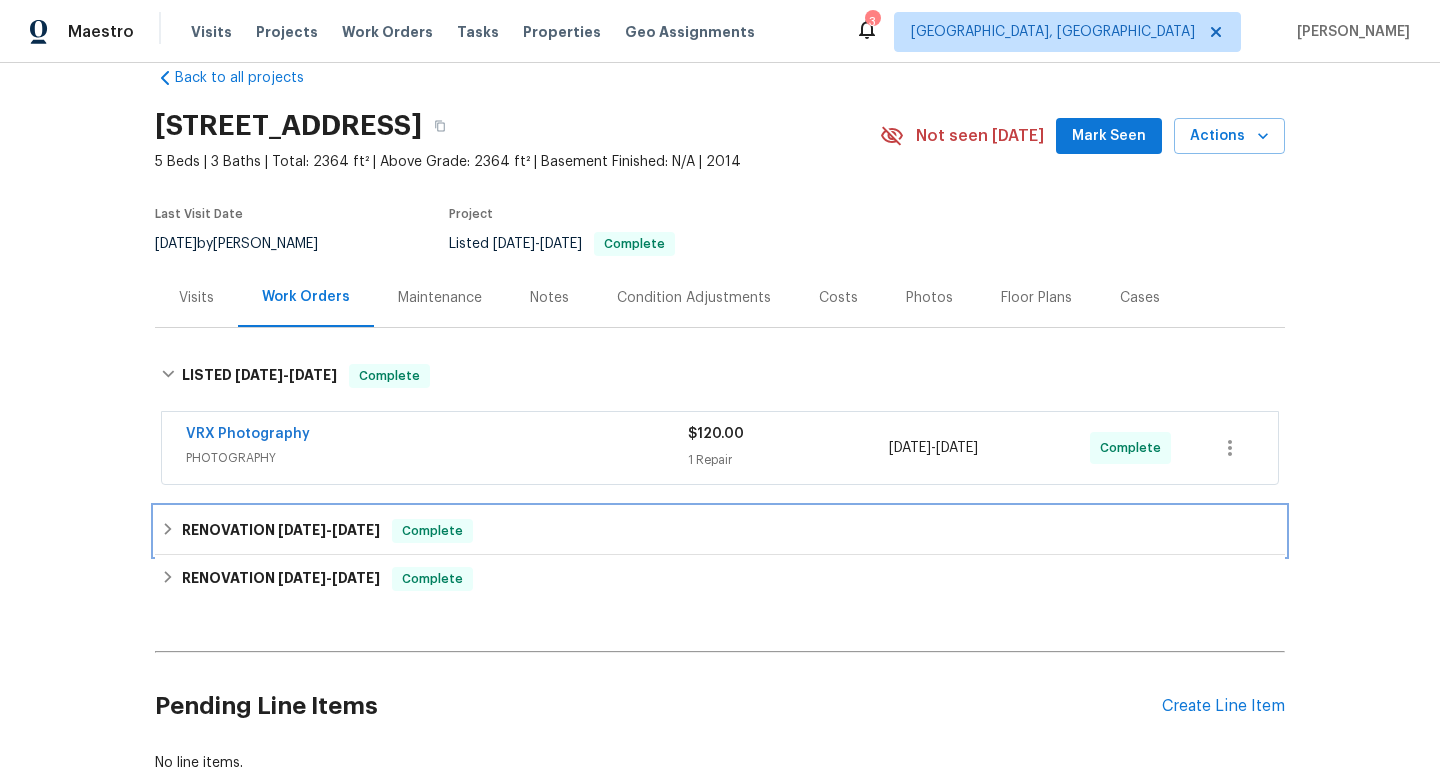 click on "RENOVATION   7/7/25  -  7/10/25" at bounding box center [281, 531] 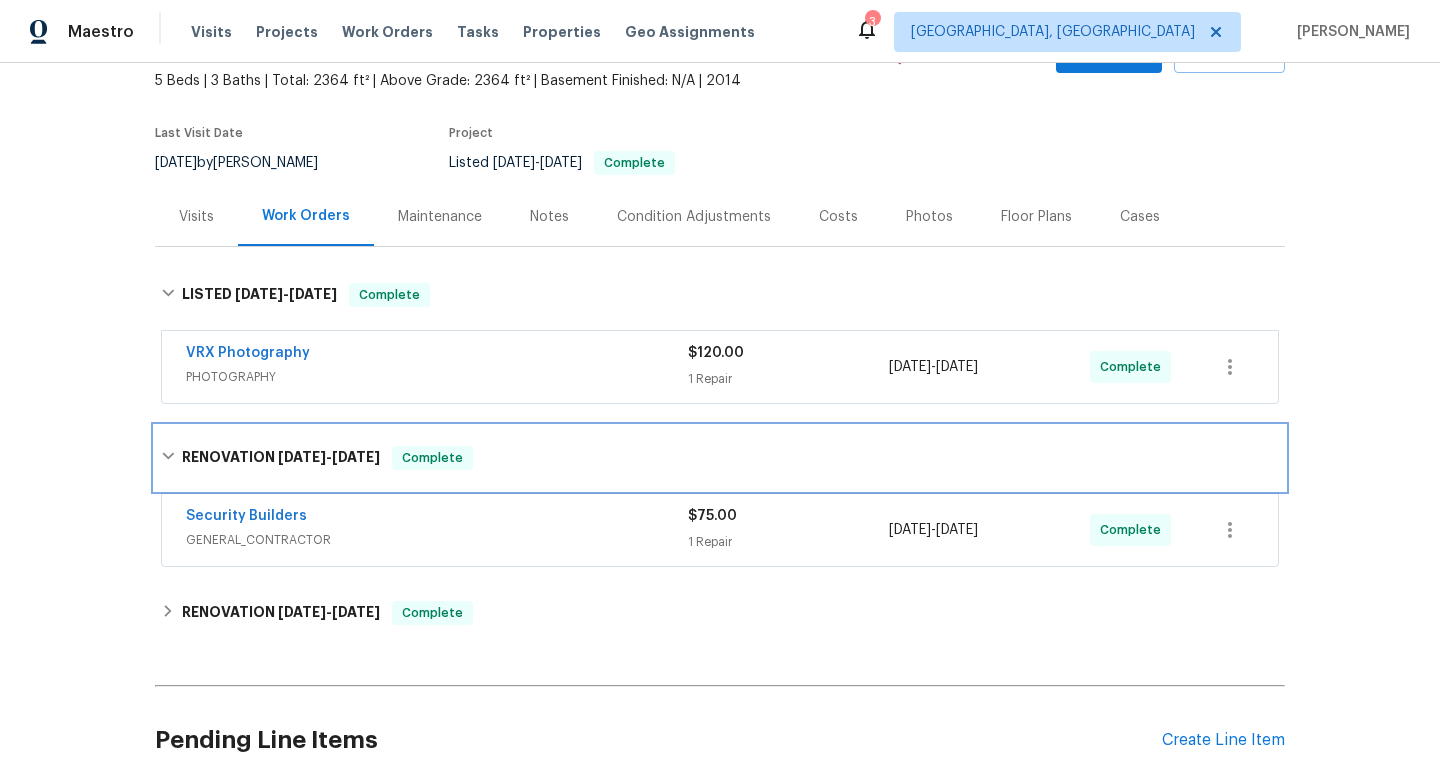 scroll, scrollTop: 141, scrollLeft: 0, axis: vertical 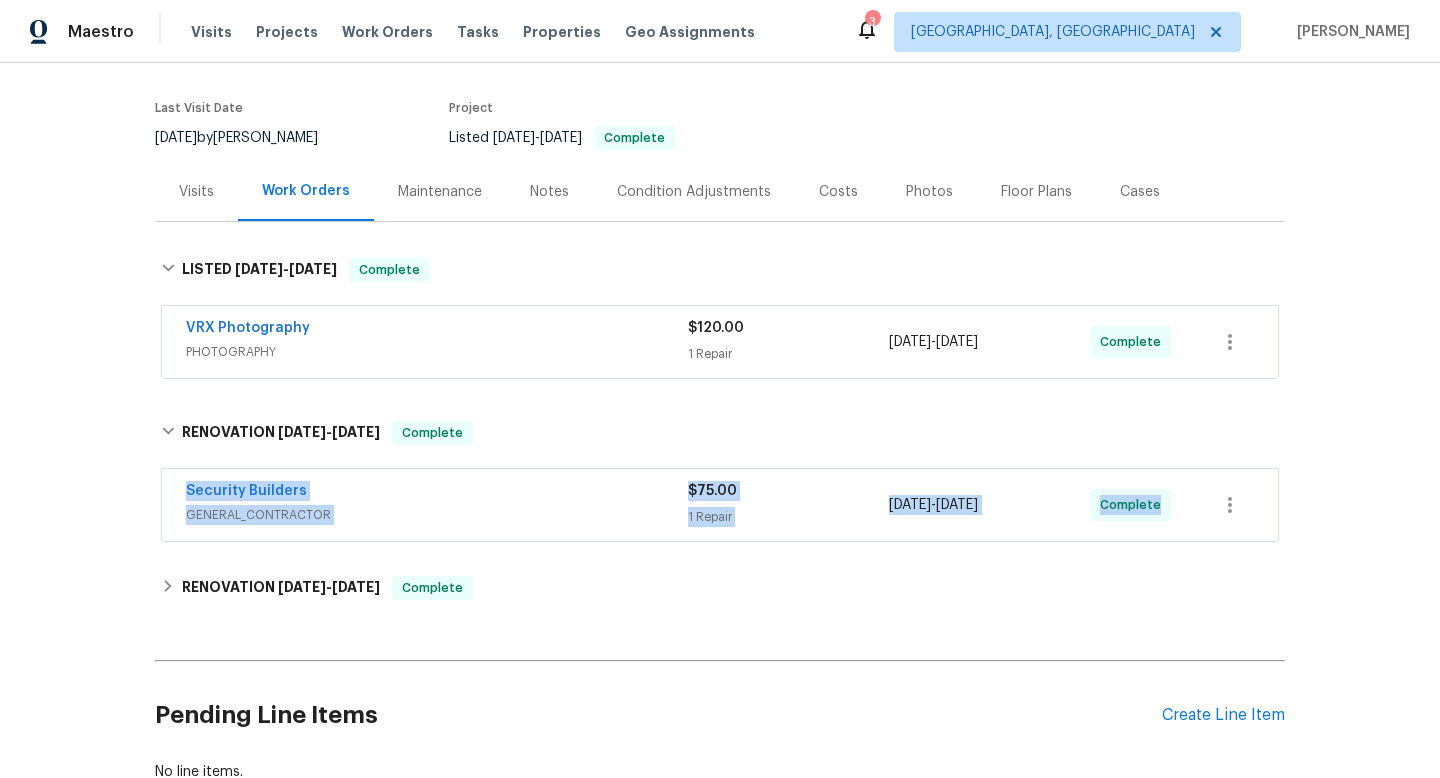 drag, startPoint x: 178, startPoint y: 484, endPoint x: 1358, endPoint y: 537, distance: 1181.1897 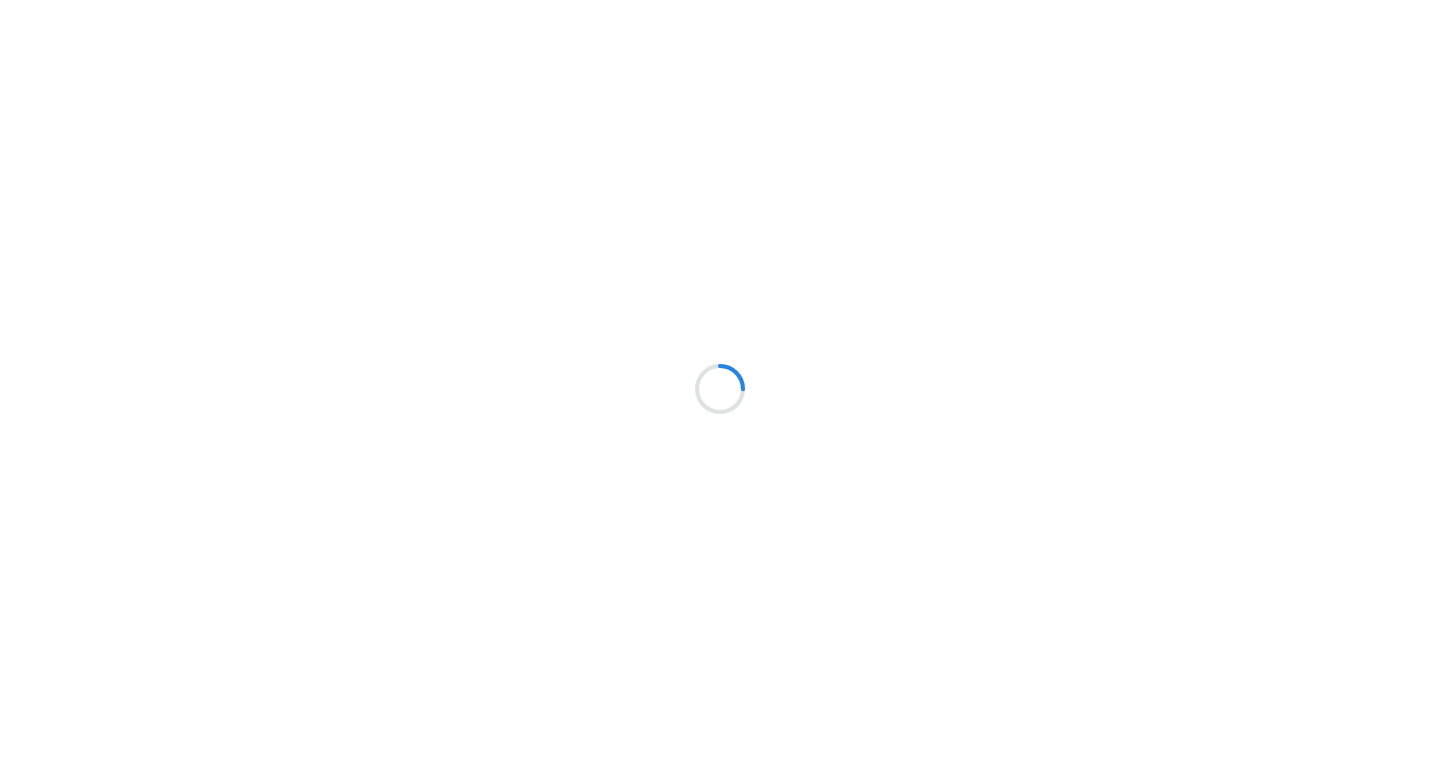 scroll, scrollTop: 0, scrollLeft: 0, axis: both 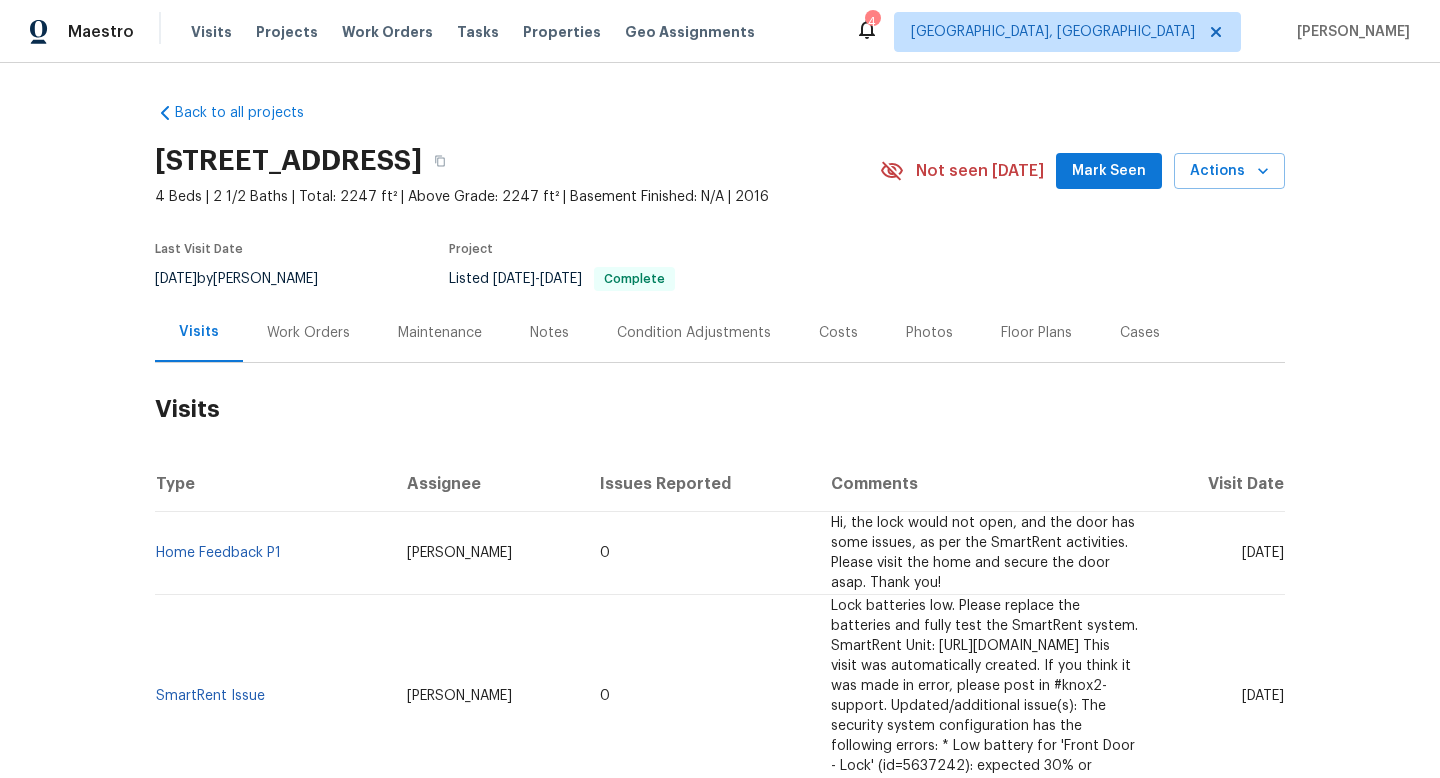 click on "Work Orders" at bounding box center [308, 333] 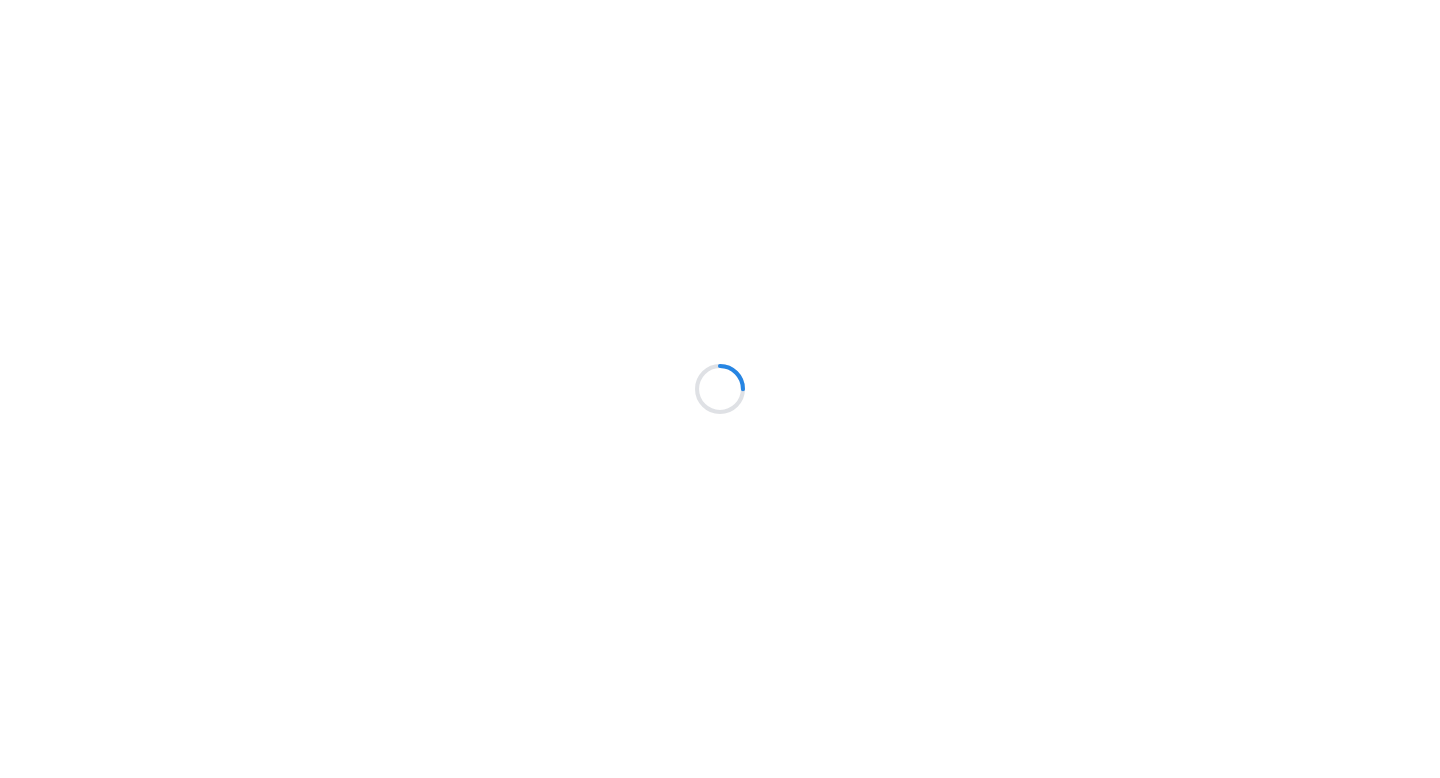 scroll, scrollTop: 0, scrollLeft: 0, axis: both 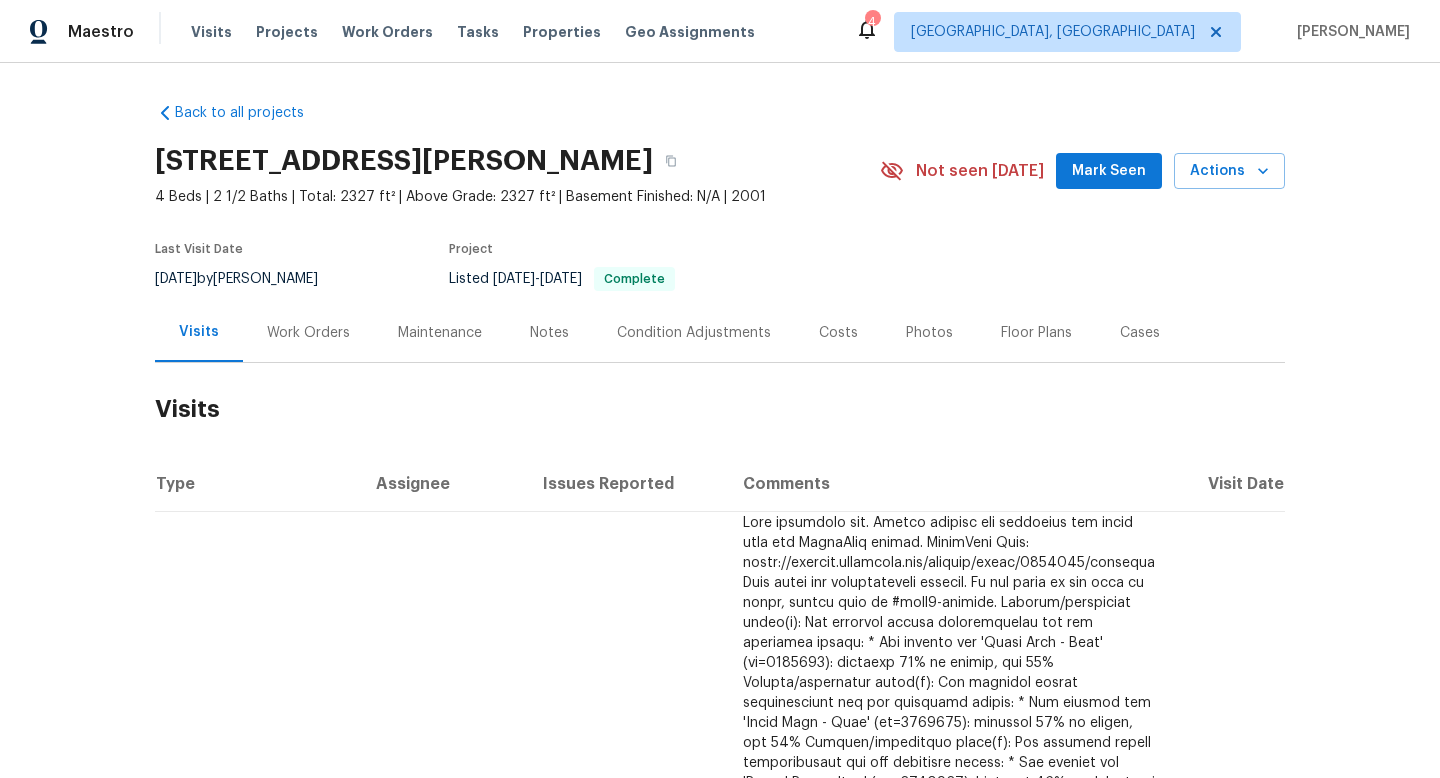 click on "Work Orders" at bounding box center (308, 333) 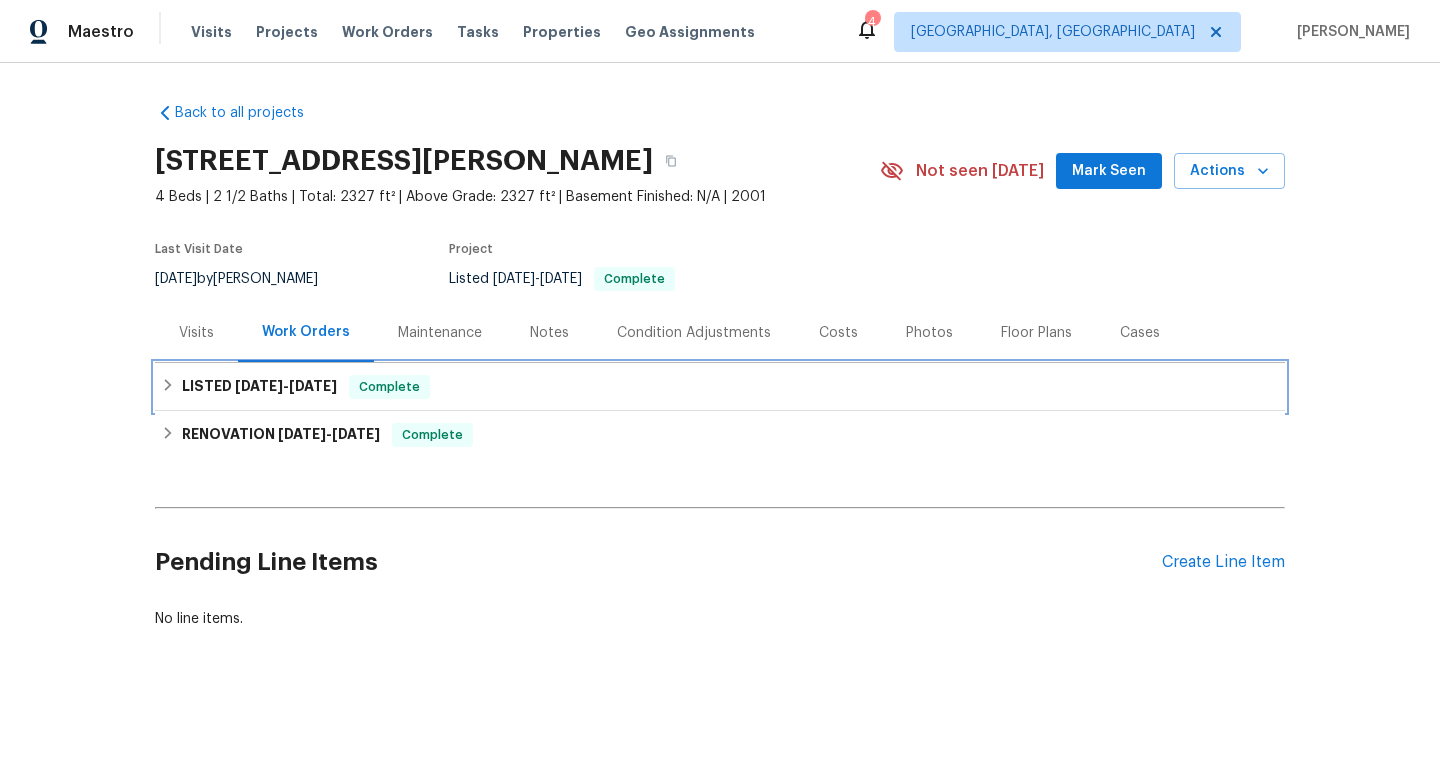 click on "[DATE]" at bounding box center (313, 386) 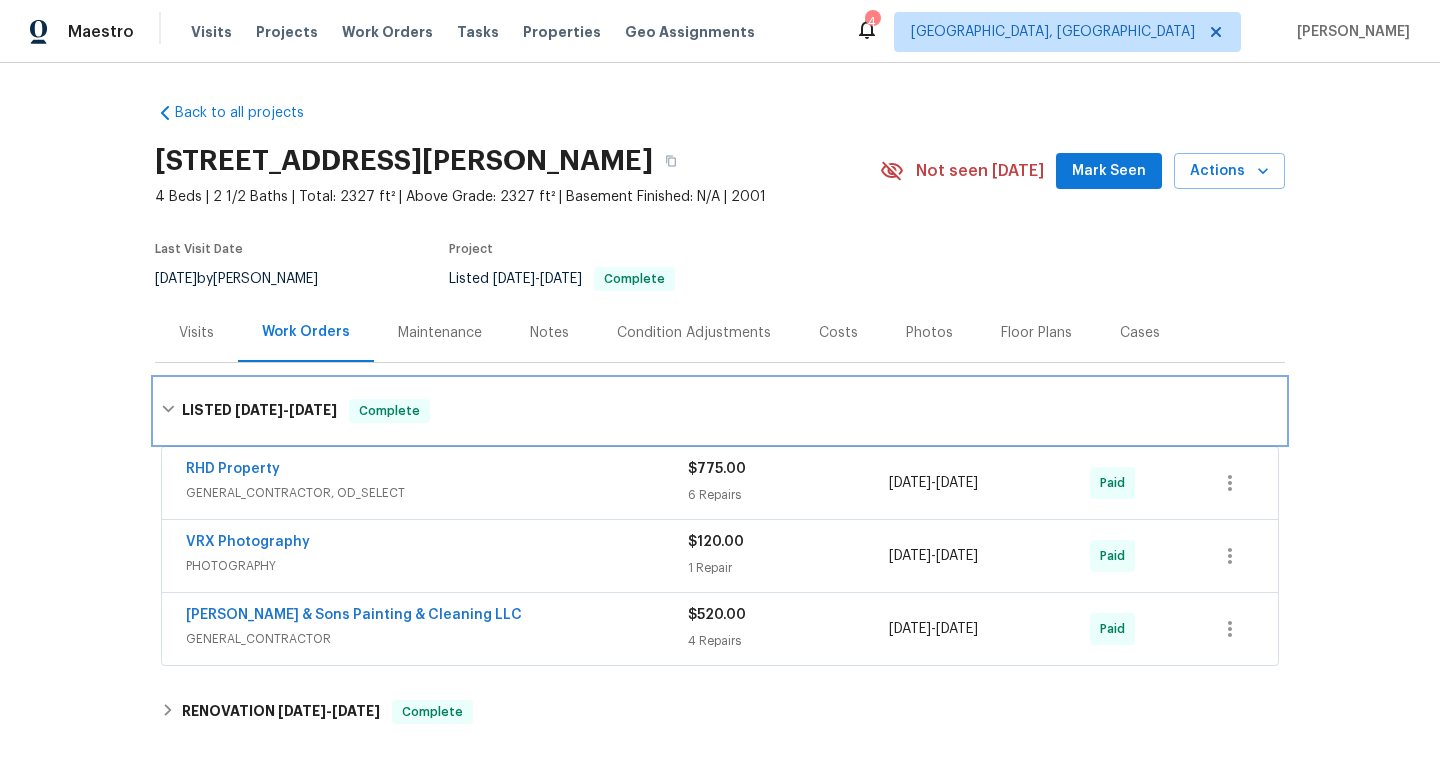 click on "LISTED   [DATE]  -  [DATE] Complete" at bounding box center [720, 411] 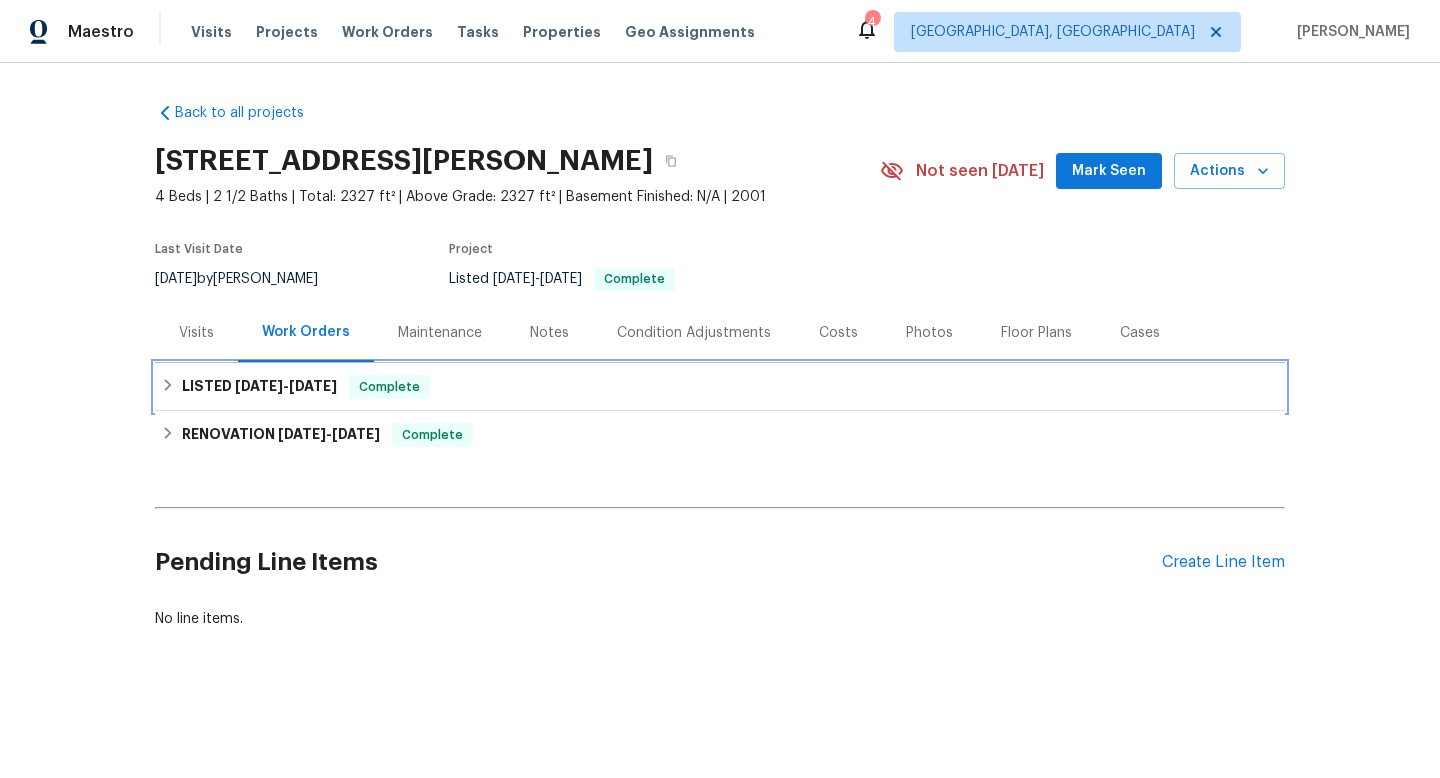 click on "[DATE]" at bounding box center (313, 386) 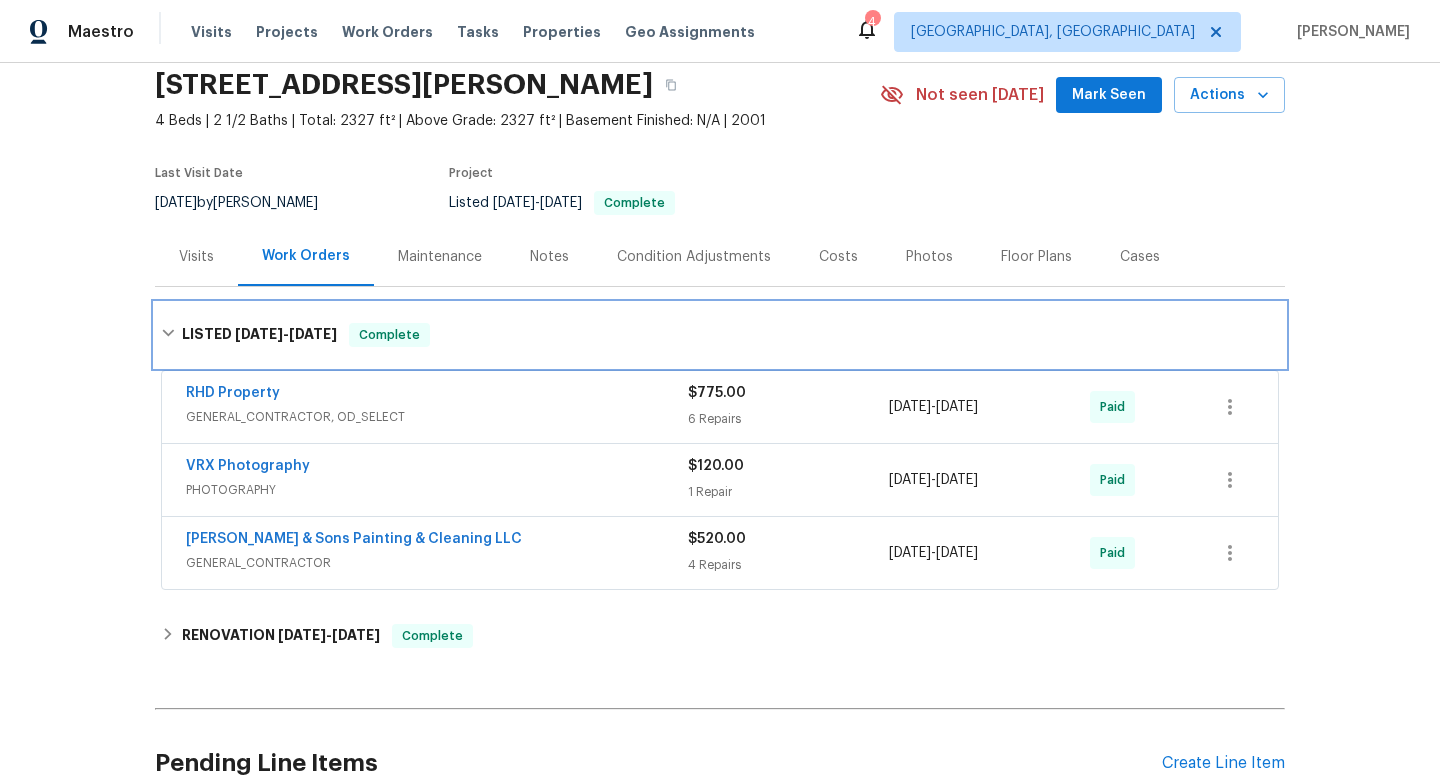 scroll, scrollTop: 87, scrollLeft: 0, axis: vertical 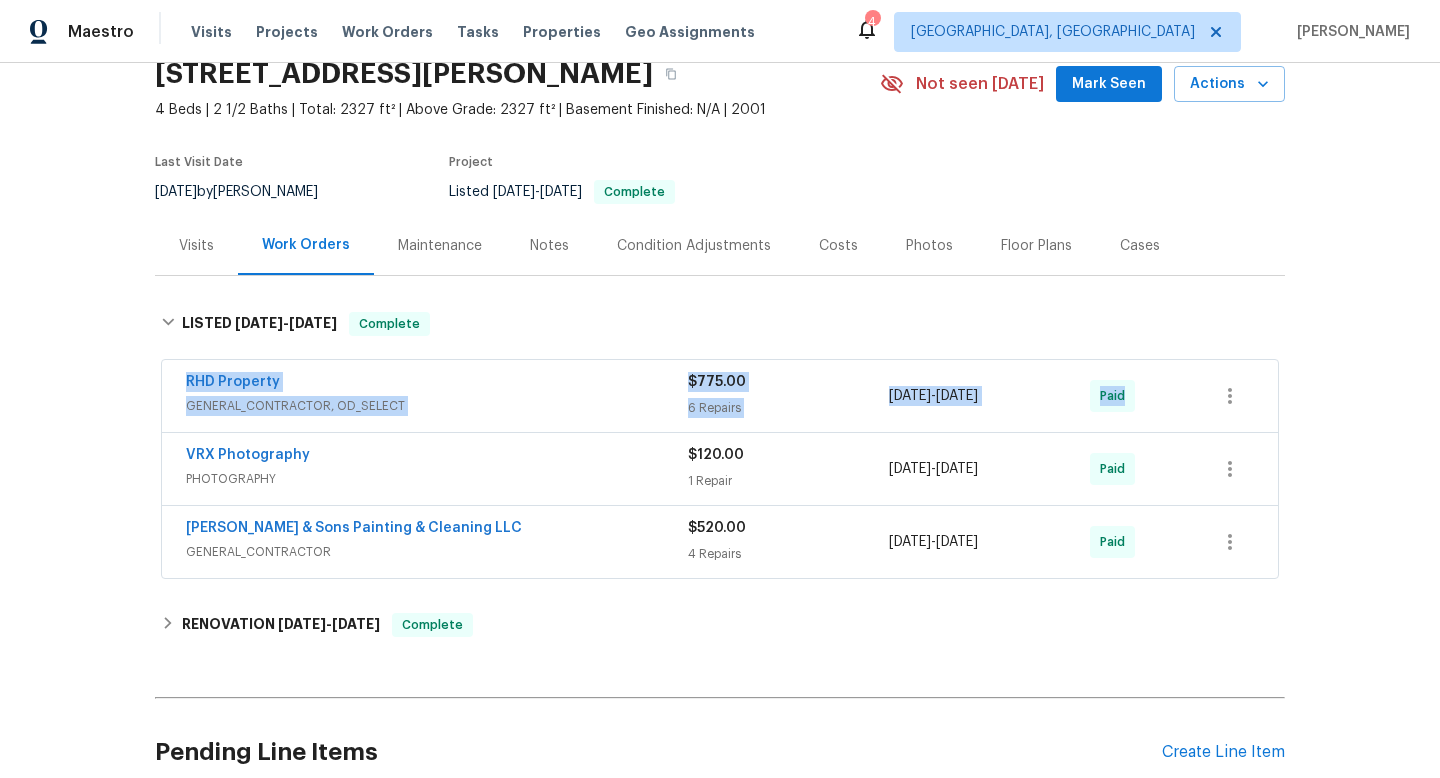 drag, startPoint x: 170, startPoint y: 377, endPoint x: 1255, endPoint y: 389, distance: 1085.0664 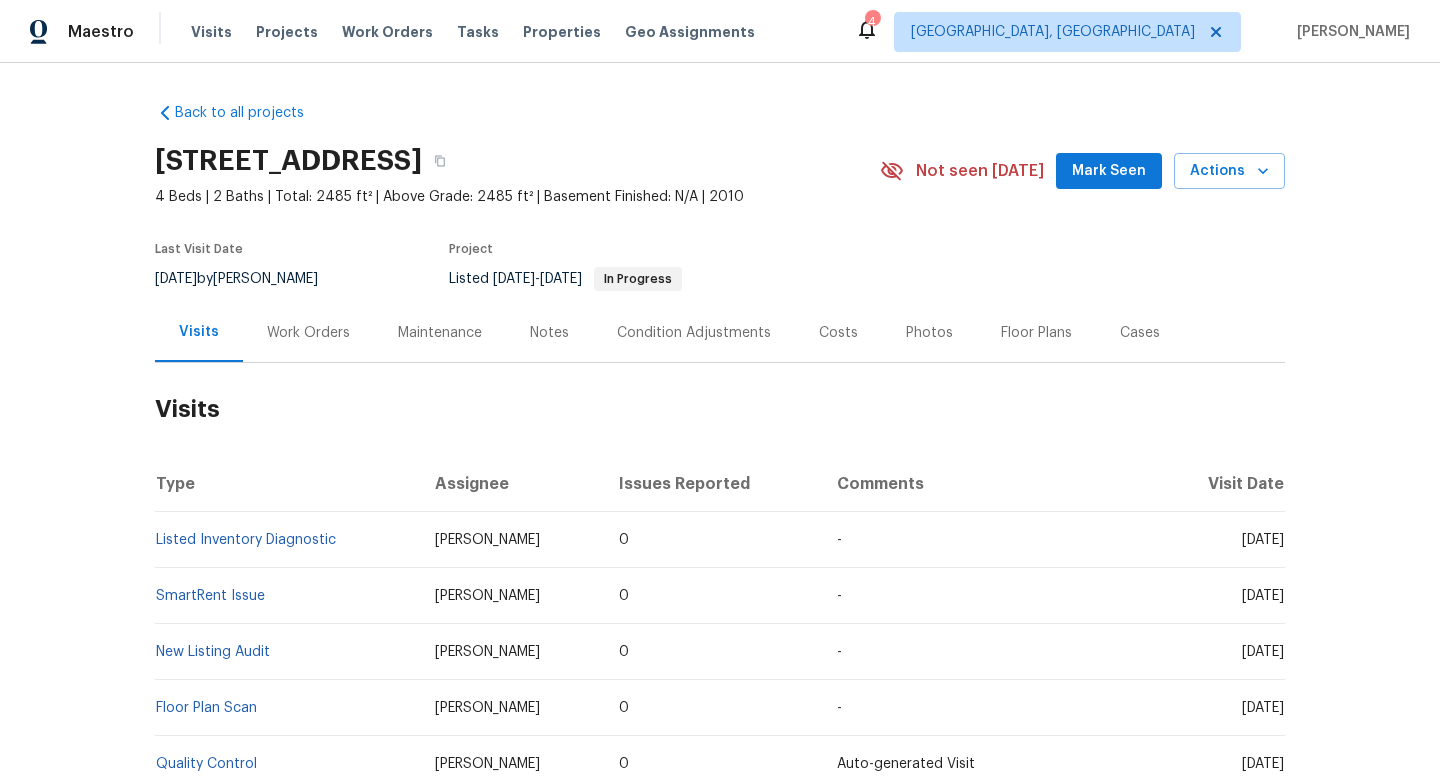 scroll, scrollTop: 0, scrollLeft: 0, axis: both 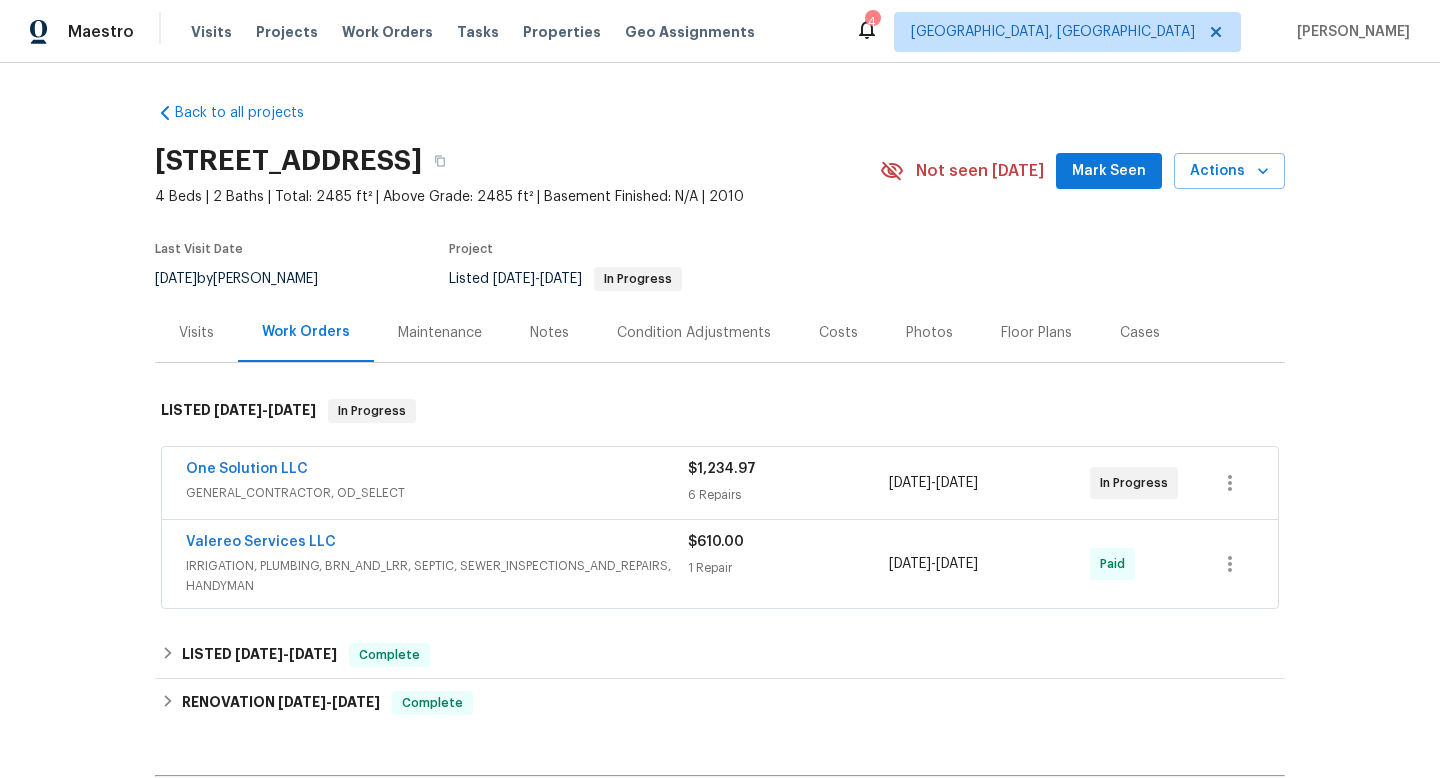 click on "One Solution LLC" at bounding box center [437, 471] 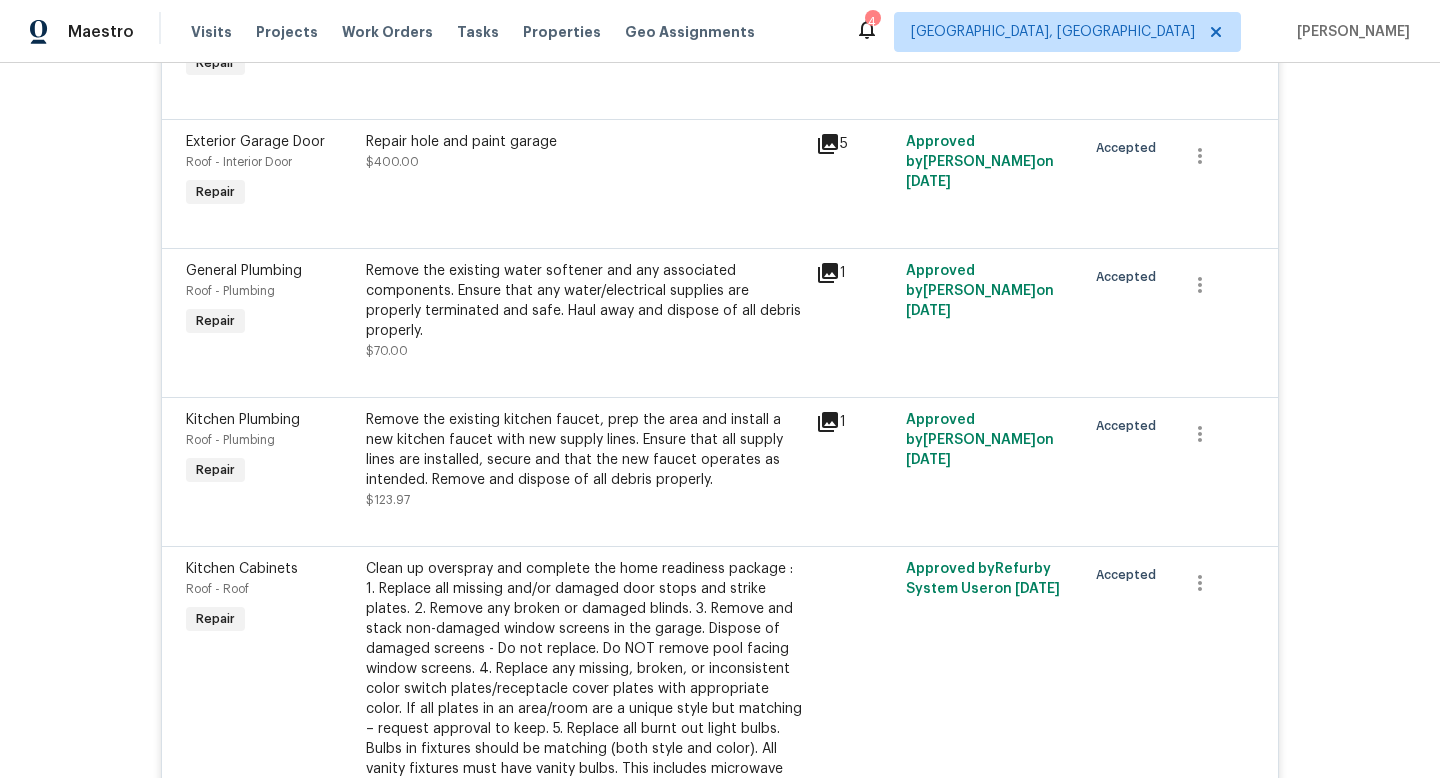 scroll, scrollTop: 147, scrollLeft: 0, axis: vertical 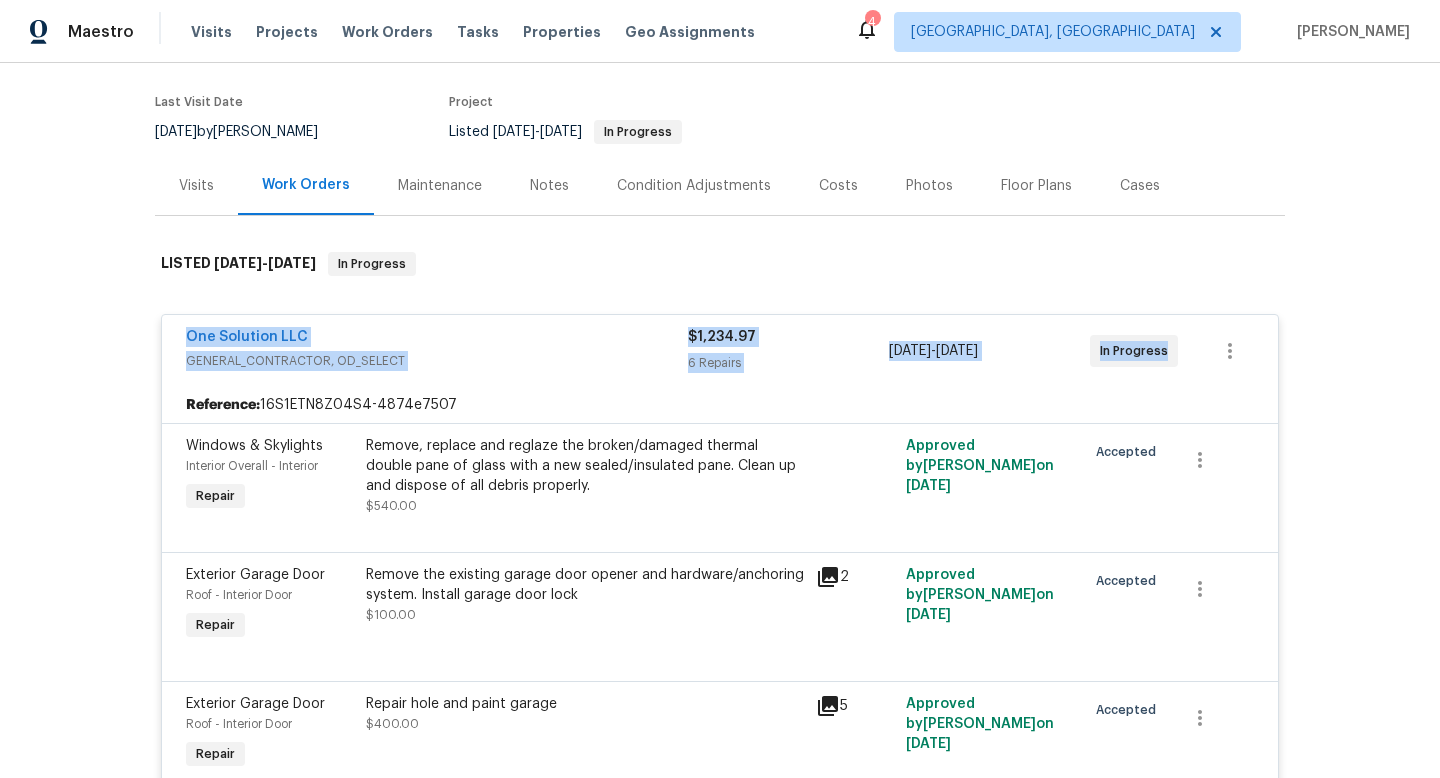 drag, startPoint x: 164, startPoint y: 330, endPoint x: 1172, endPoint y: 362, distance: 1008.5078 